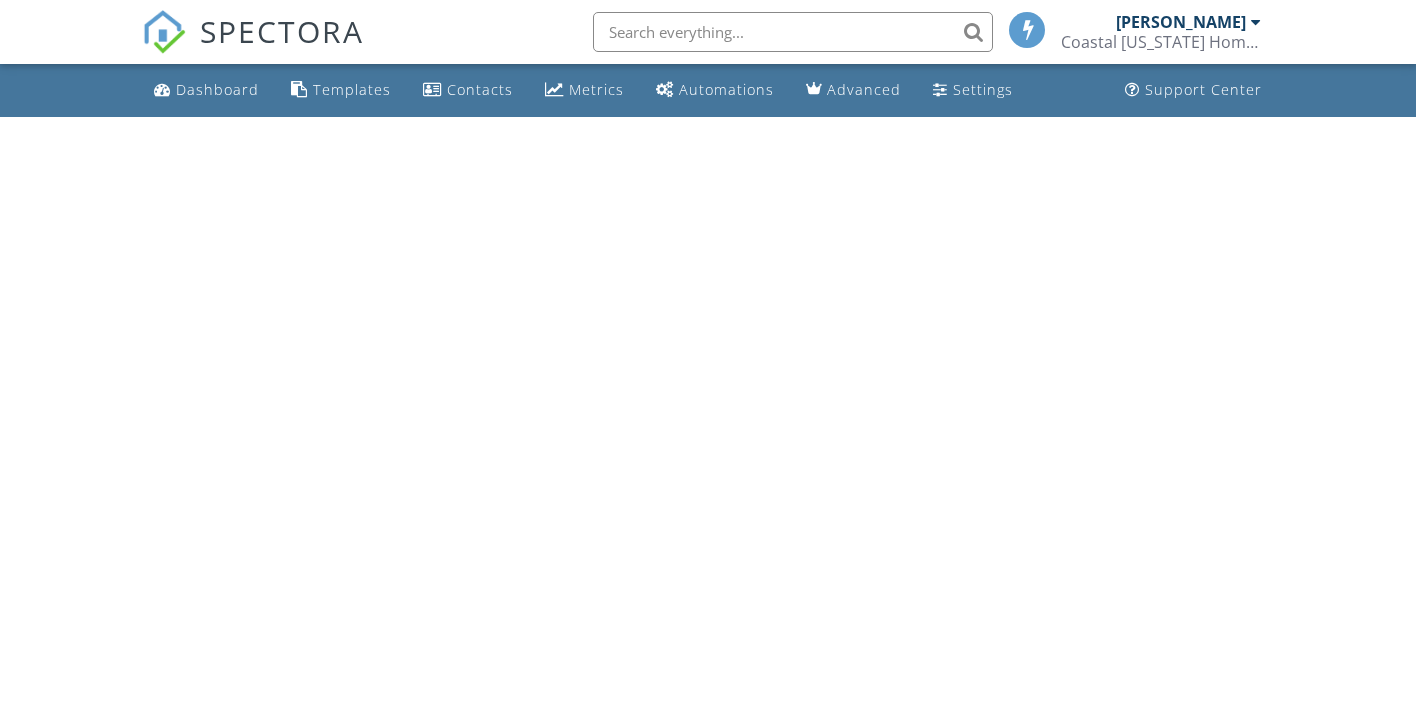 scroll, scrollTop: 0, scrollLeft: 0, axis: both 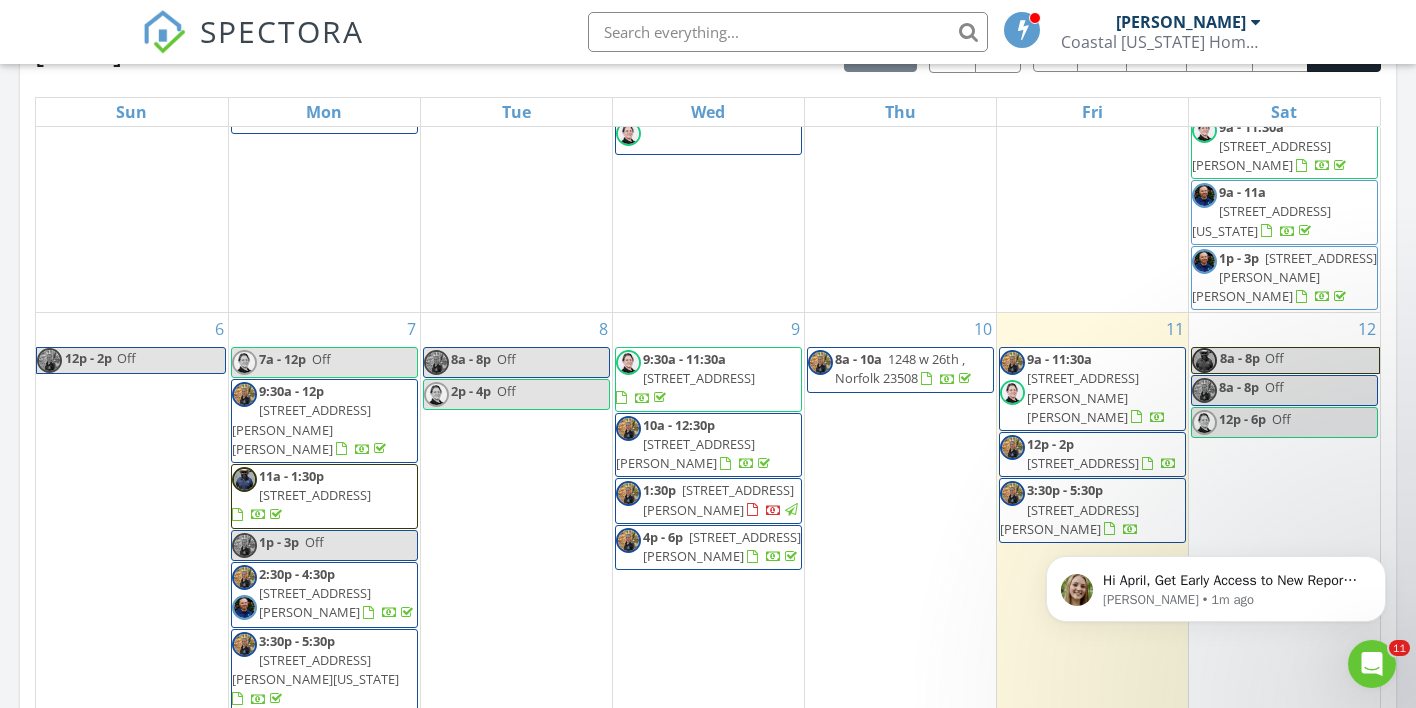 click on "[STREET_ADDRESS]" at bounding box center (1083, 463) 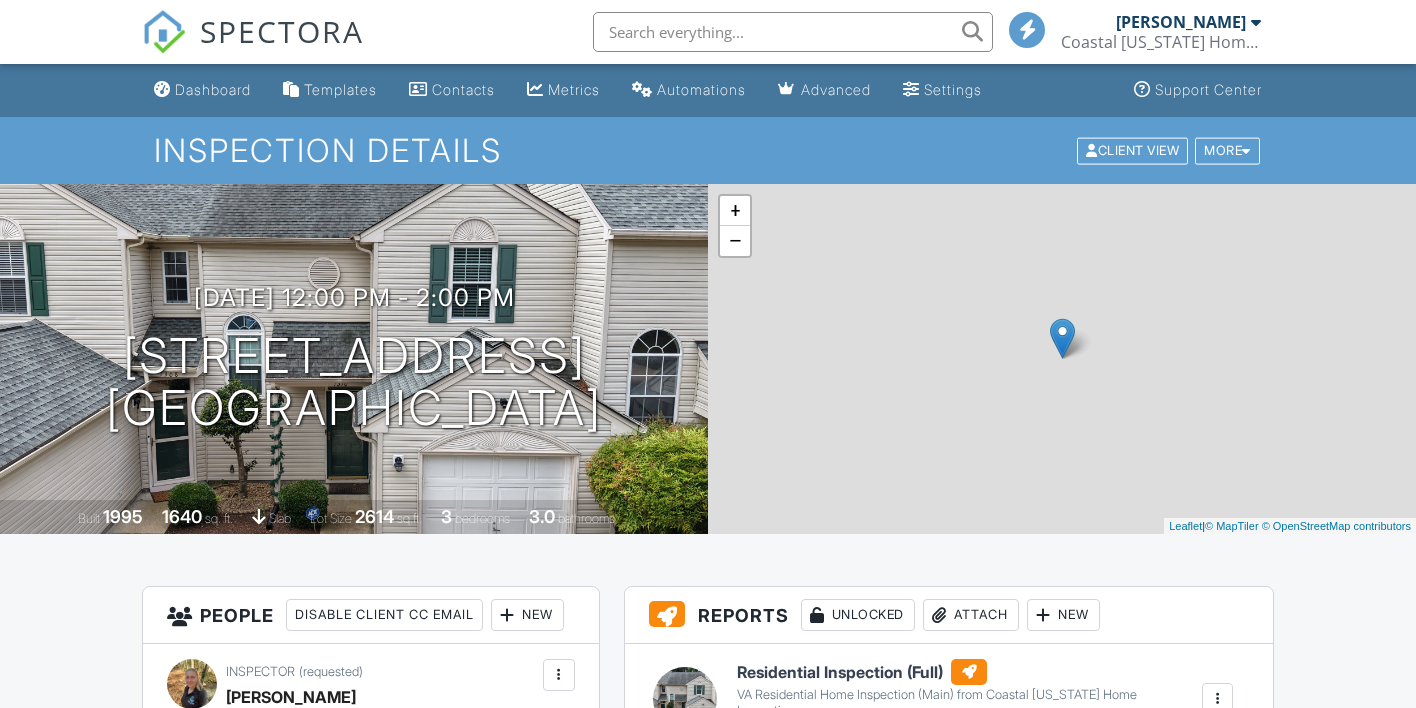 scroll, scrollTop: 0, scrollLeft: 0, axis: both 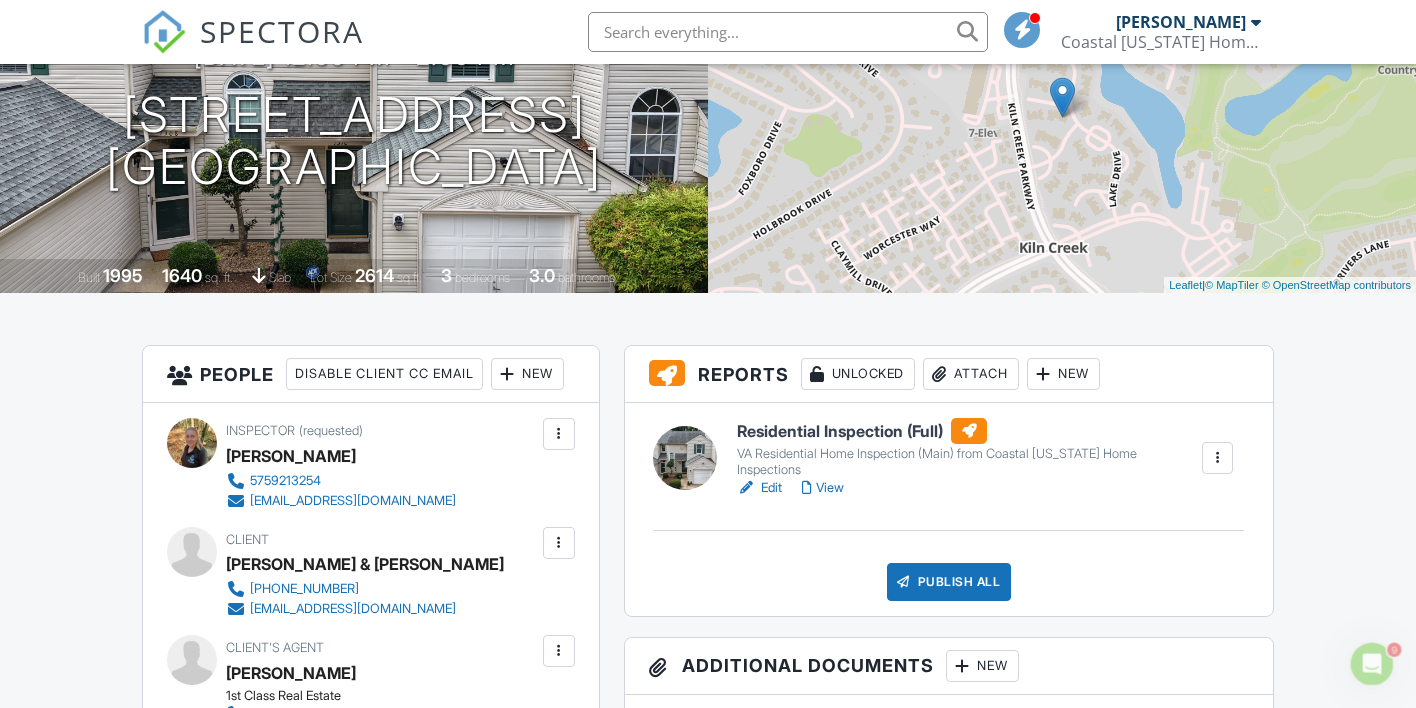click on "View" at bounding box center [823, 488] 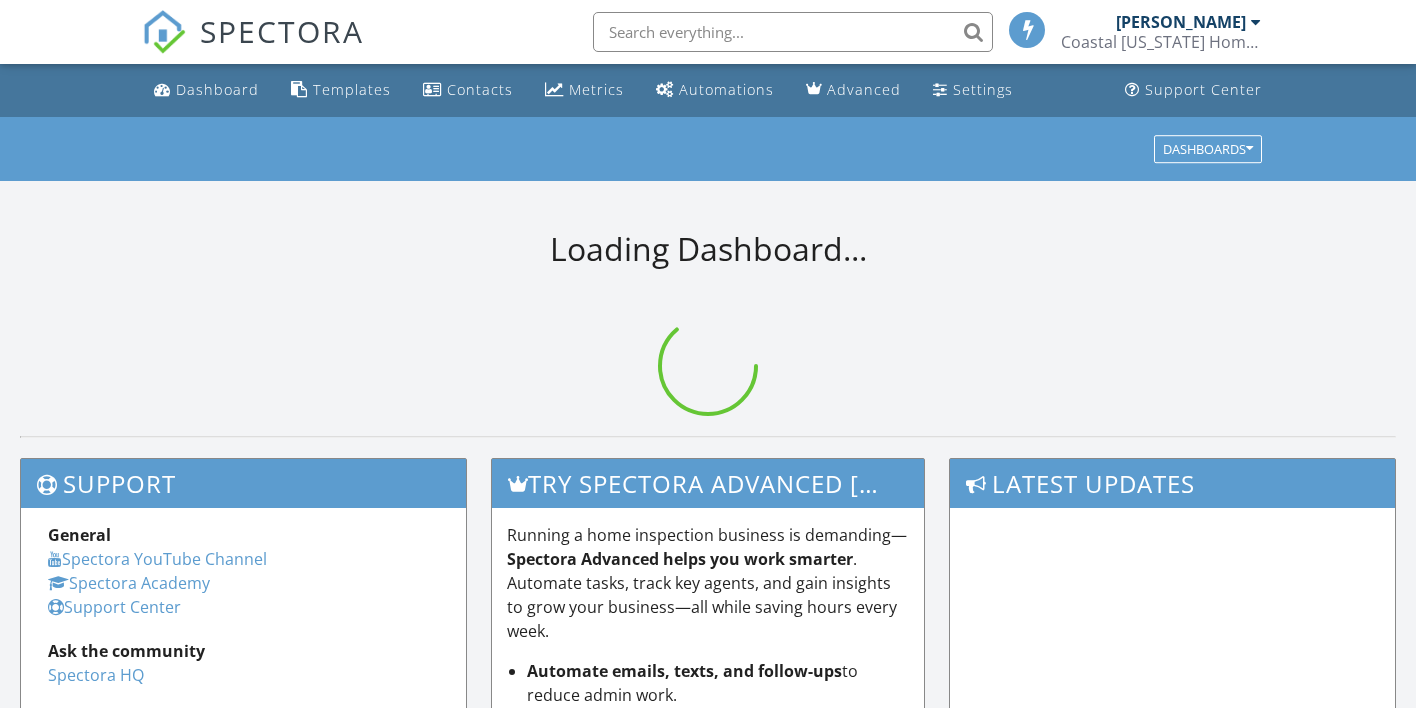 scroll, scrollTop: 0, scrollLeft: 0, axis: both 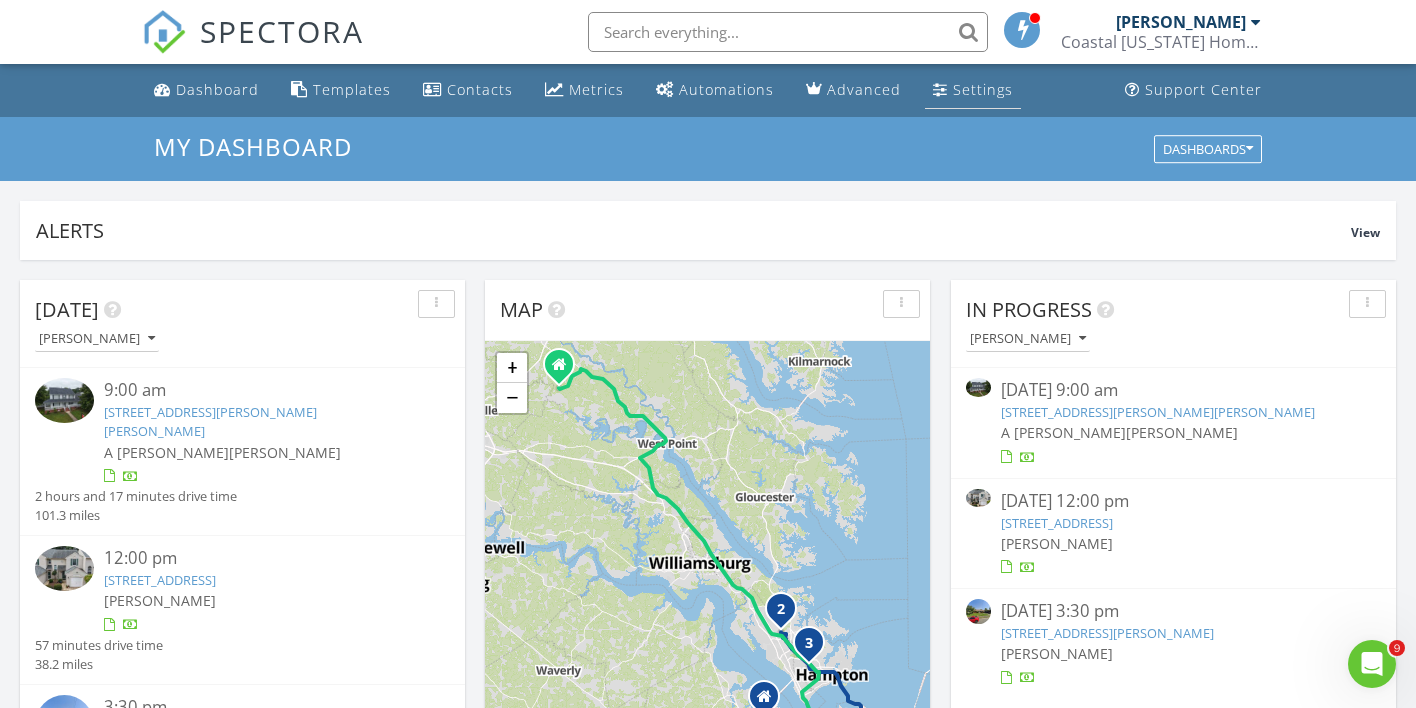 click on "Settings" at bounding box center [983, 89] 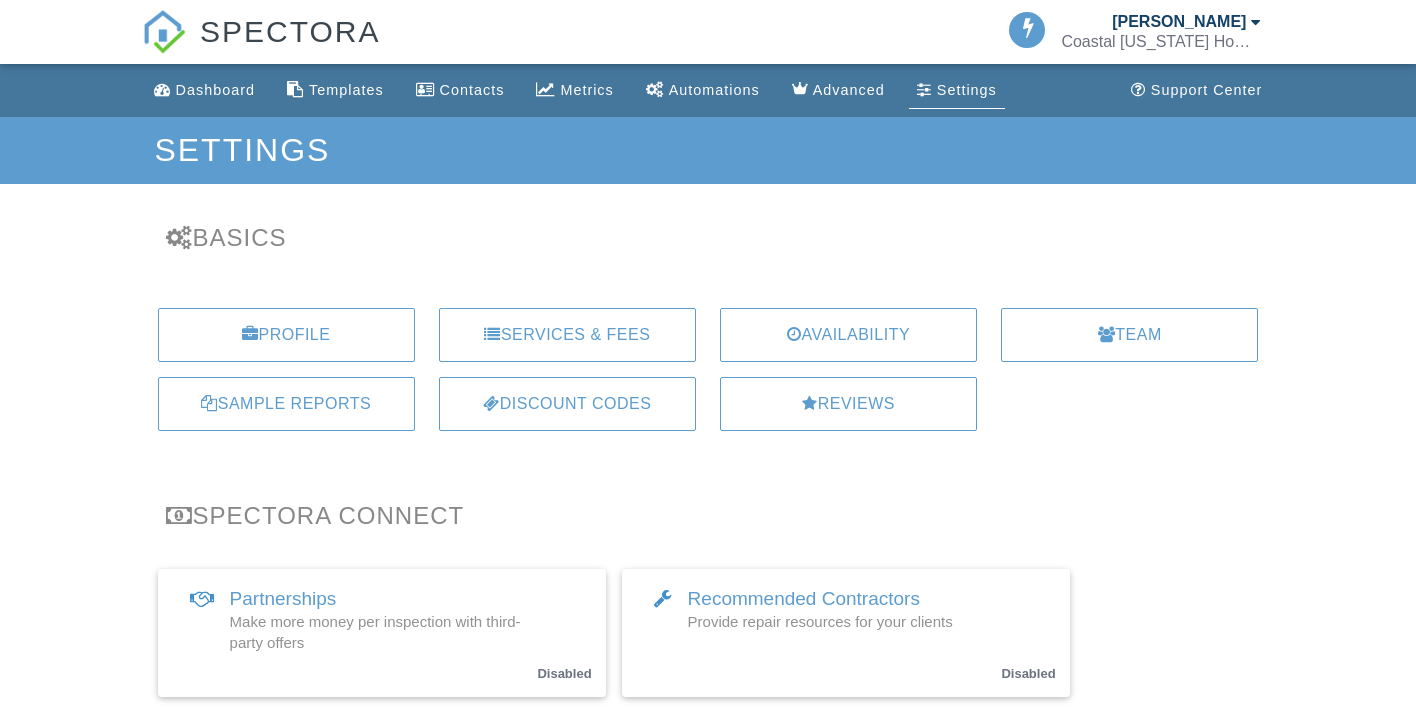 scroll, scrollTop: 0, scrollLeft: 0, axis: both 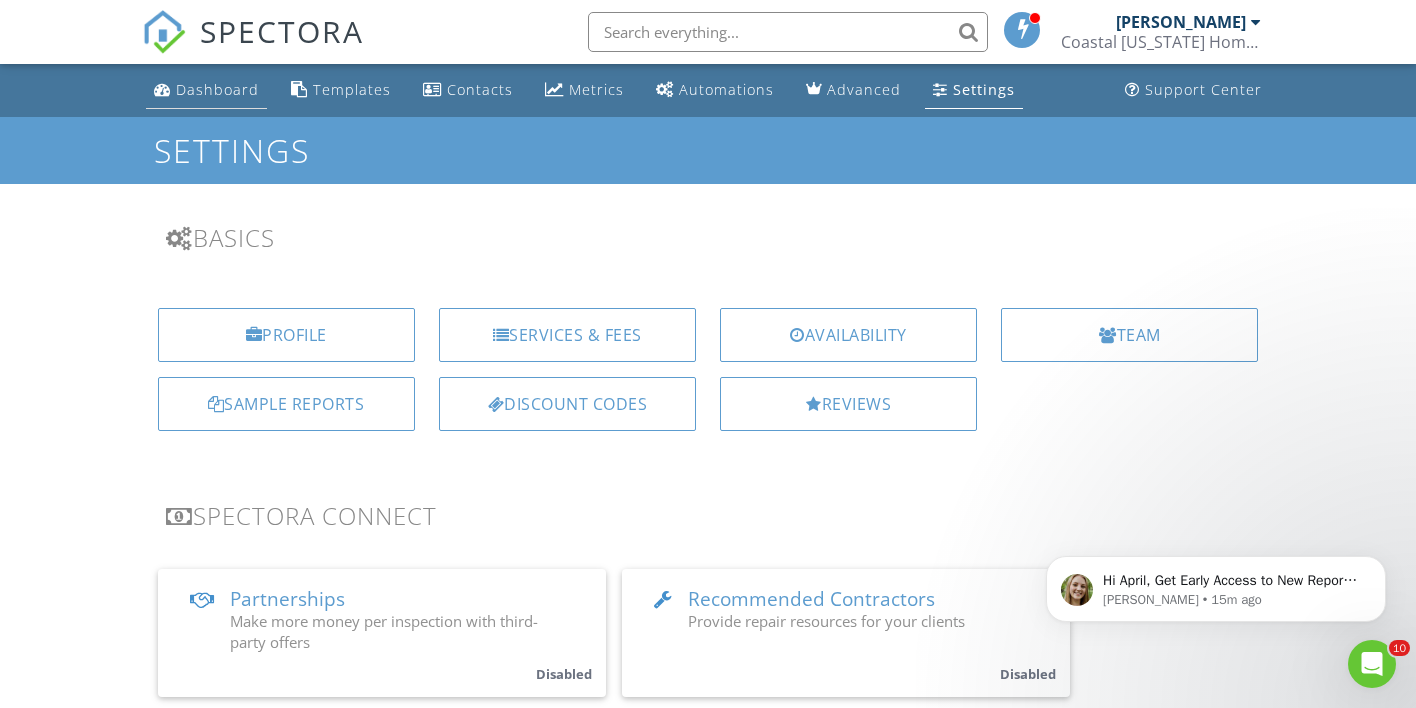 click on "Dashboard" at bounding box center [217, 89] 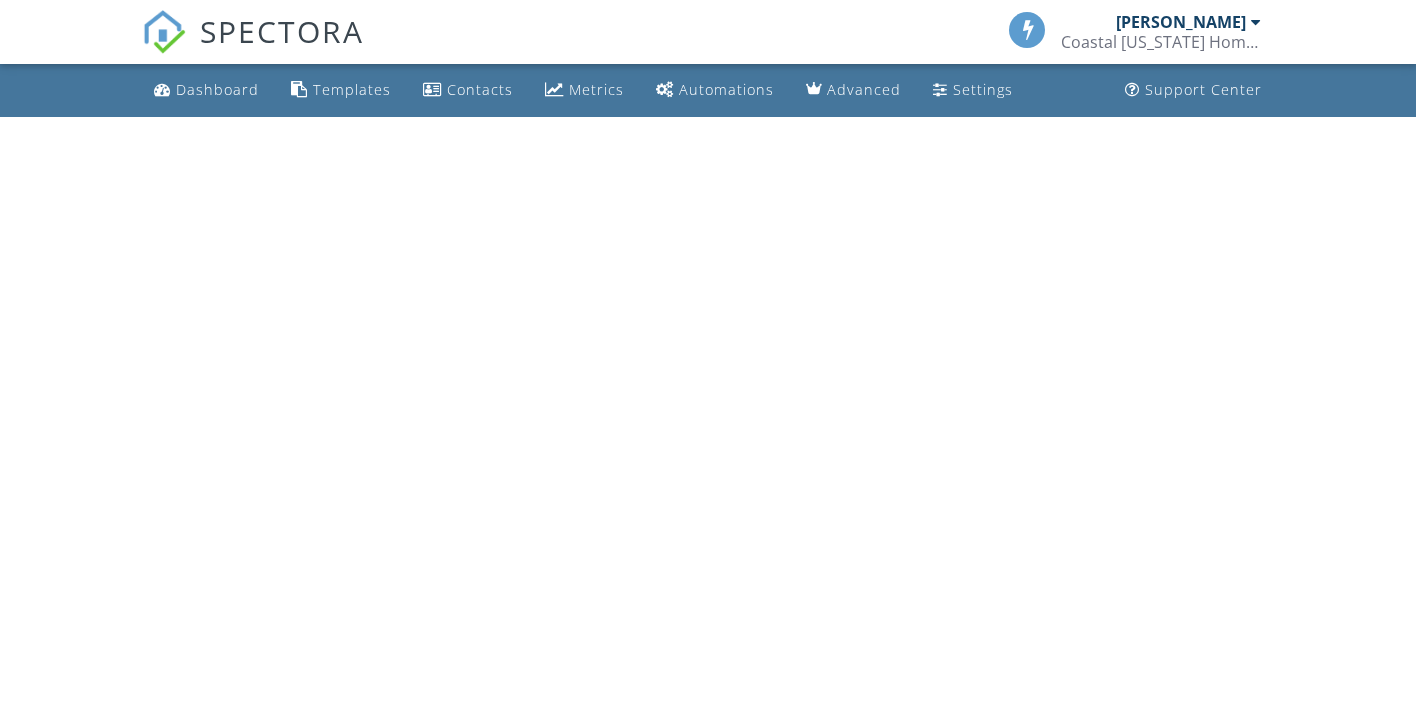 scroll, scrollTop: 0, scrollLeft: 0, axis: both 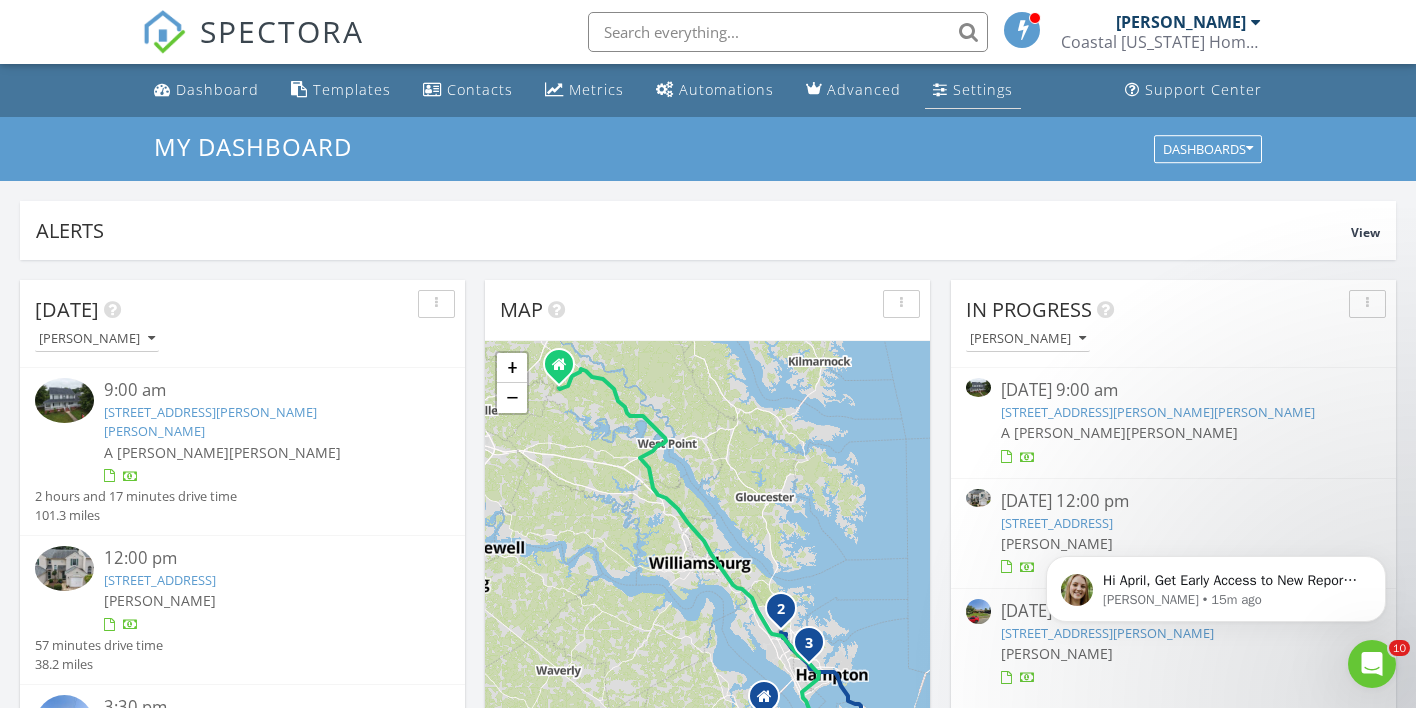 click on "Settings" at bounding box center [983, 89] 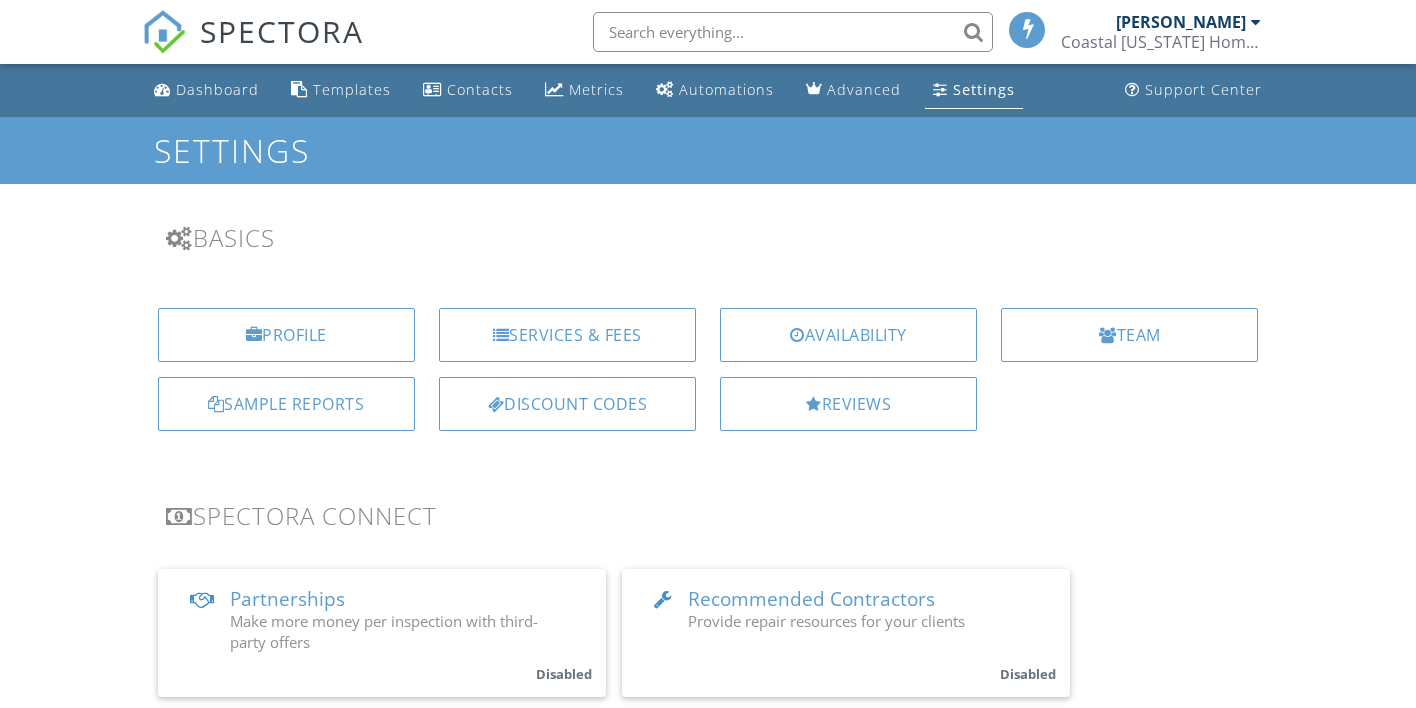 scroll, scrollTop: 0, scrollLeft: 0, axis: both 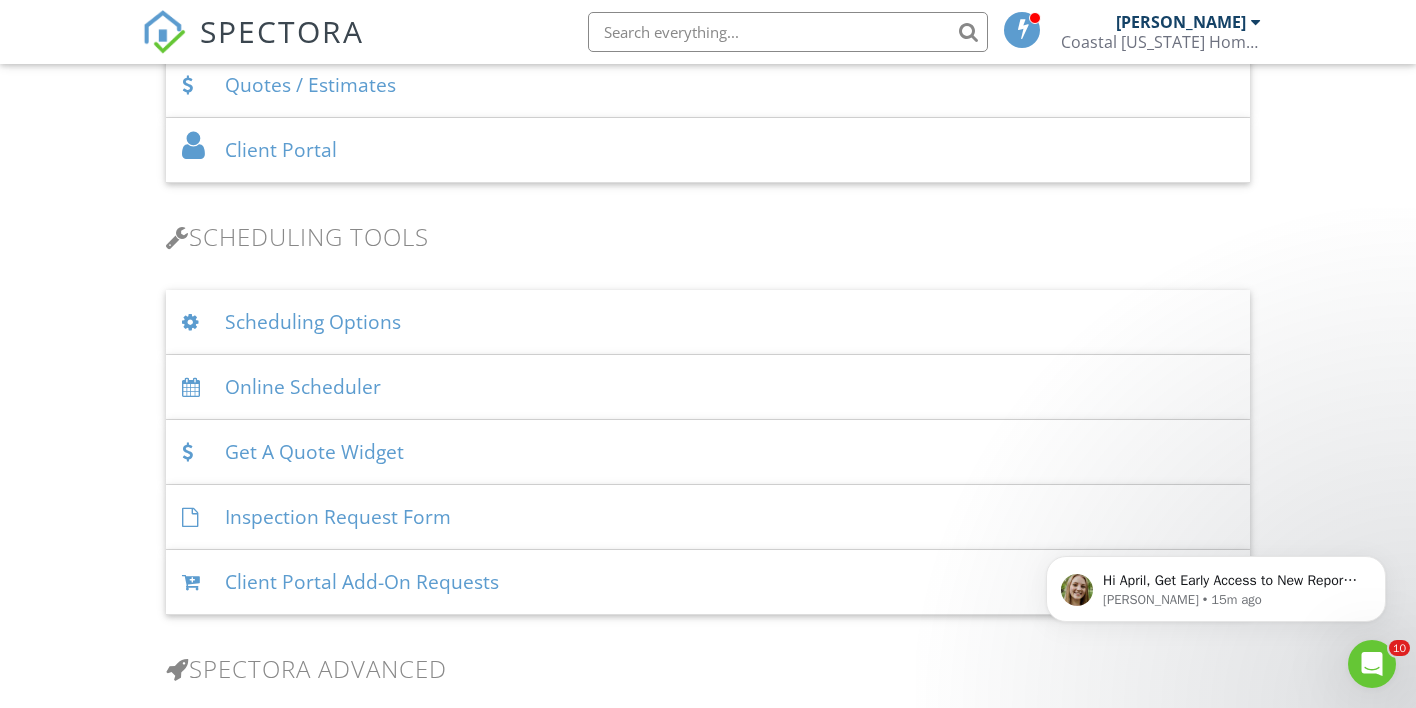 click on "Online Scheduler" at bounding box center (708, 387) 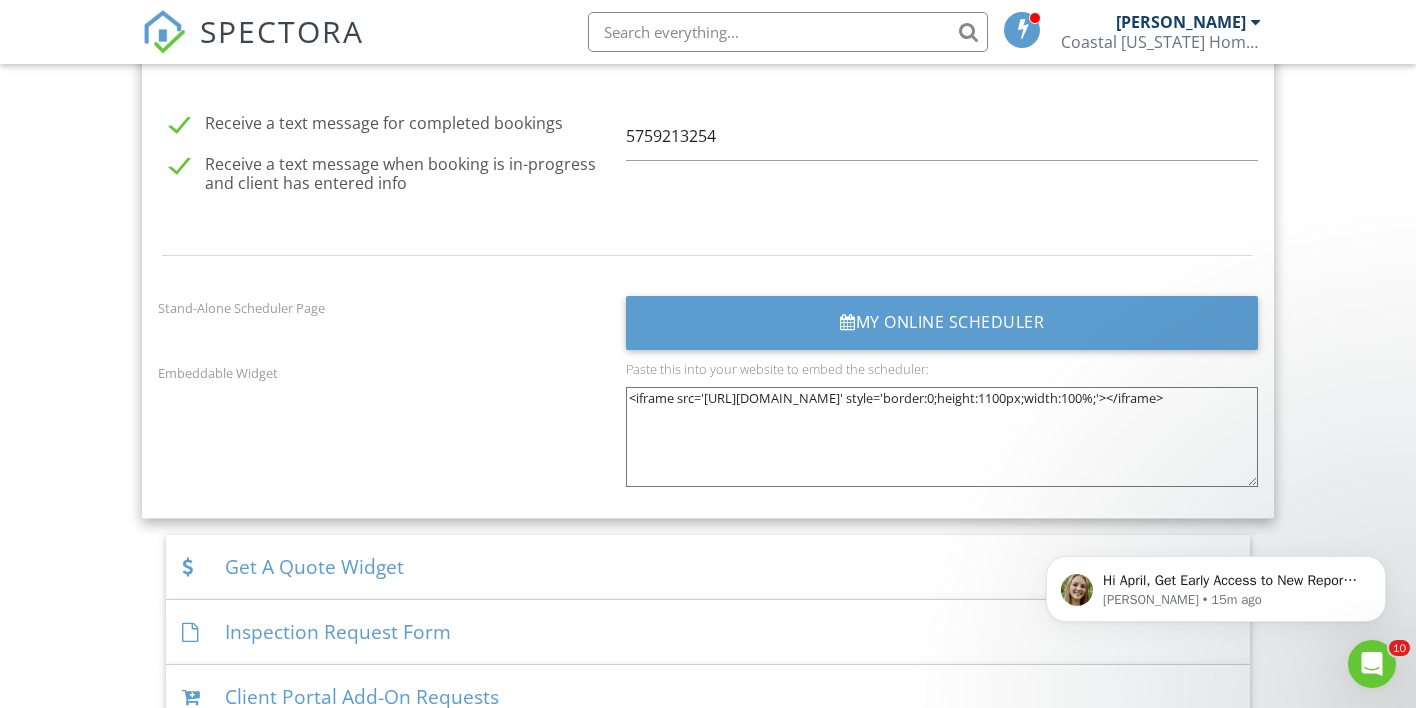 scroll, scrollTop: 2786, scrollLeft: 0, axis: vertical 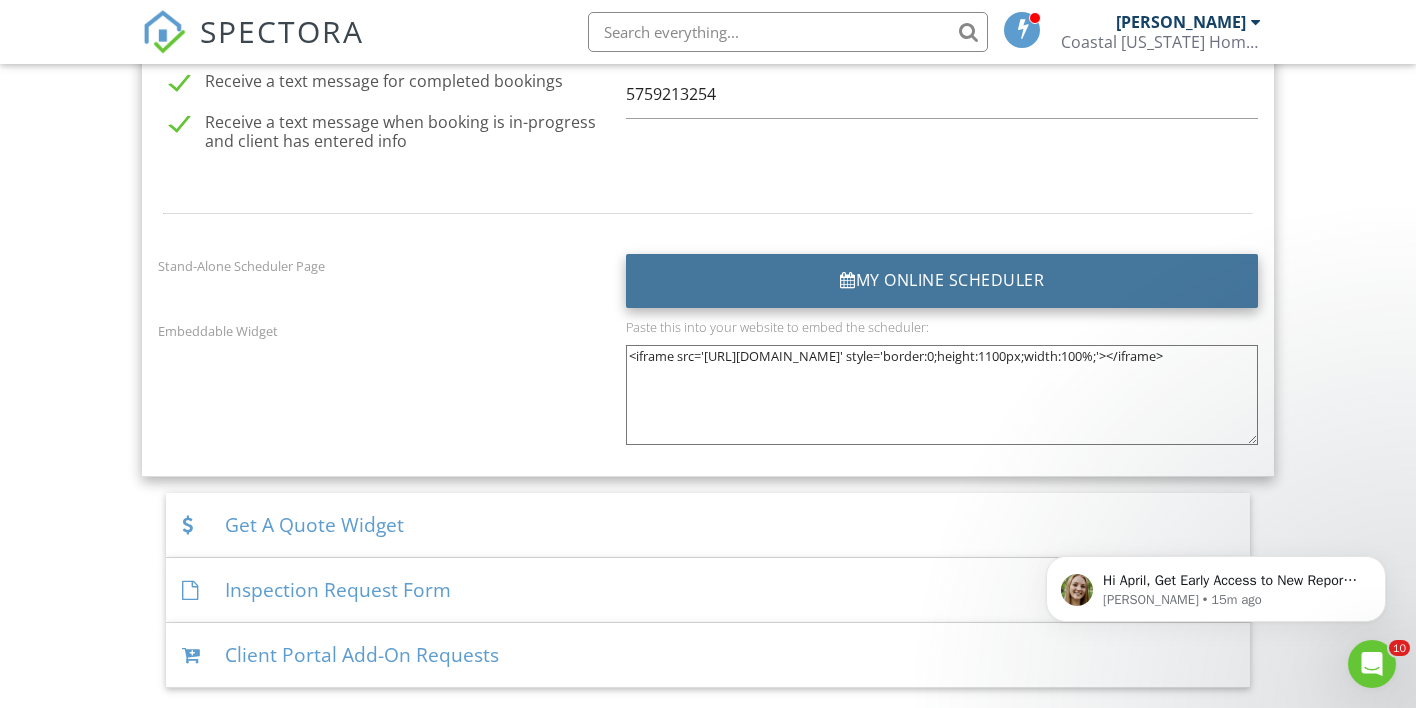 click on "My Online Scheduler" at bounding box center (942, 281) 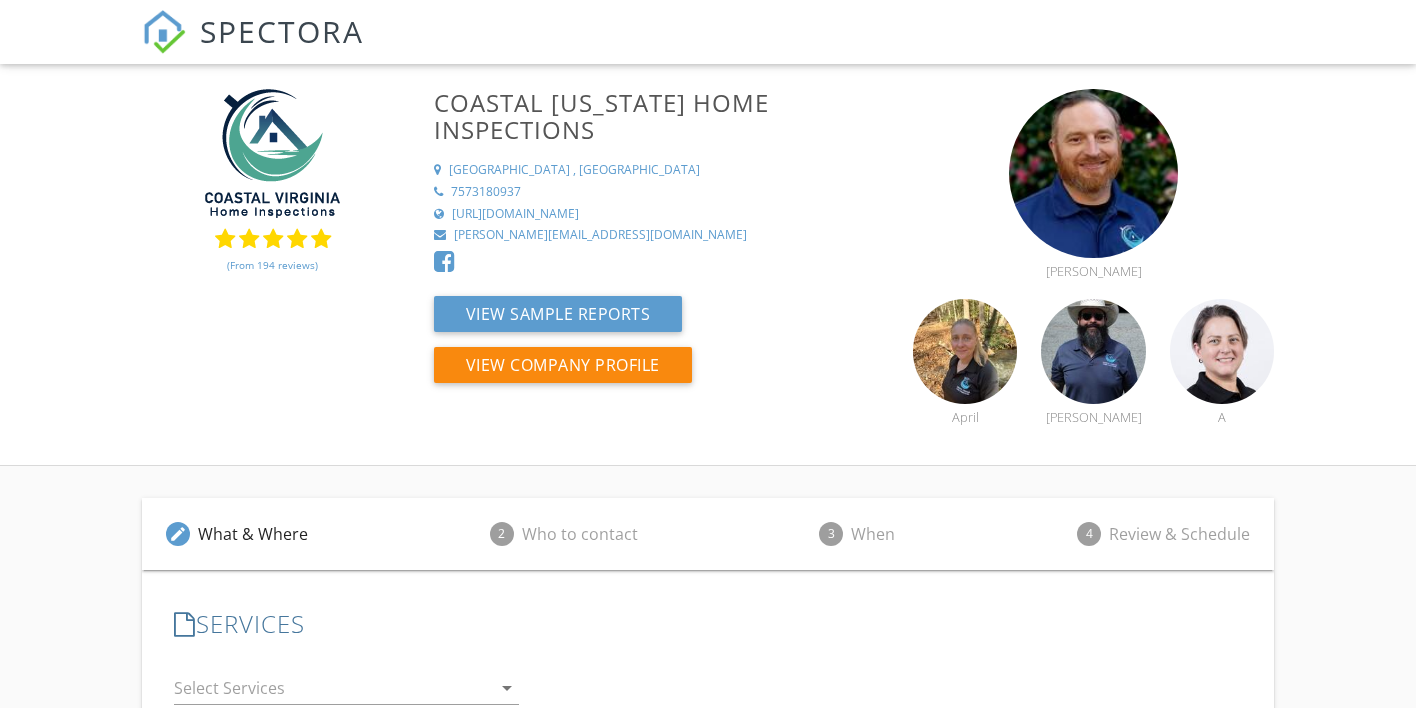 scroll, scrollTop: 277, scrollLeft: 0, axis: vertical 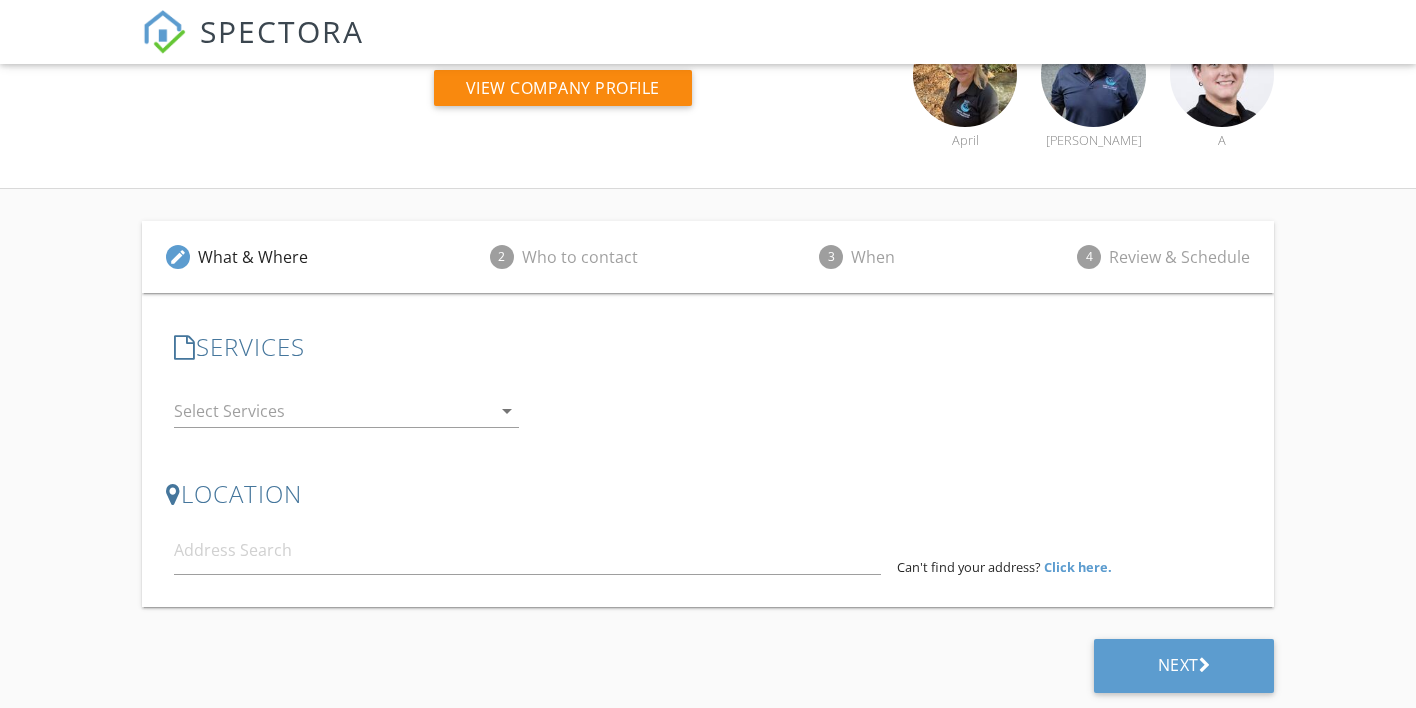 click on "arrow_drop_down" at bounding box center (507, 411) 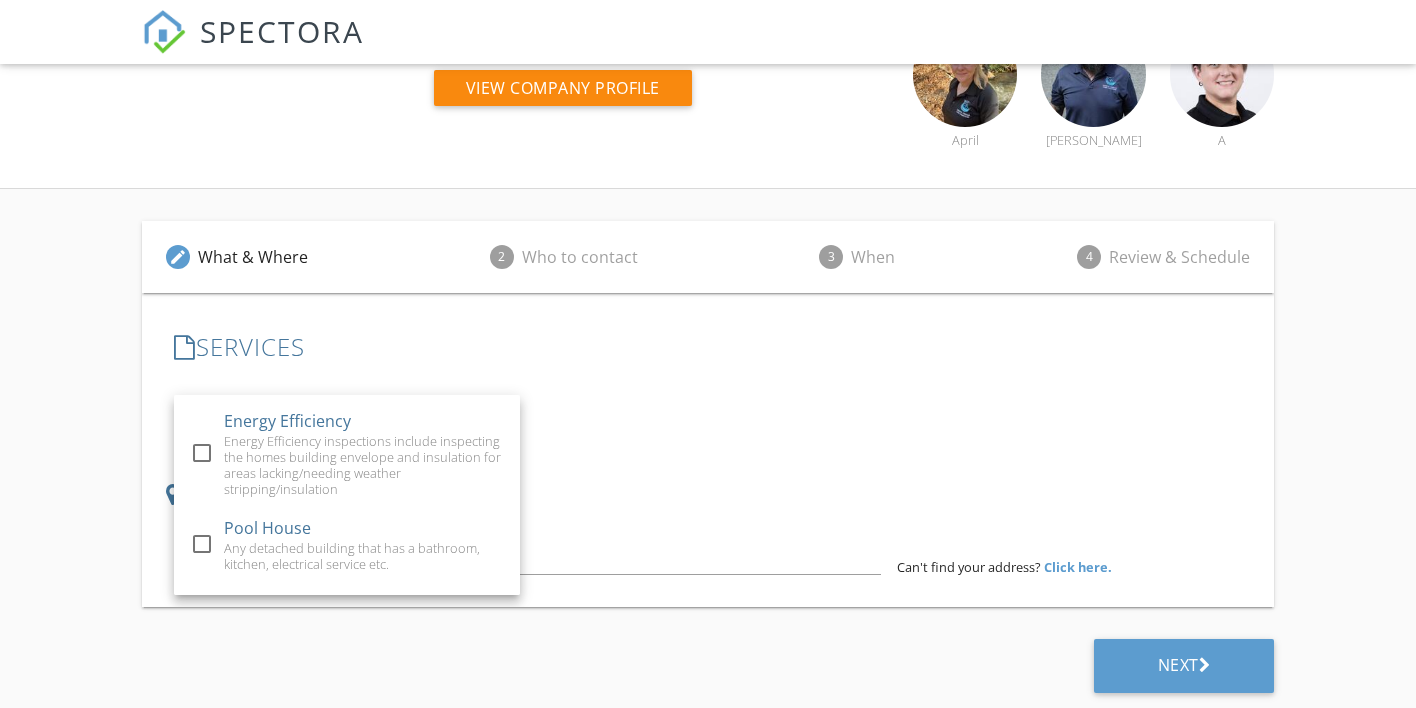 scroll, scrollTop: 711, scrollLeft: 0, axis: vertical 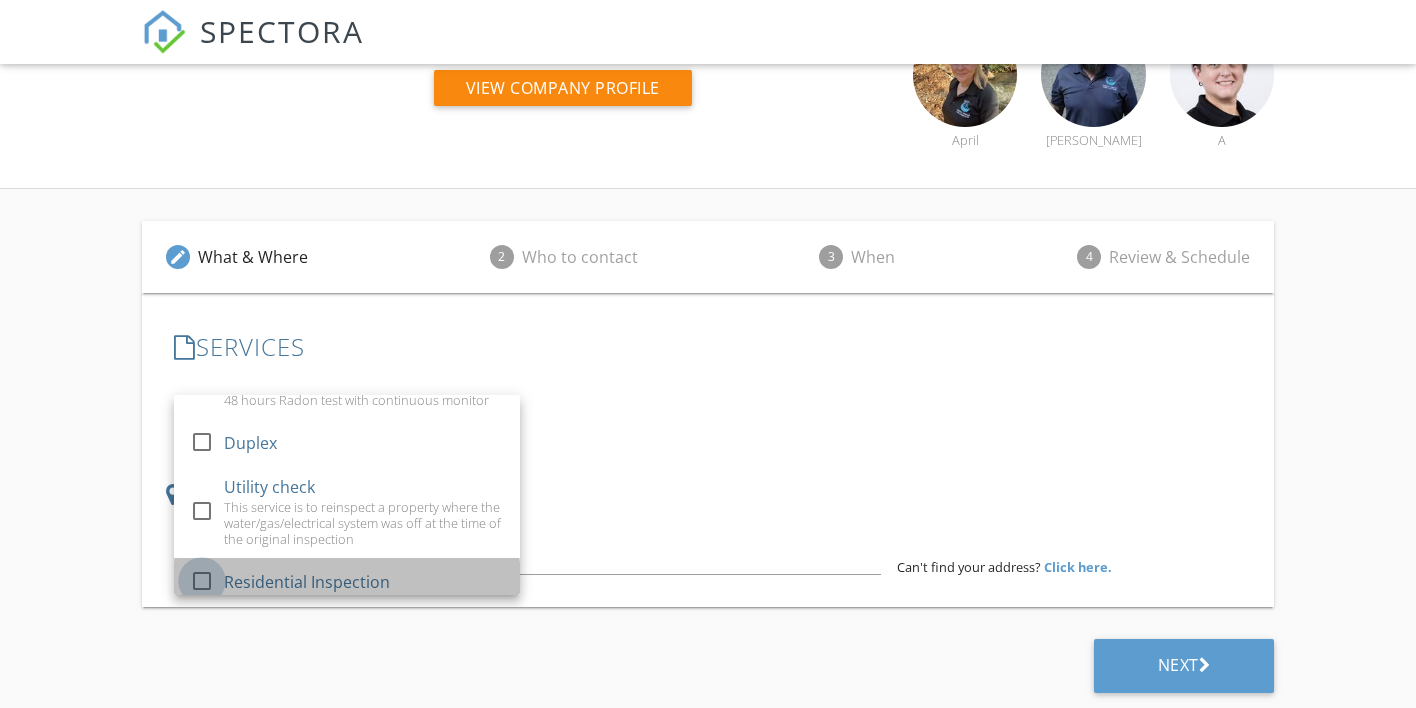 click at bounding box center (202, 580) 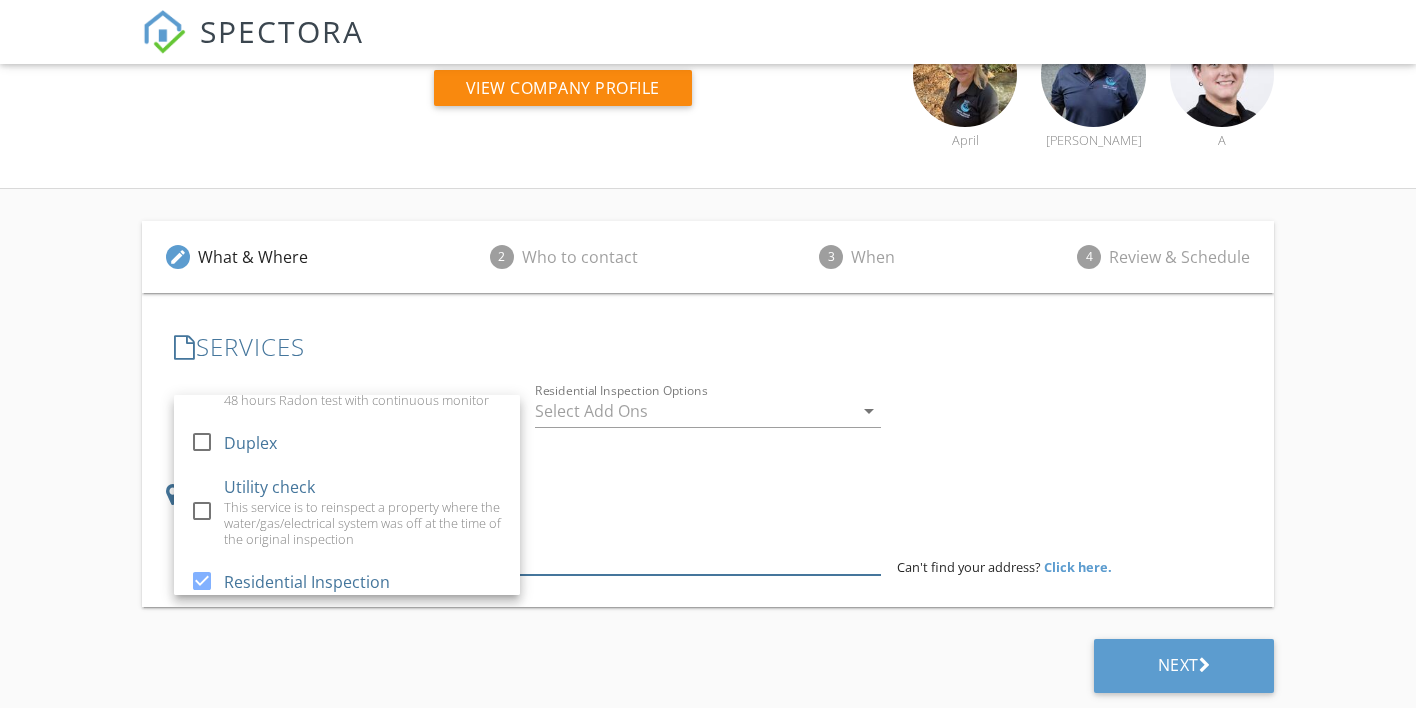 click at bounding box center (527, 550) 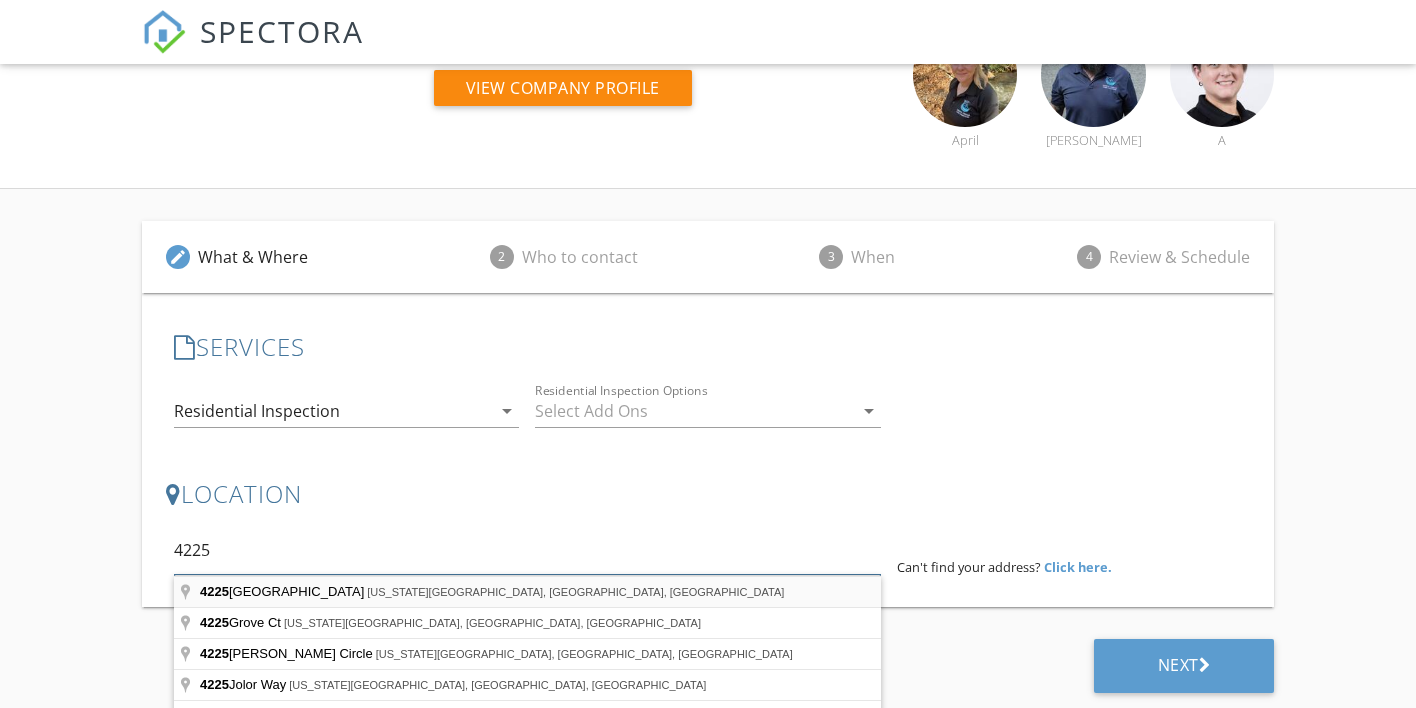 scroll, scrollTop: 276, scrollLeft: 0, axis: vertical 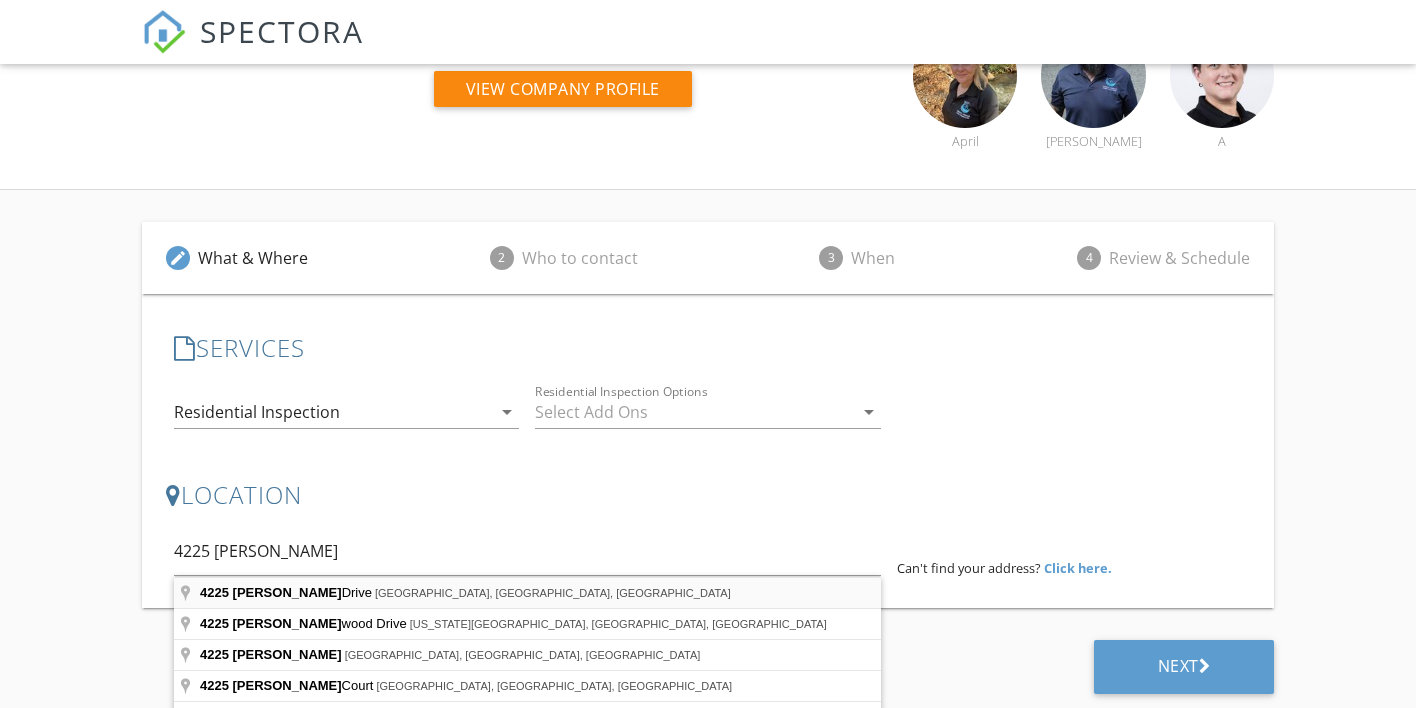 type on "4225 Terry Drive, Chesapeake, VA, USA" 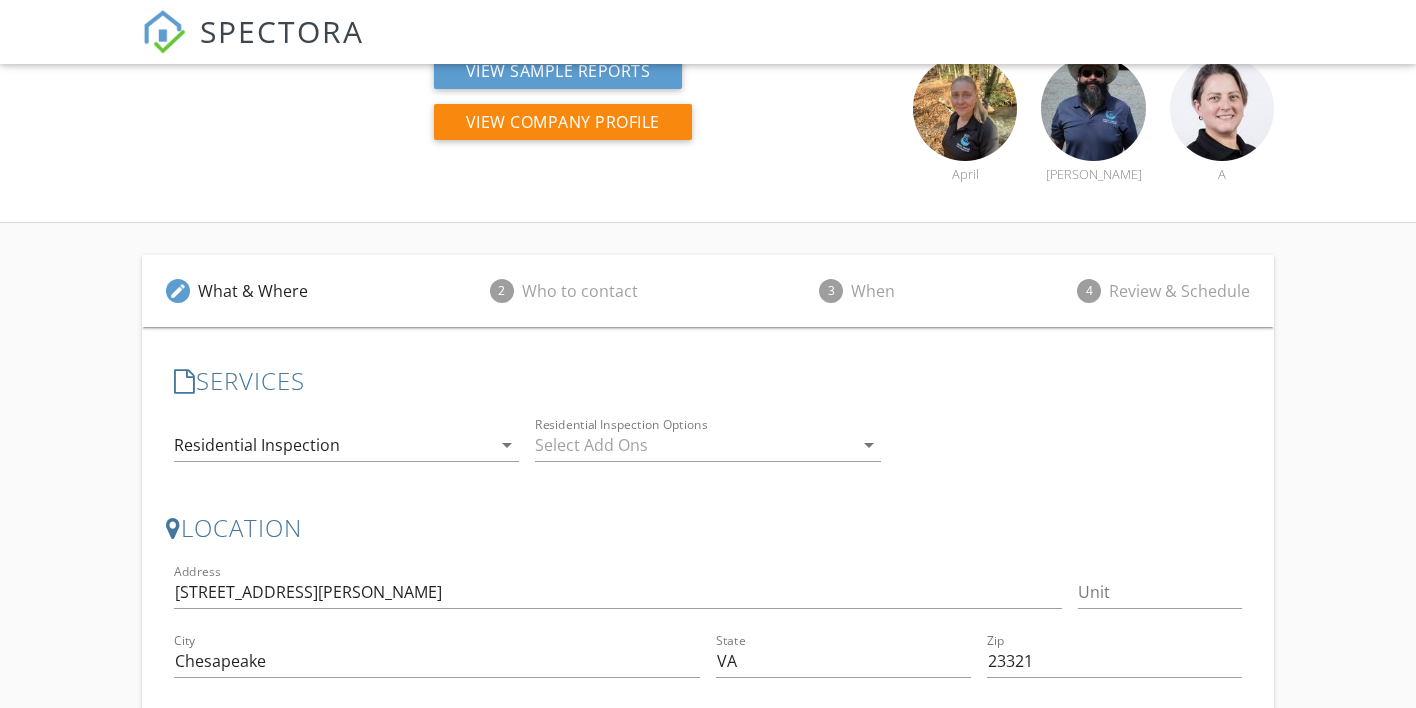scroll, scrollTop: 276, scrollLeft: 0, axis: vertical 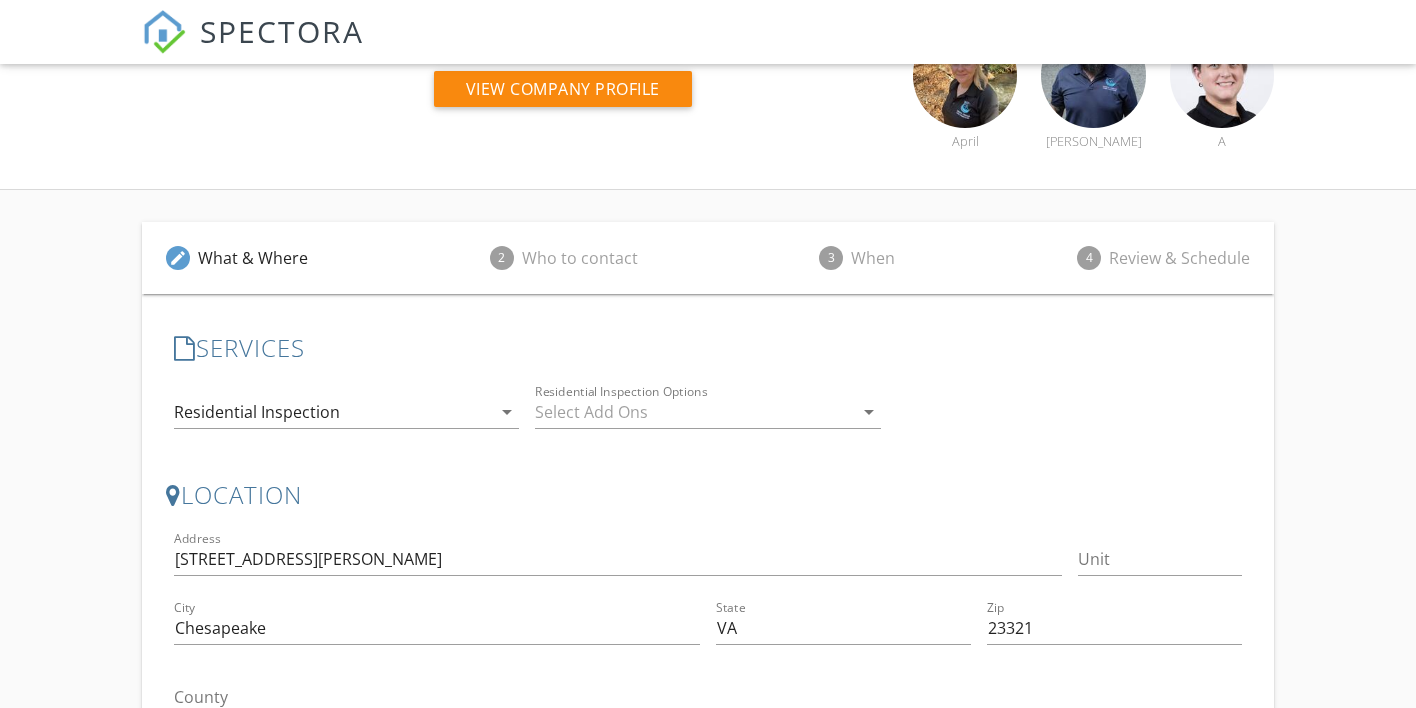 click at bounding box center [1114, 659] 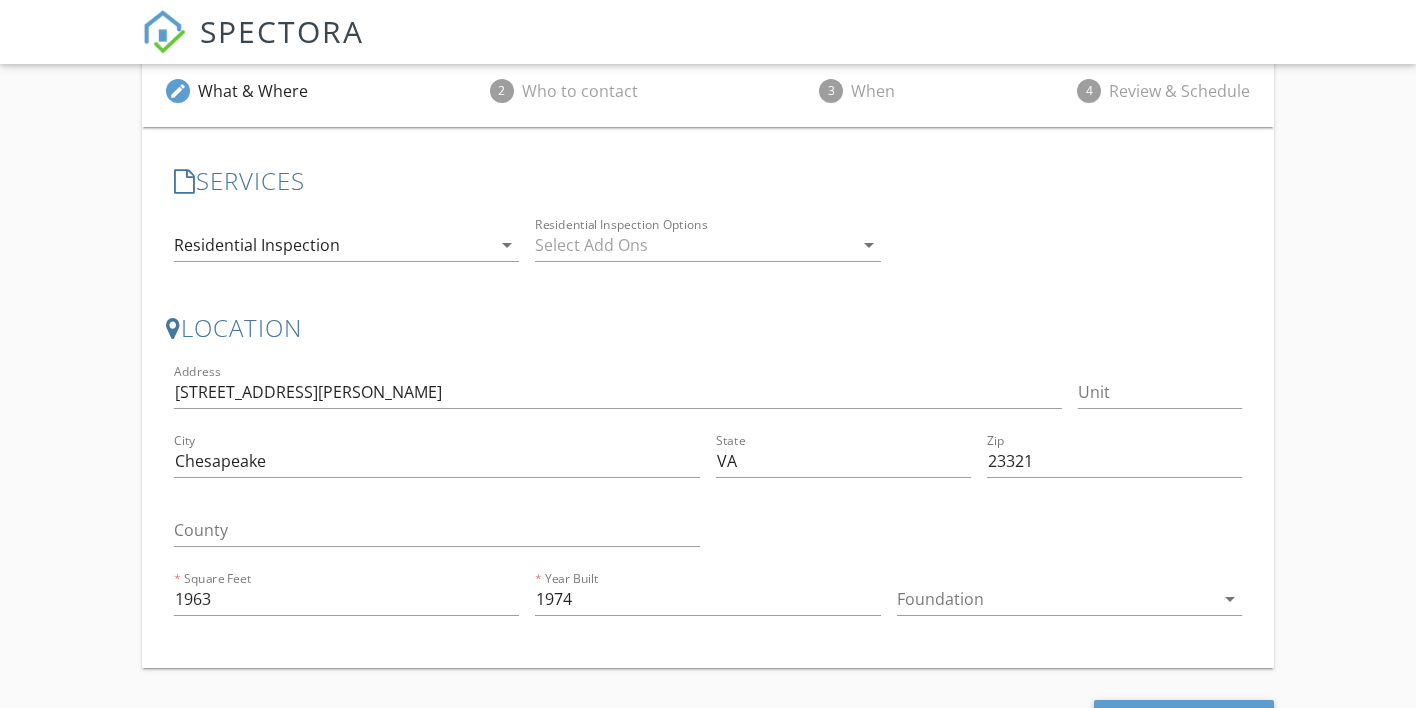 scroll, scrollTop: 504, scrollLeft: 0, axis: vertical 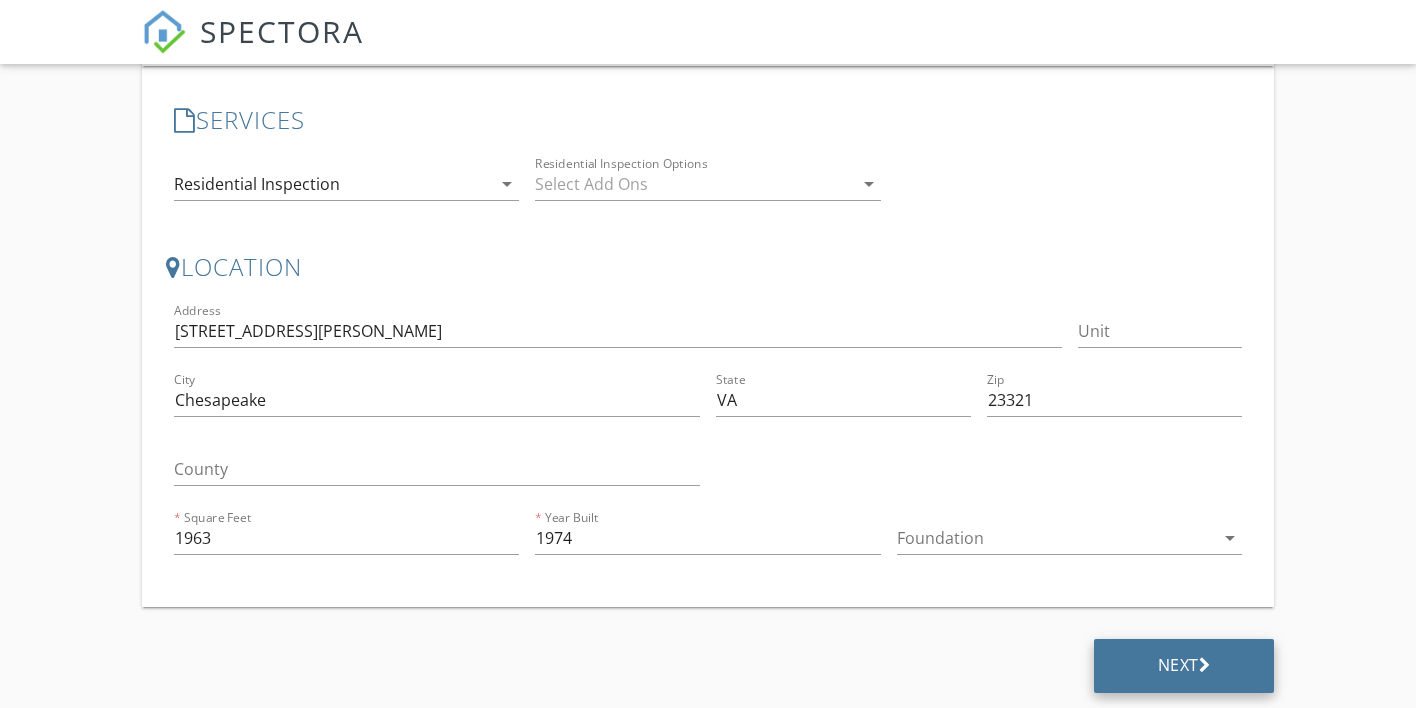 click on "Next" at bounding box center (1184, 666) 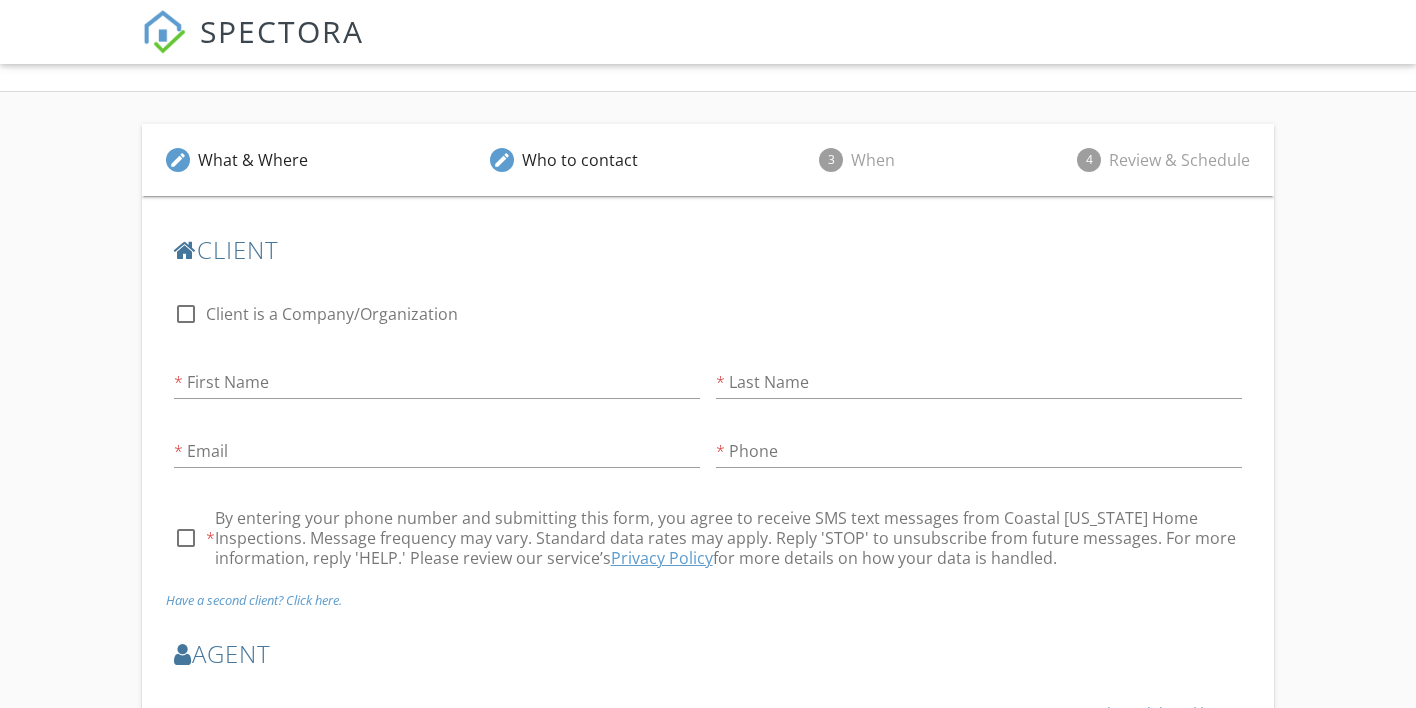 scroll, scrollTop: 356, scrollLeft: 0, axis: vertical 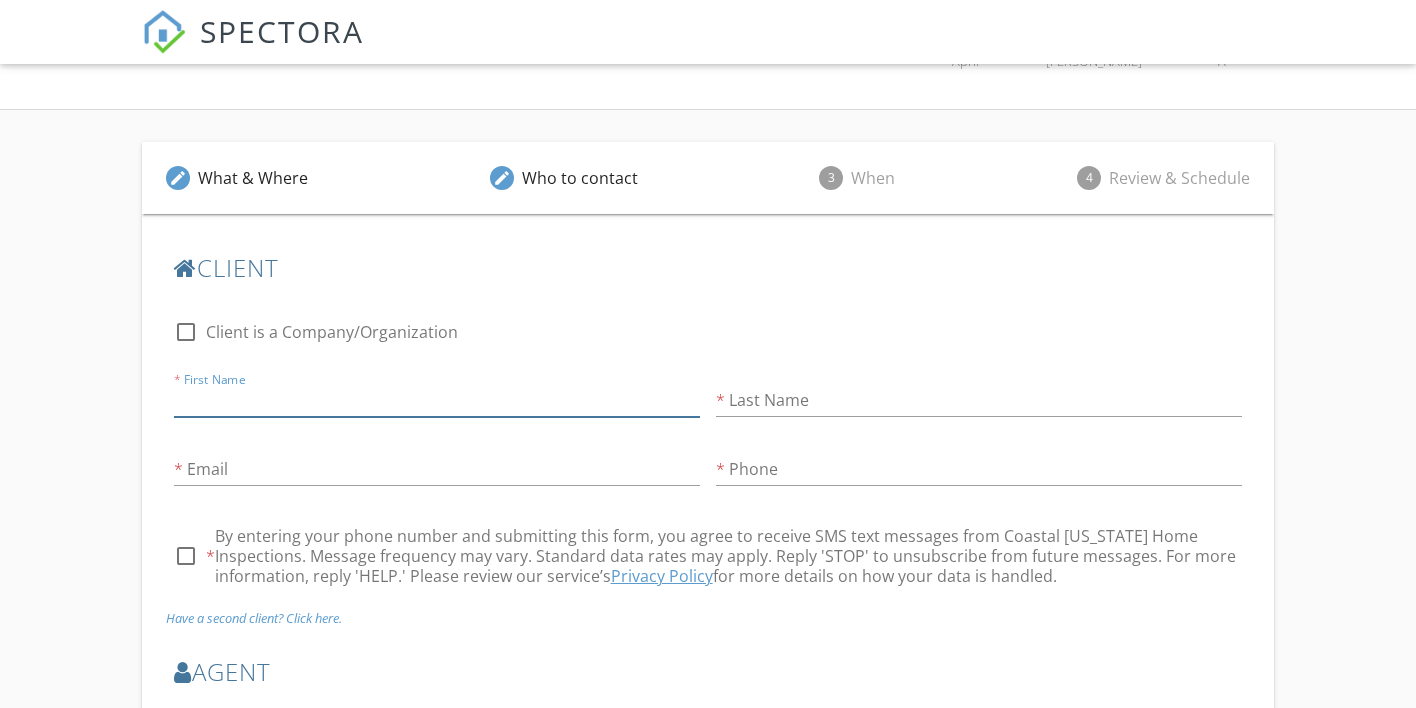 click on "First Name" at bounding box center [437, 400] 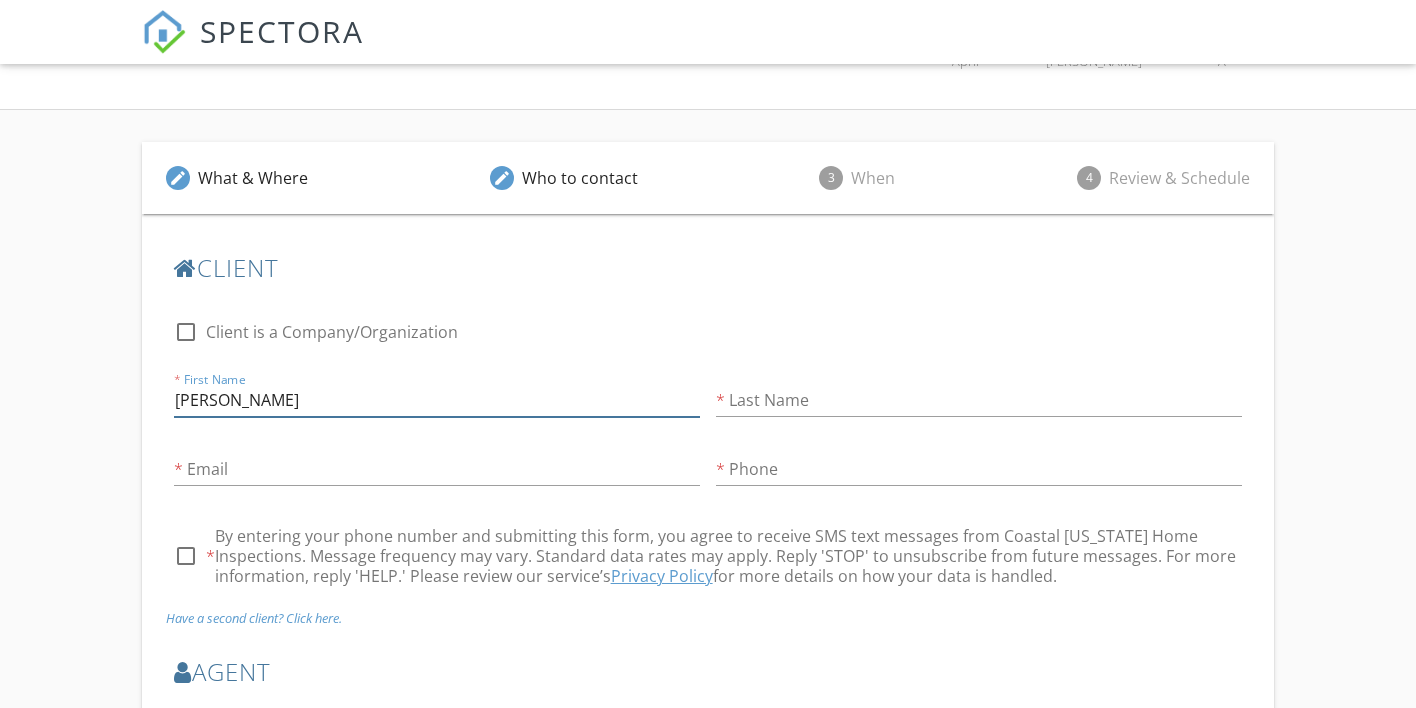 type on "Joshua" 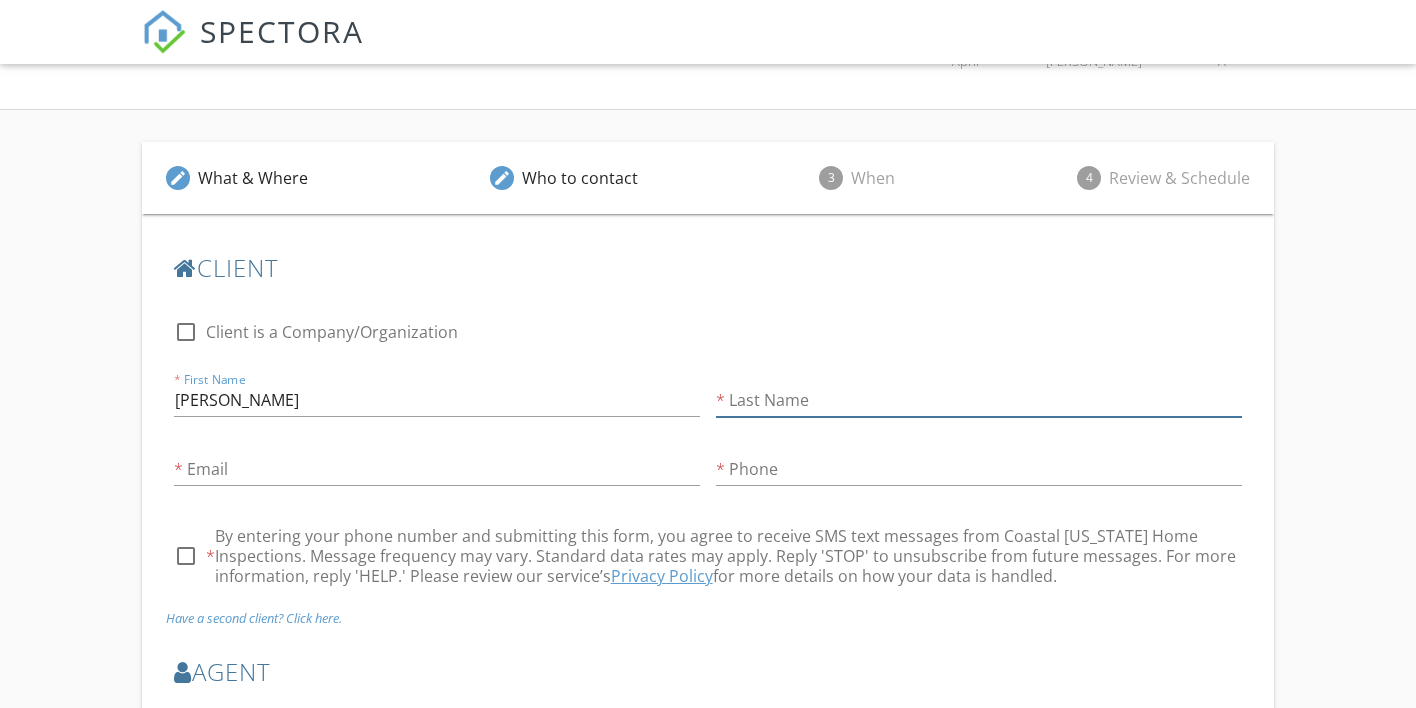 click on "Last Name" at bounding box center (979, 400) 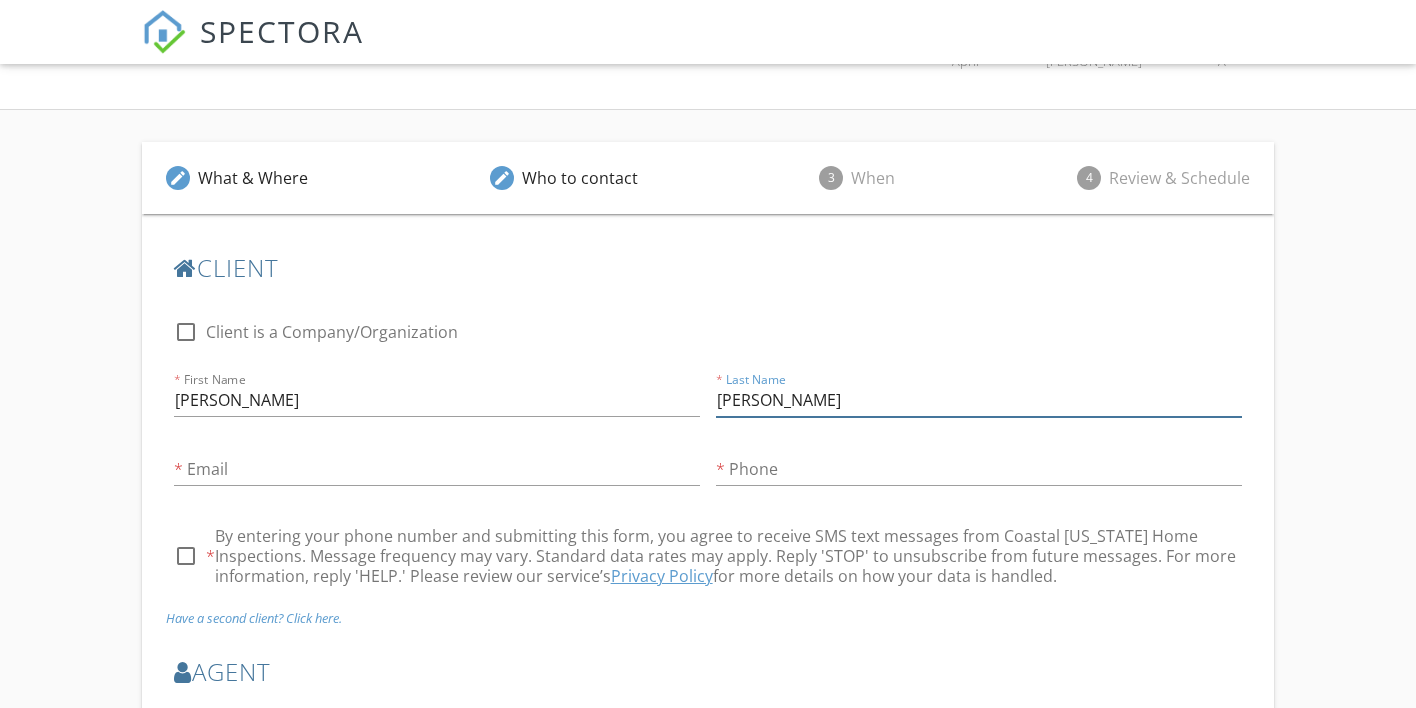 type on "[PERSON_NAME]" 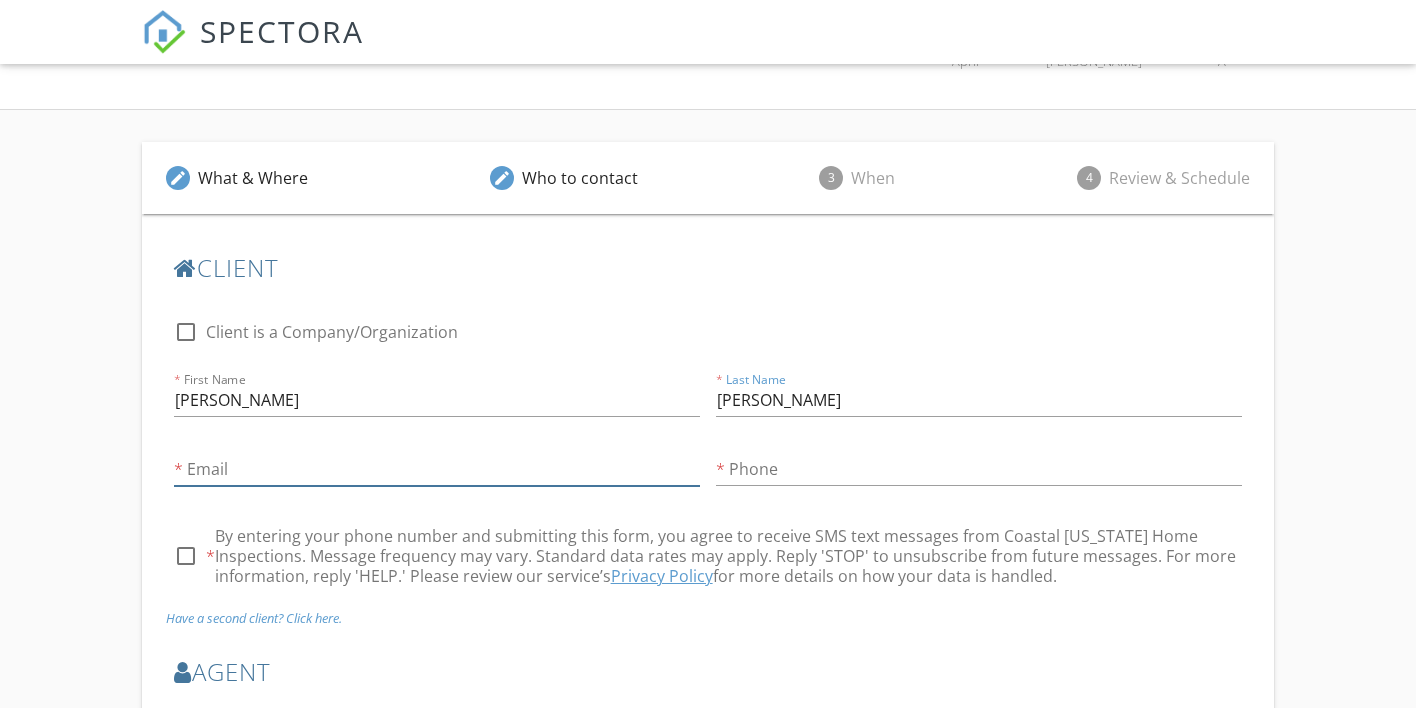 click on "Email" at bounding box center (437, 469) 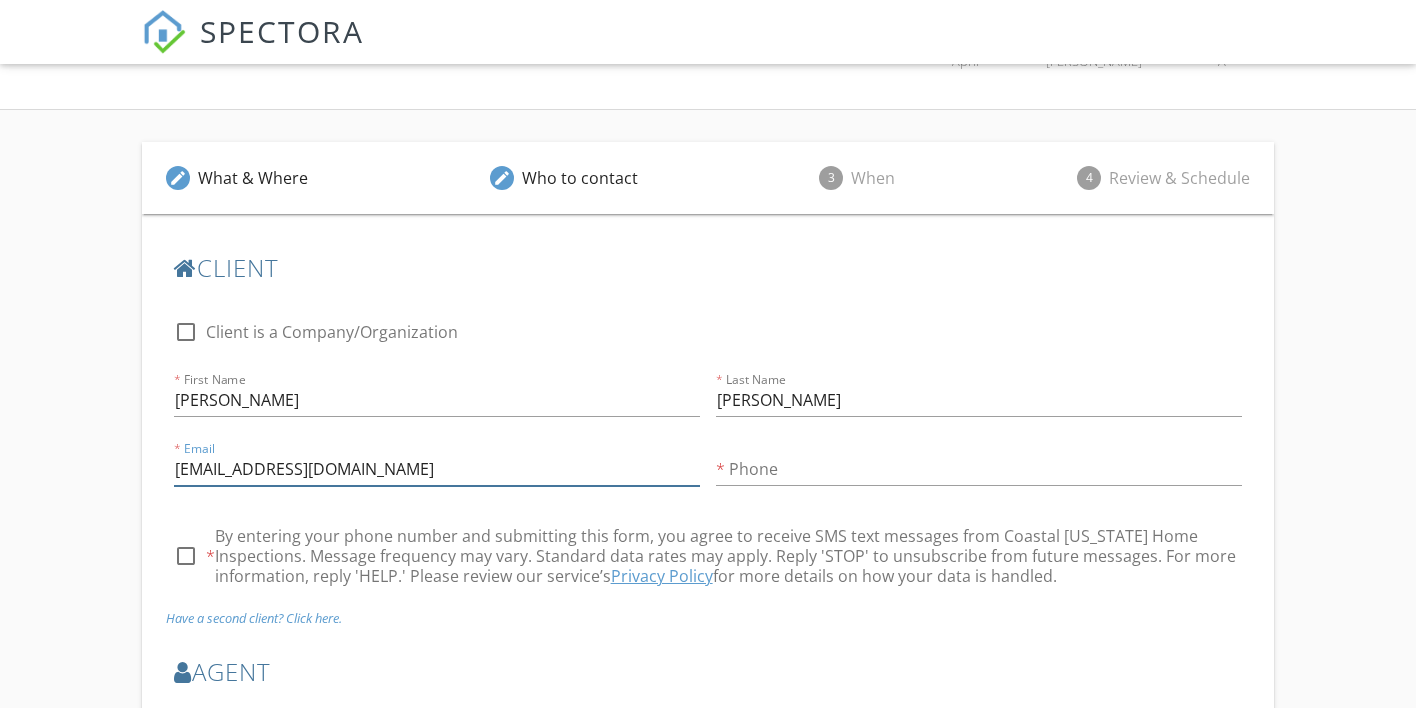 type on "[EMAIL_ADDRESS][DOMAIN_NAME]" 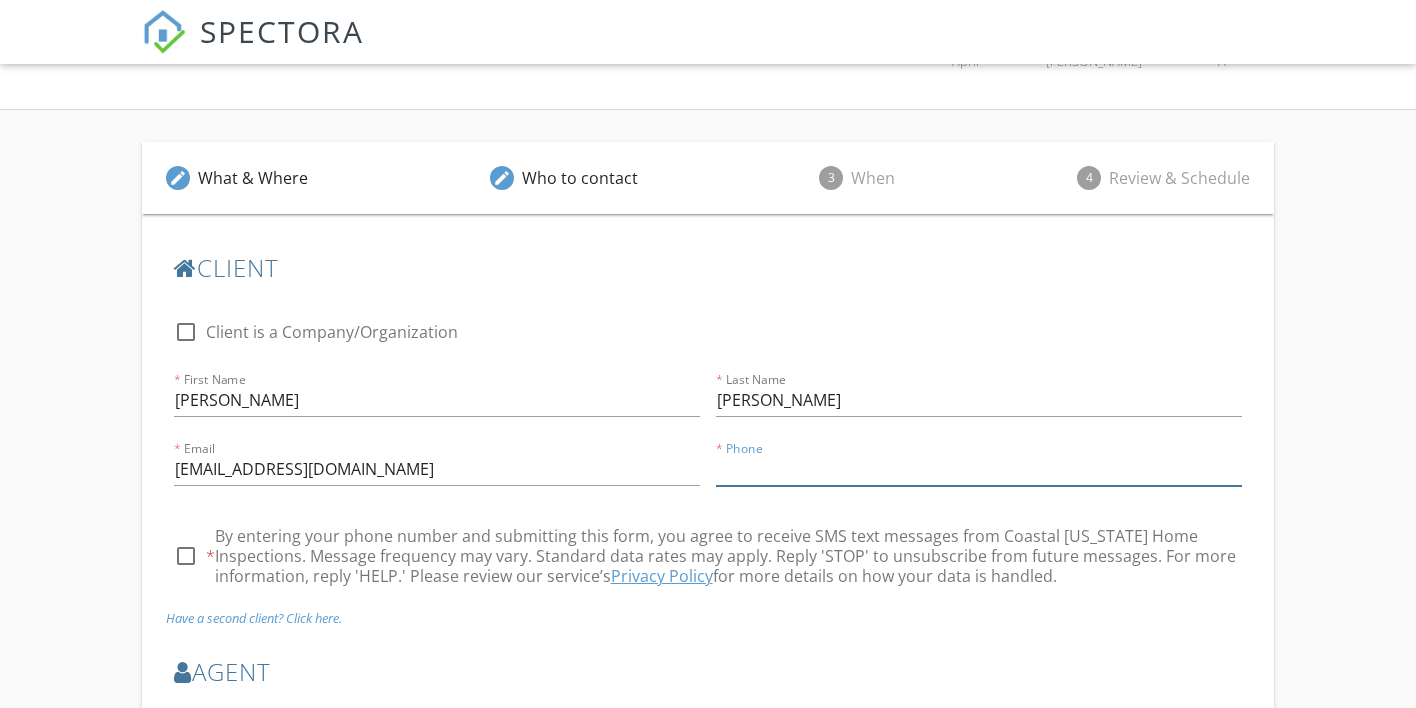 click on "Phone" at bounding box center [979, 469] 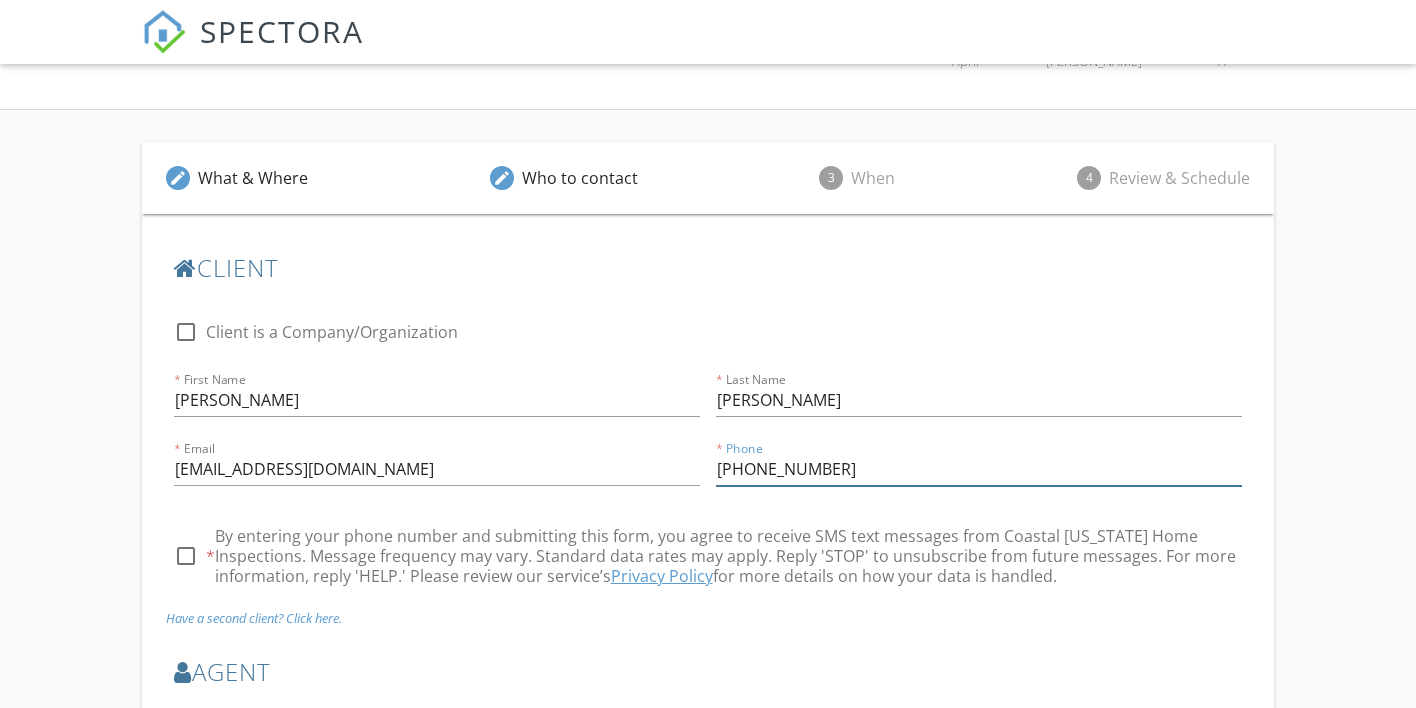 type on "[PHONE_NUMBER]" 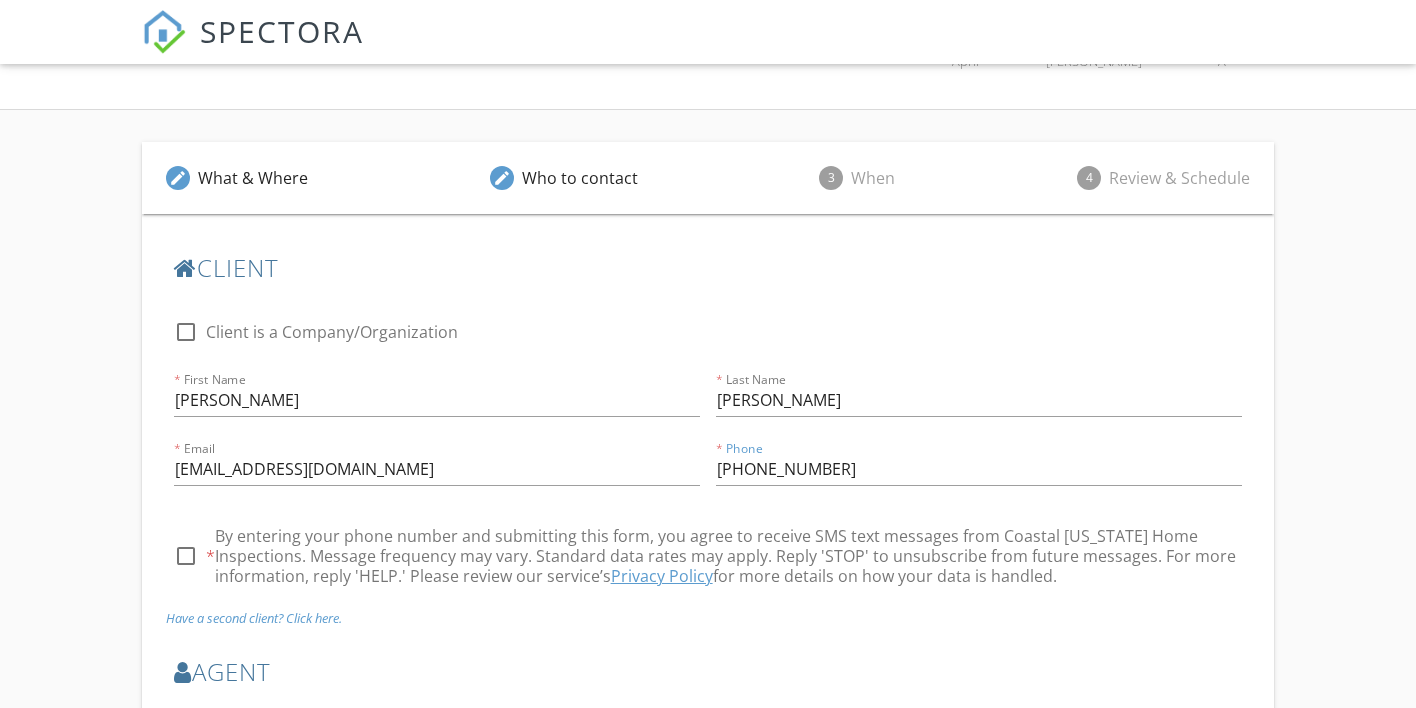 click at bounding box center (186, 556) 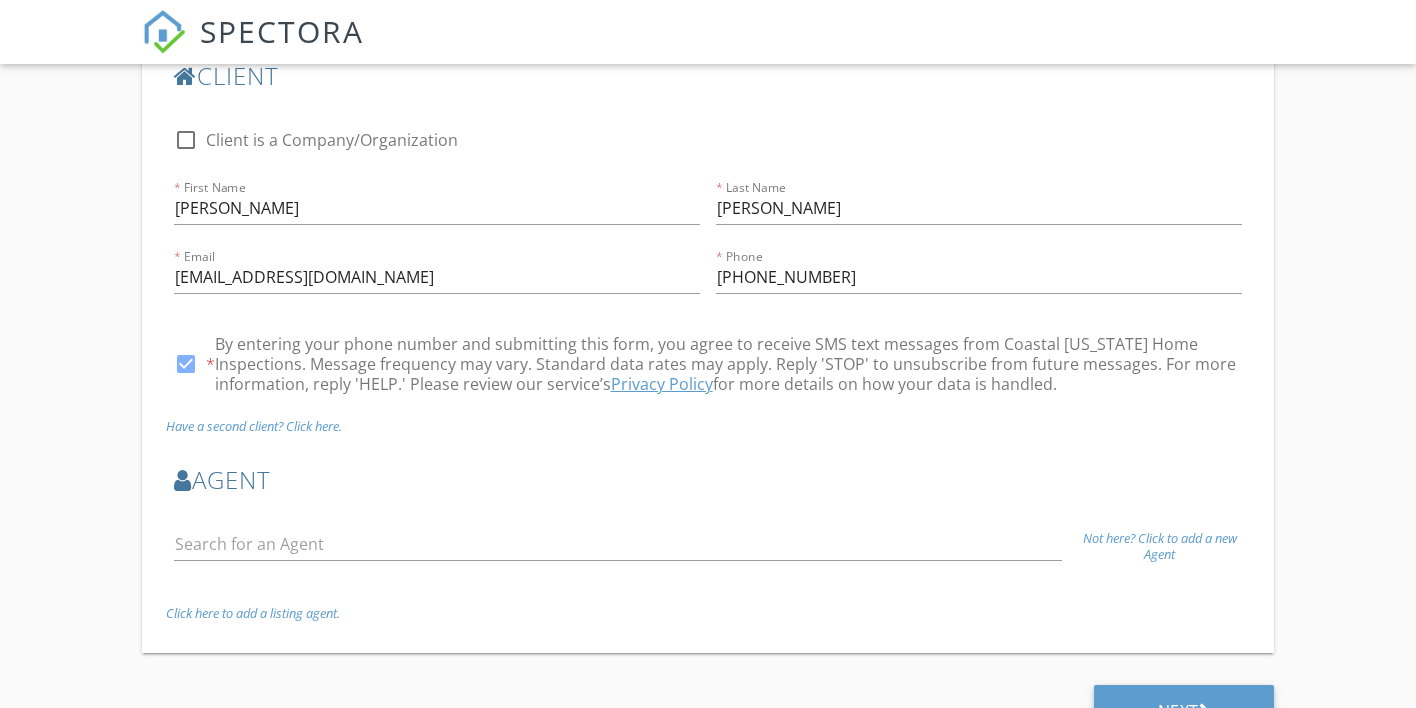 scroll, scrollTop: 594, scrollLeft: 0, axis: vertical 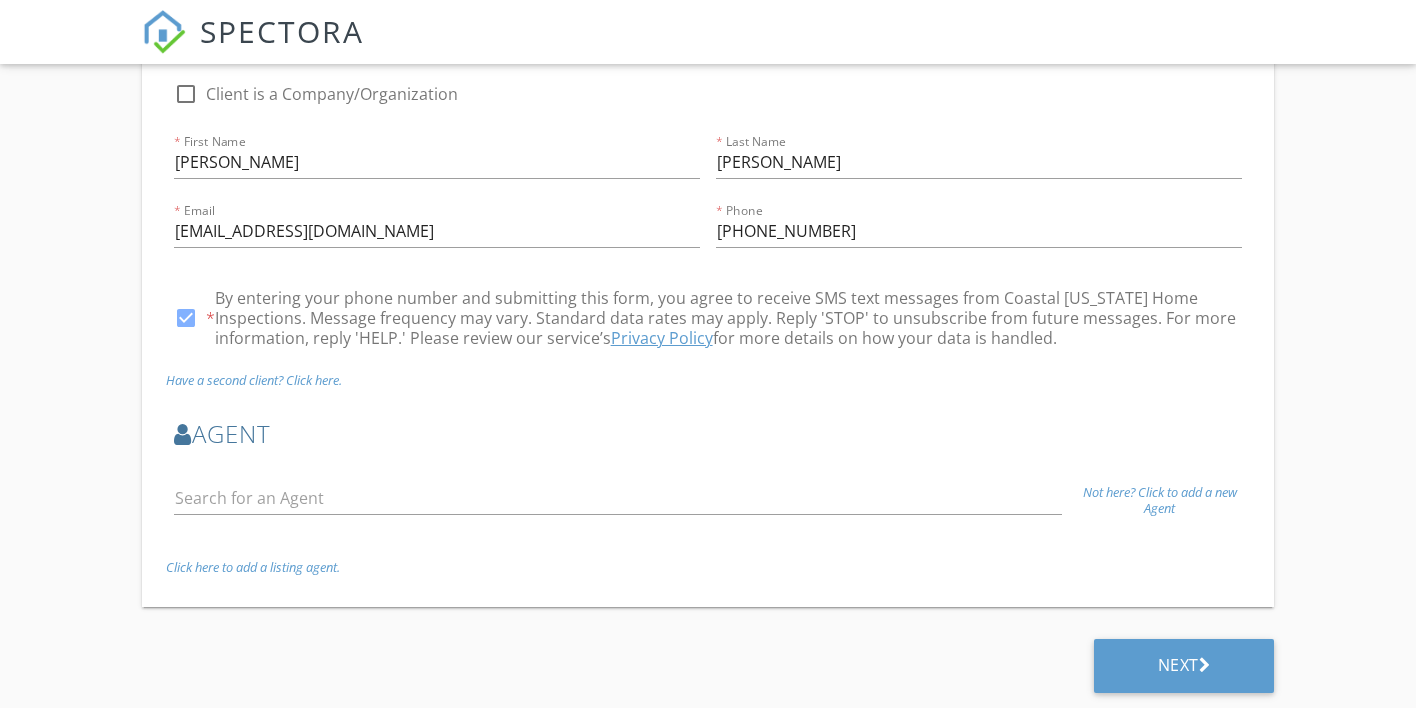 click on "Have a second client? Click here." at bounding box center (254, 380) 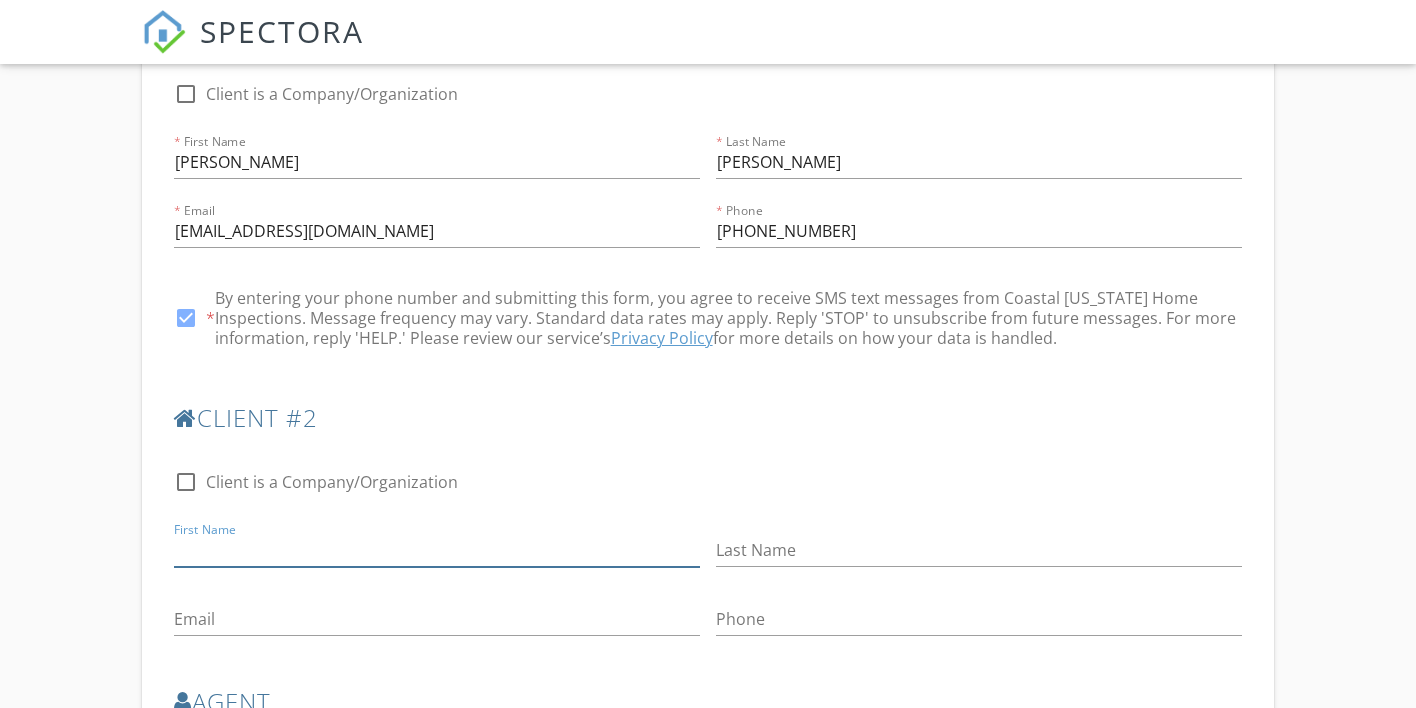 click on "First Name" at bounding box center (437, 550) 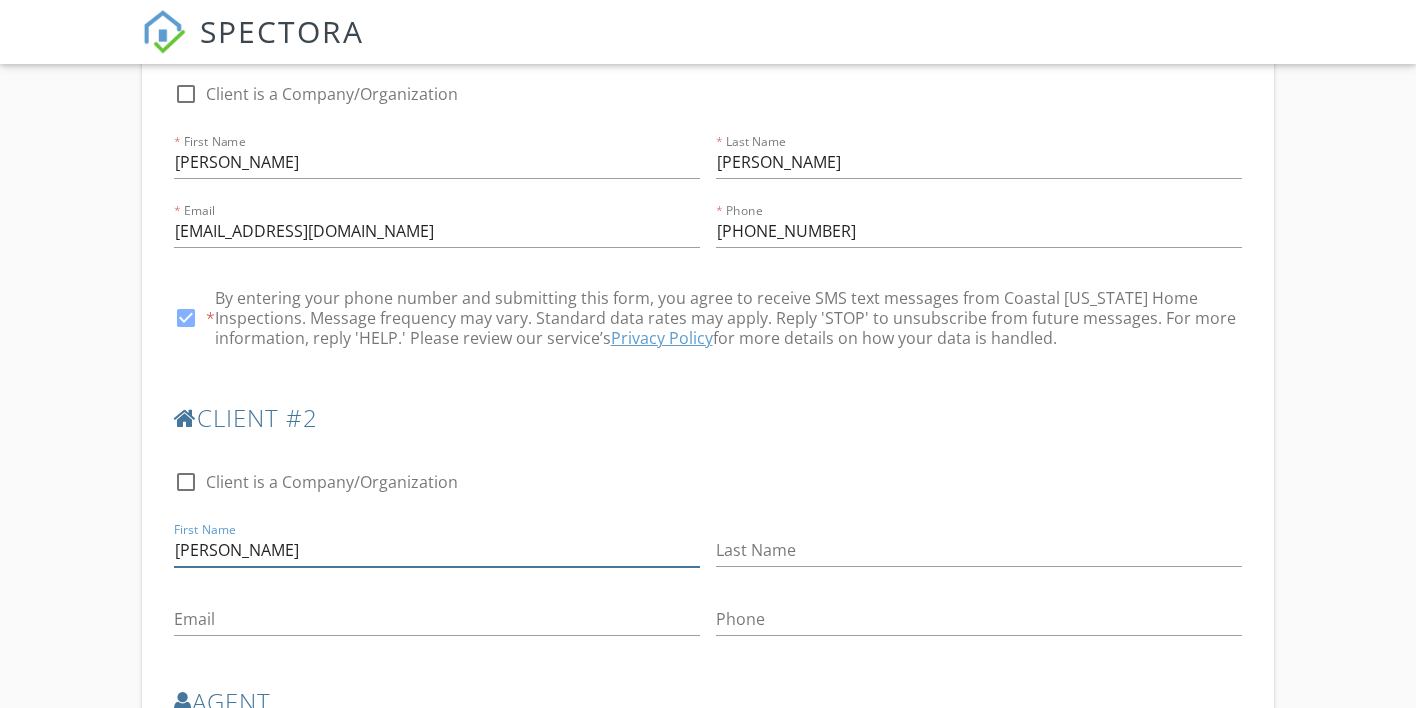 type on "[PERSON_NAME]" 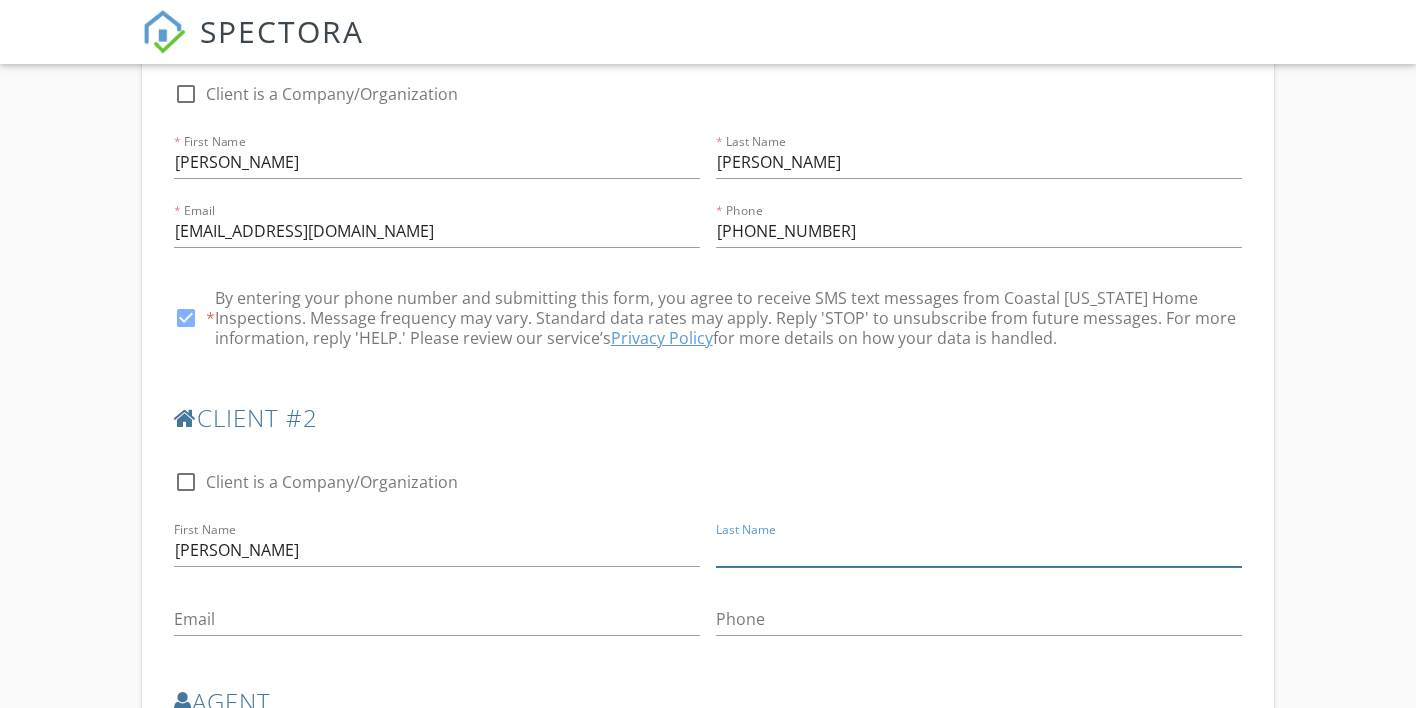 click on "Last Name" at bounding box center (979, 550) 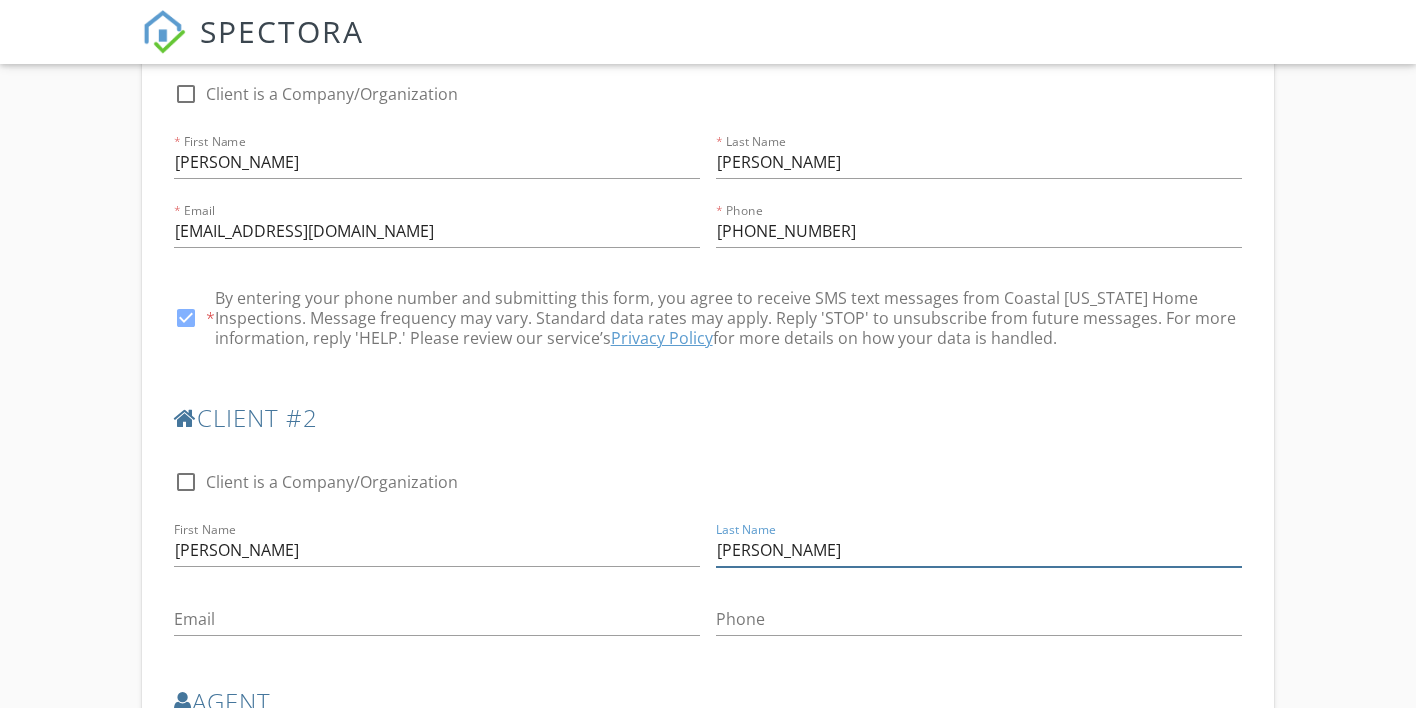click on "[PERSON_NAME]" at bounding box center [979, 550] 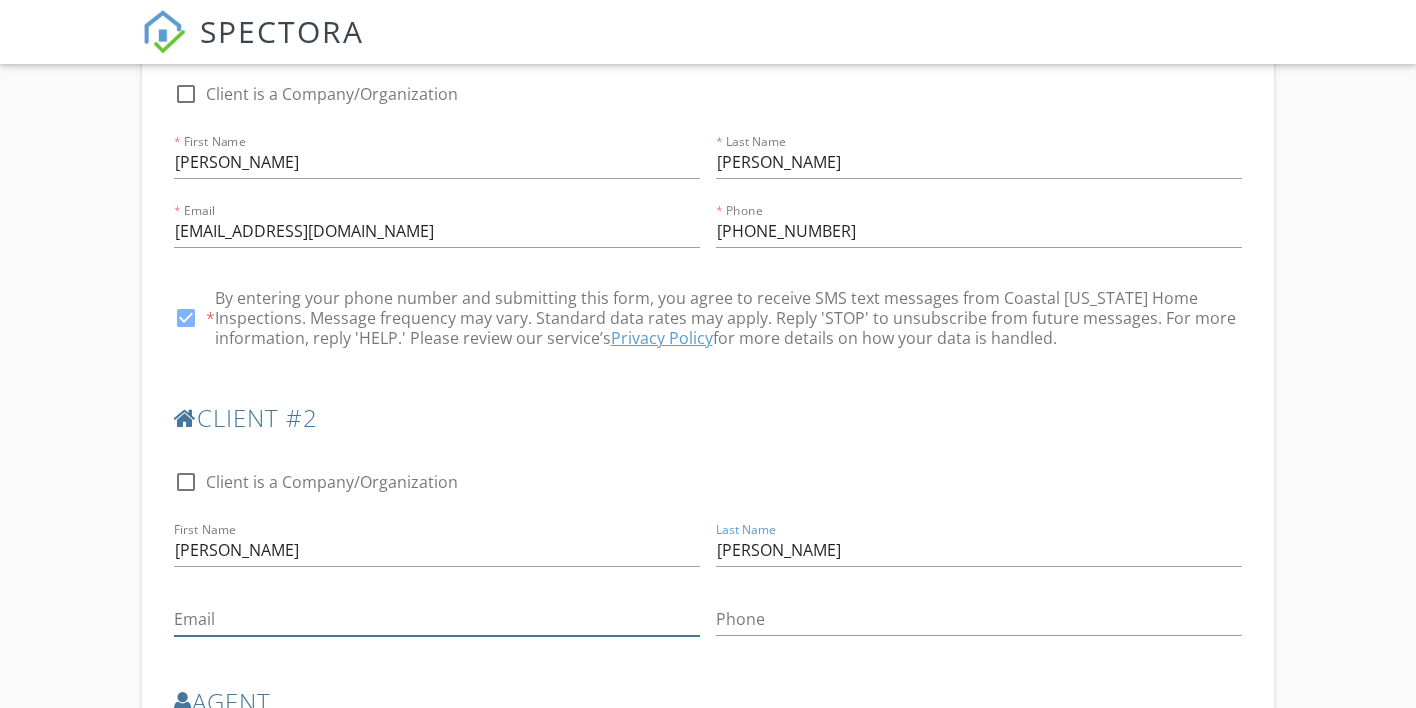 click on "Email" at bounding box center (437, 619) 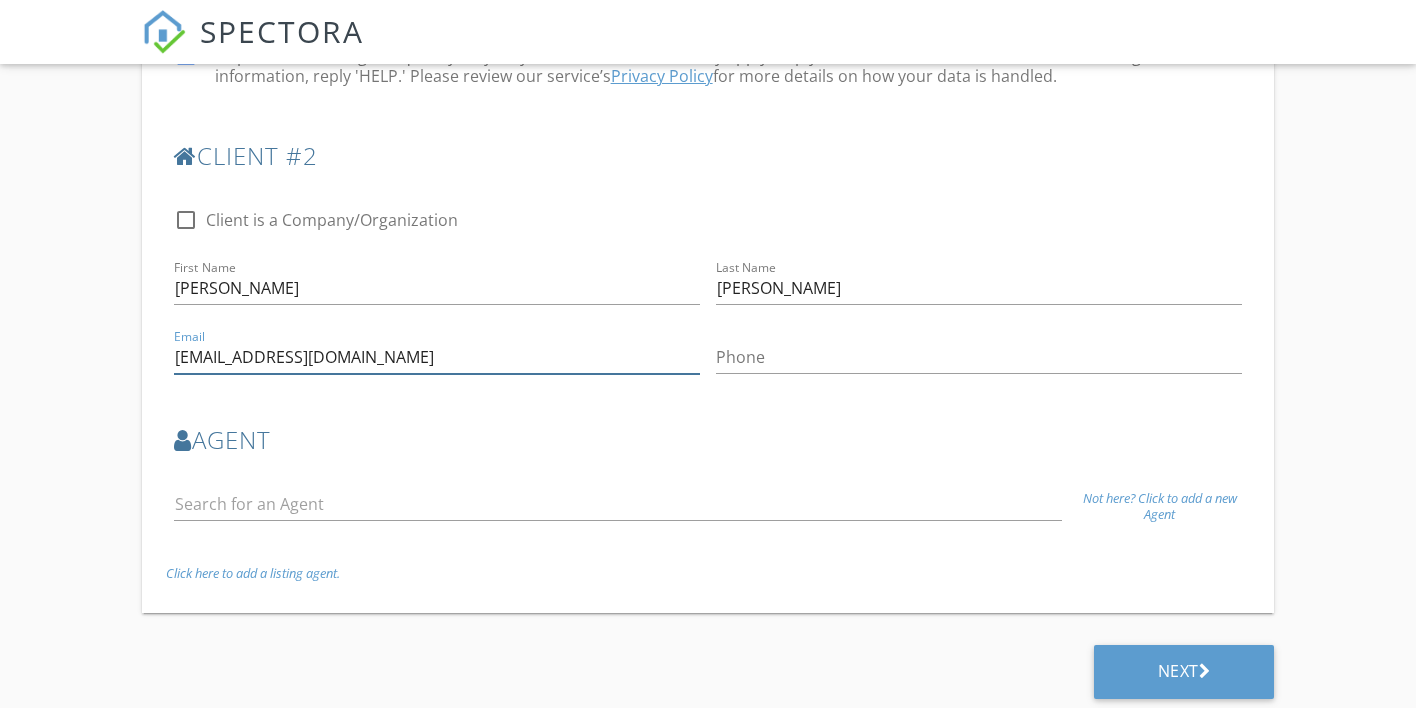 scroll, scrollTop: 862, scrollLeft: 0, axis: vertical 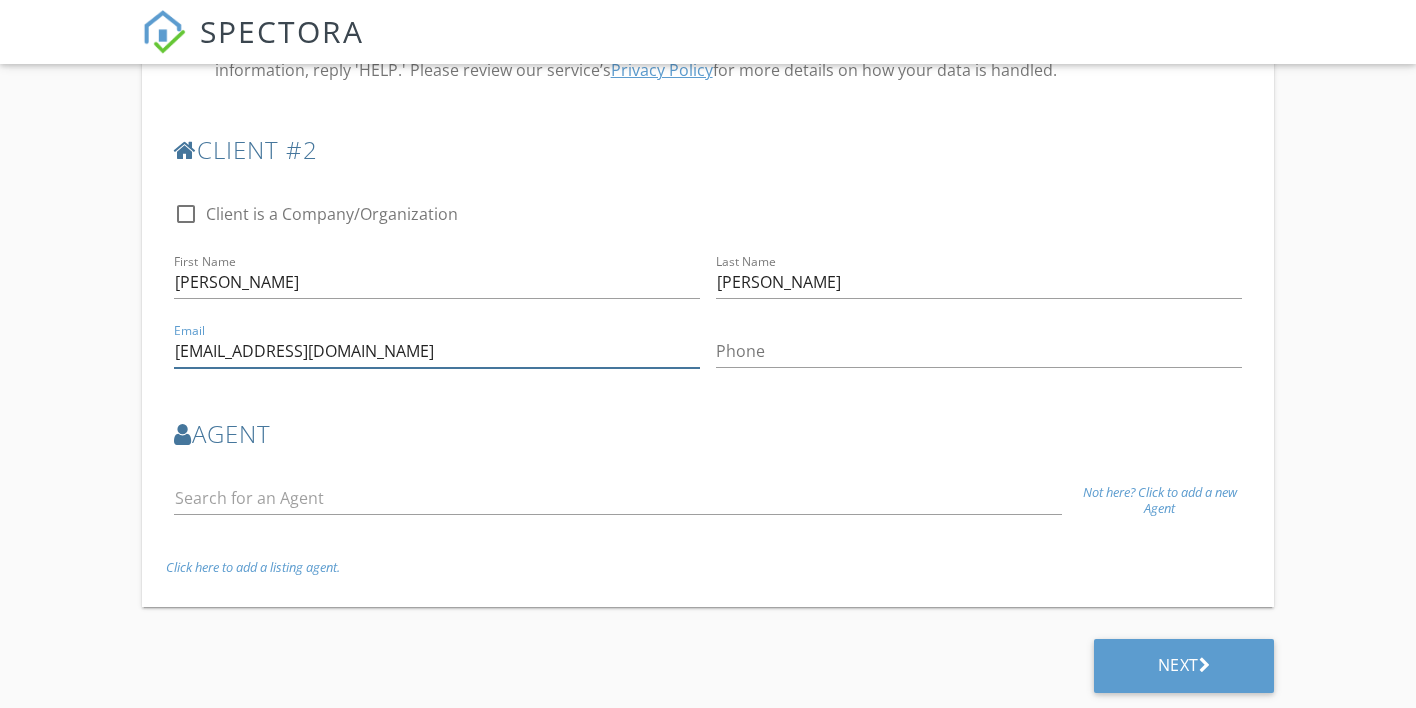 type on "Eliseraposa@gmail.com" 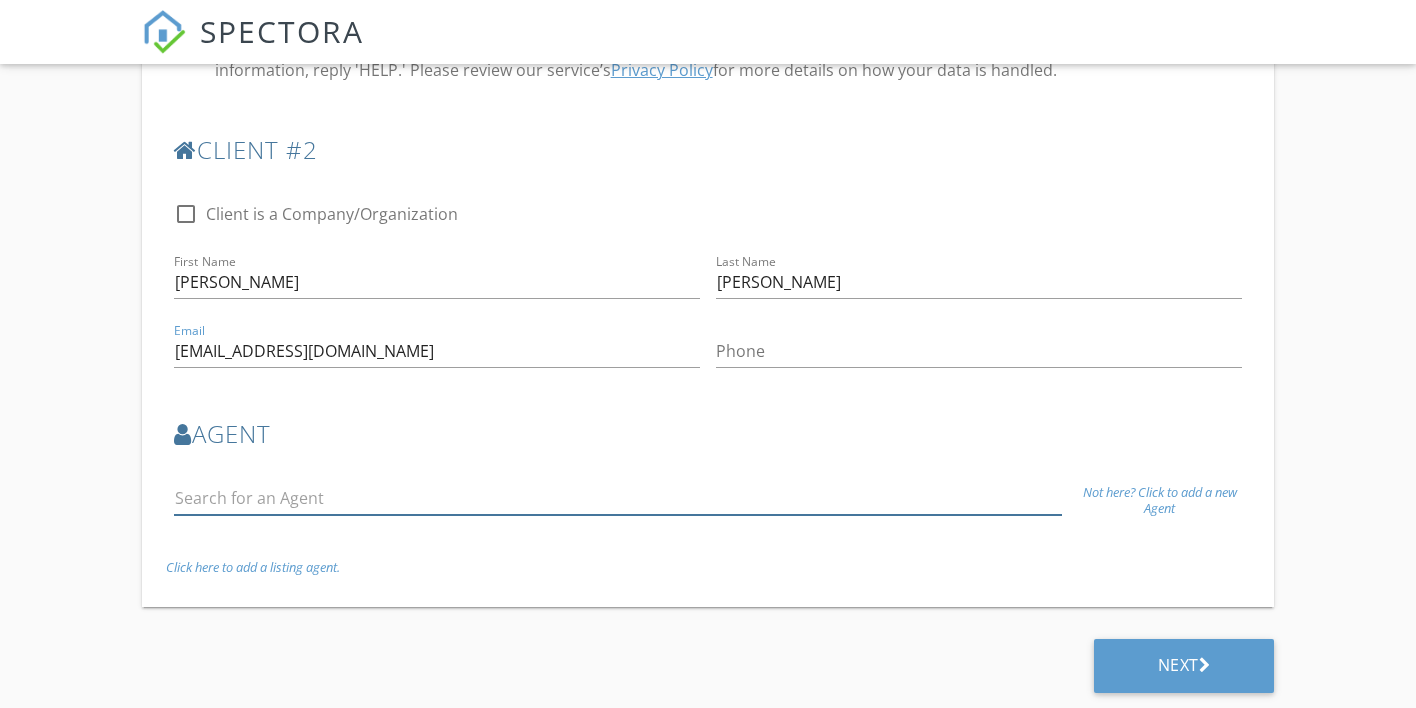 click at bounding box center [618, 498] 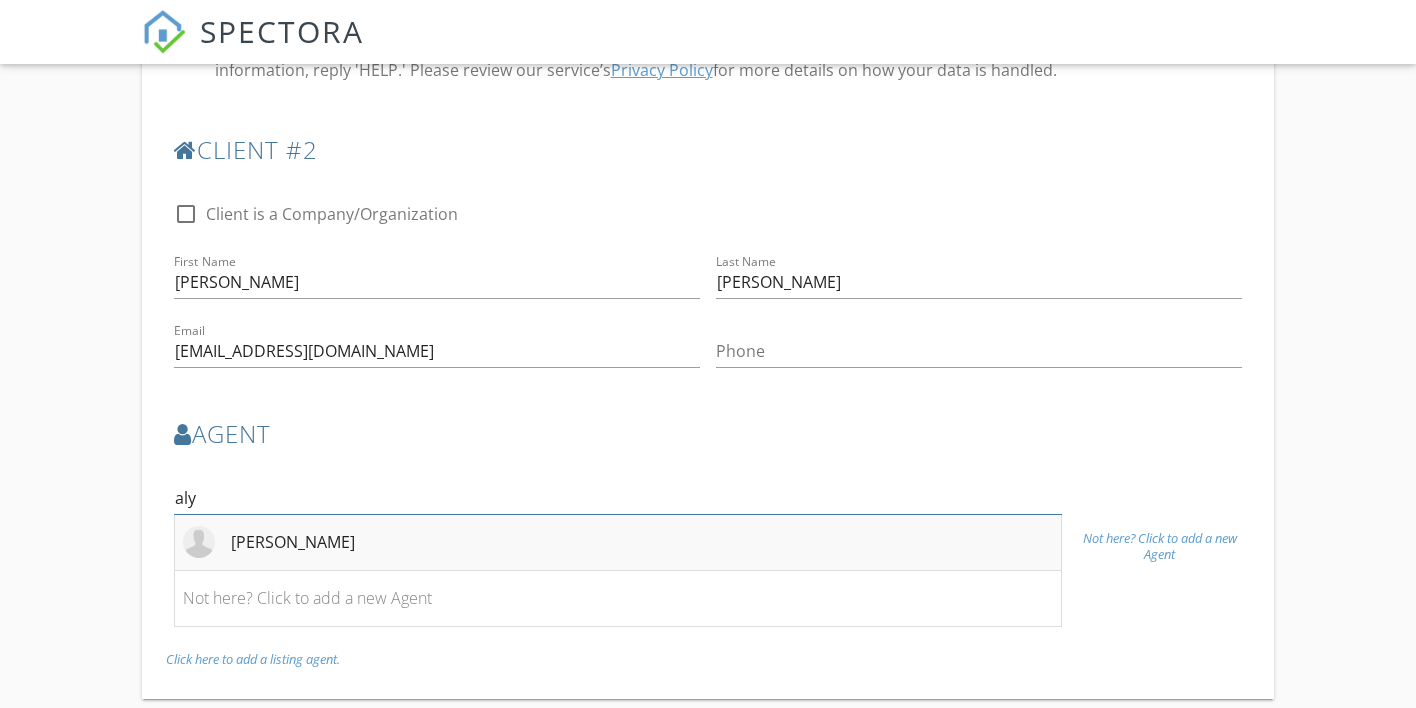 type on "aly" 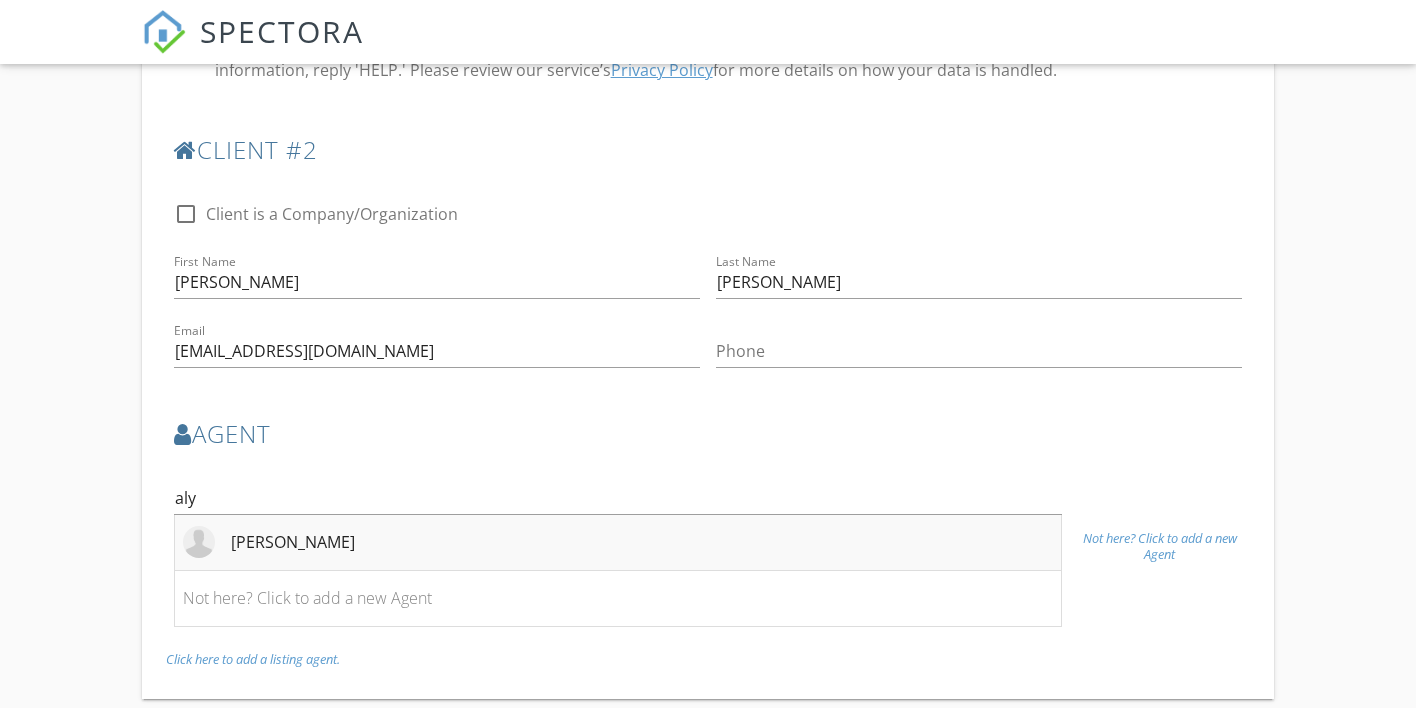 click on "Alyson Sisman" at bounding box center [618, 543] 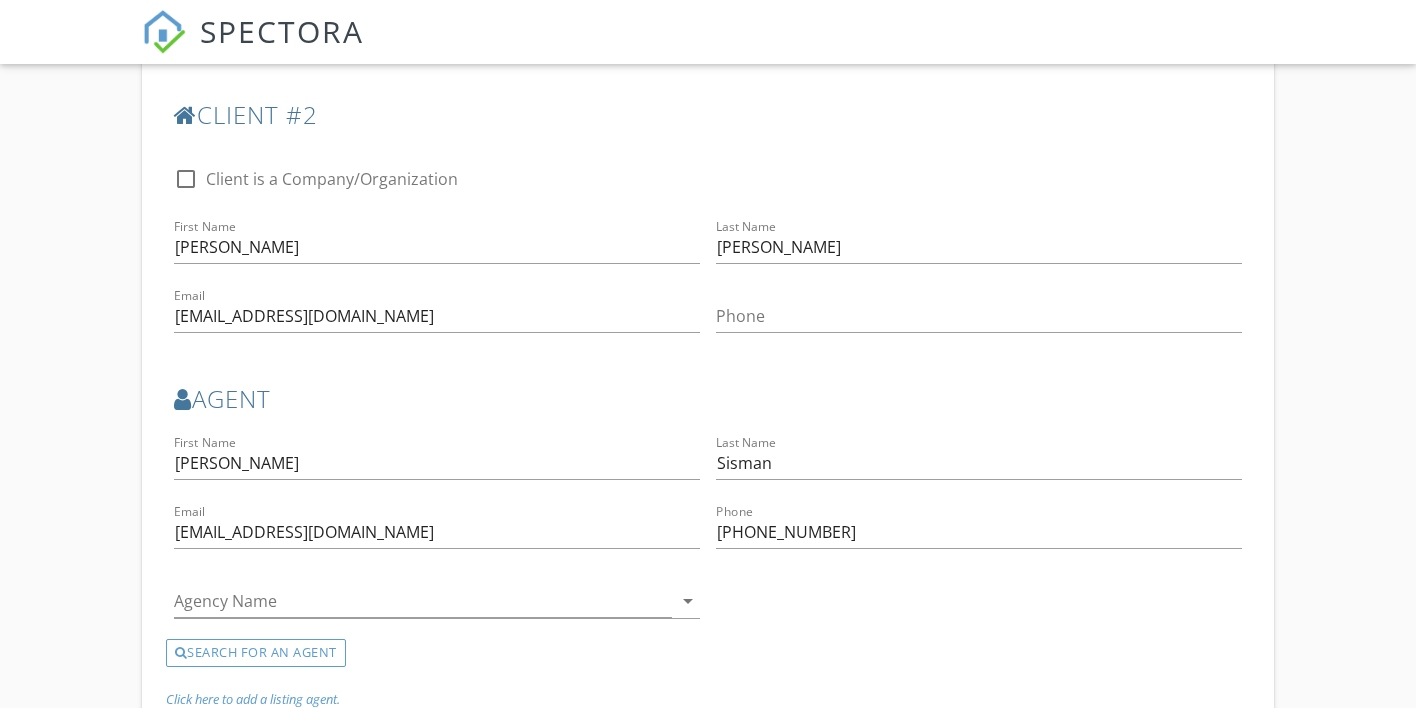 scroll, scrollTop: 1028, scrollLeft: 0, axis: vertical 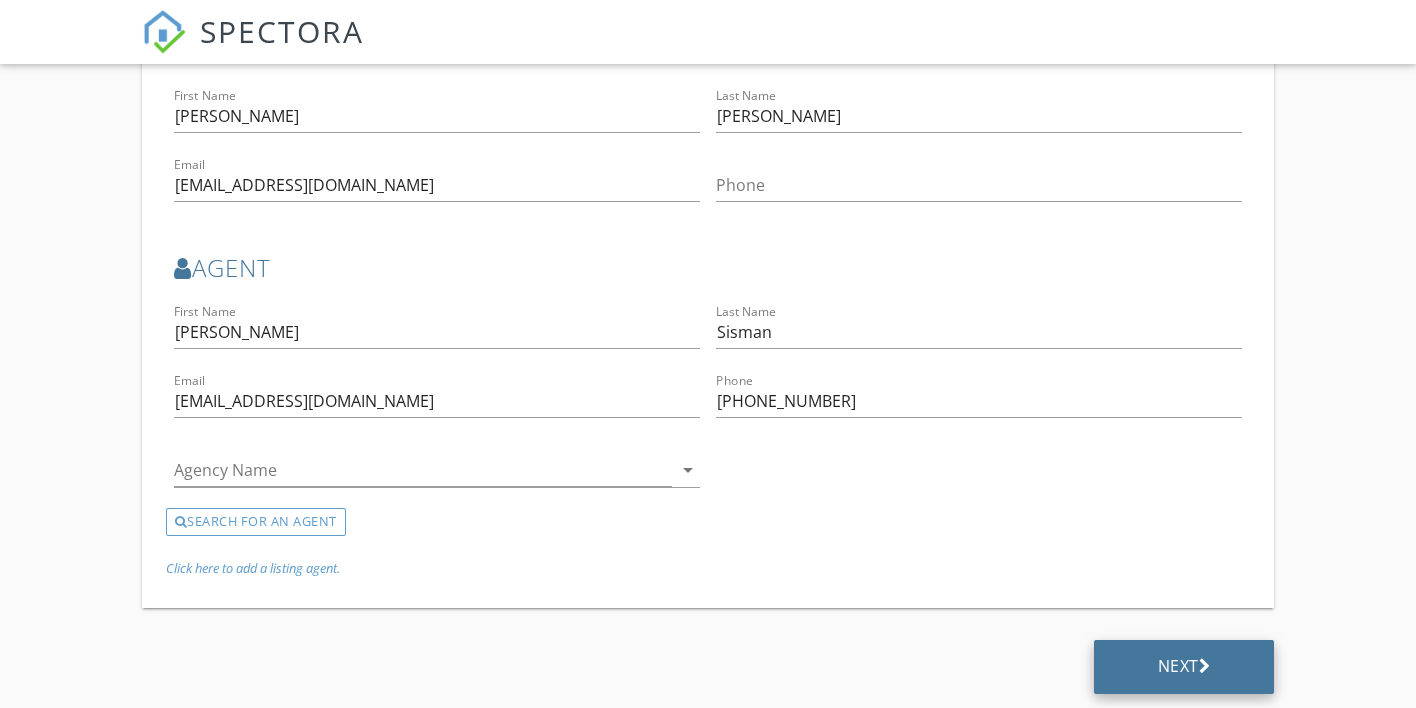 click on "Next" at bounding box center [1184, 667] 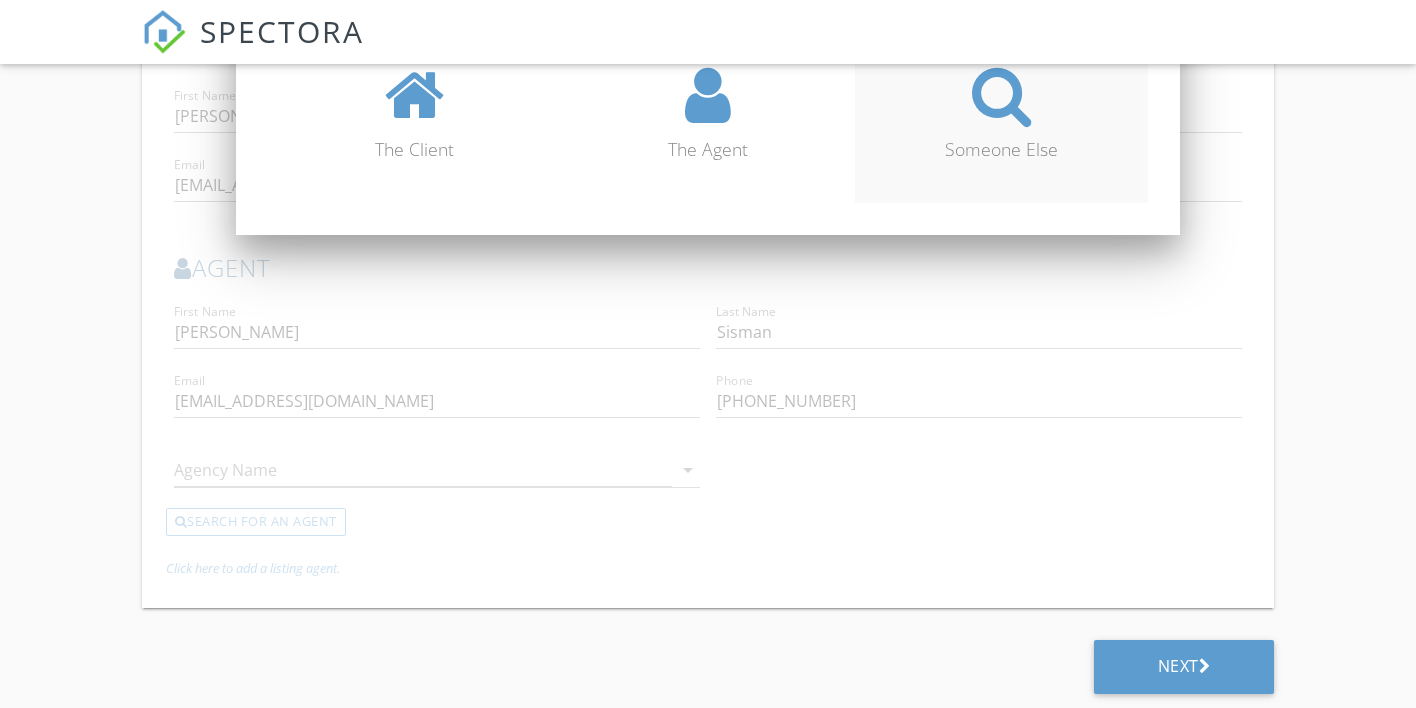 click at bounding box center [1001, 95] 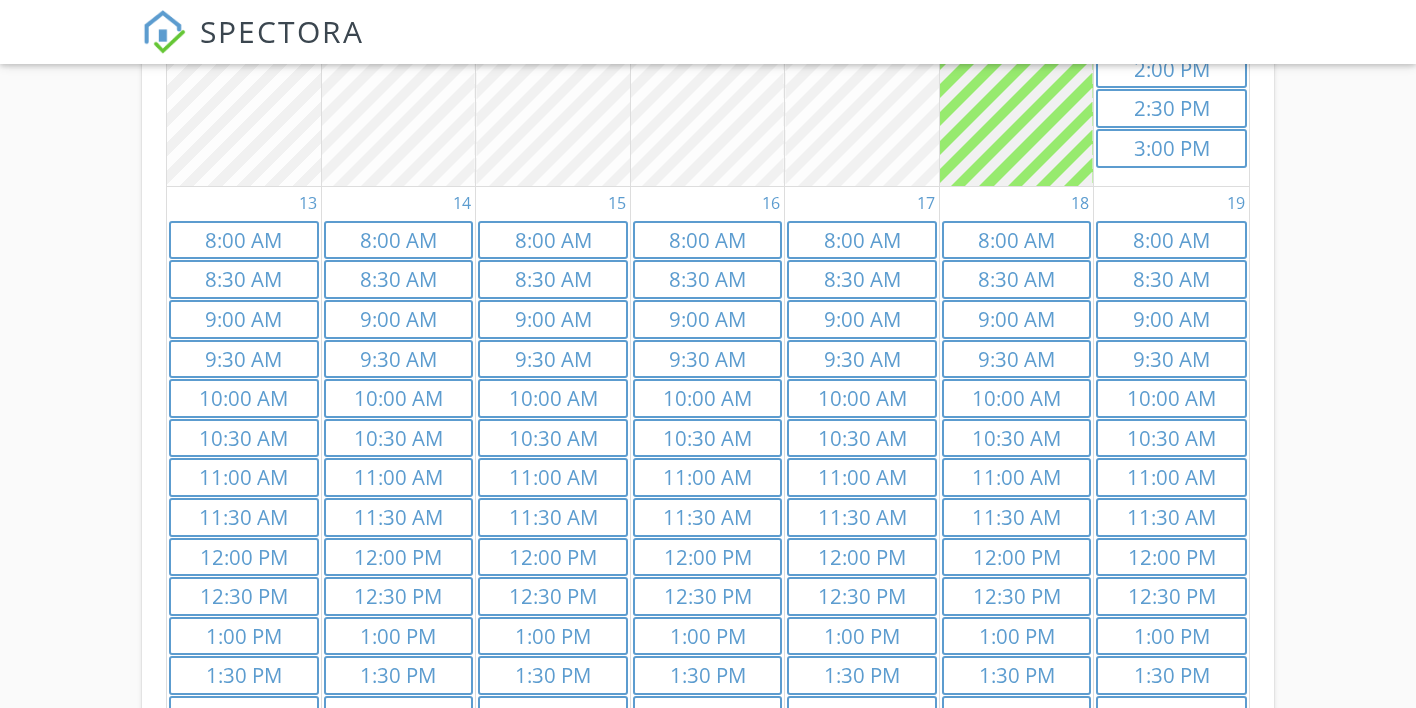 scroll, scrollTop: 1030, scrollLeft: 0, axis: vertical 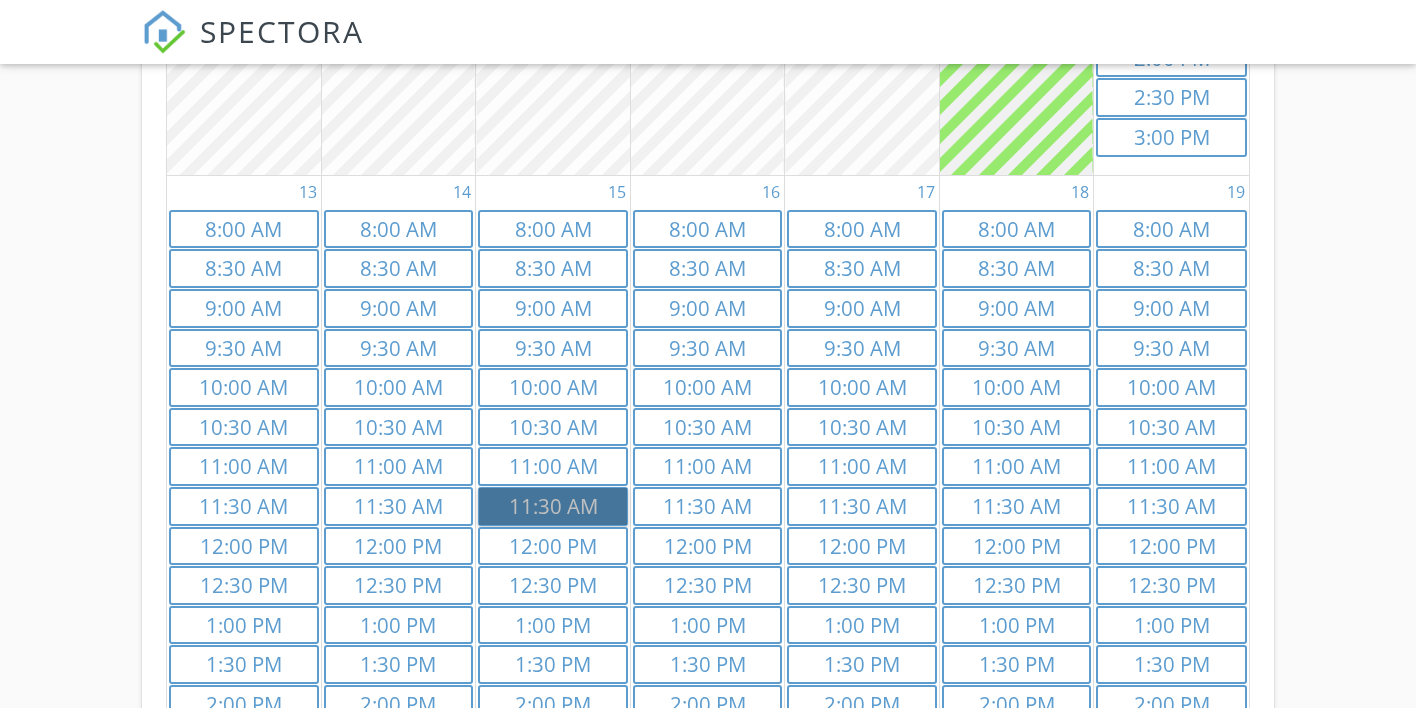 click on "11:30a 11:30 AM" at bounding box center (553, 506) 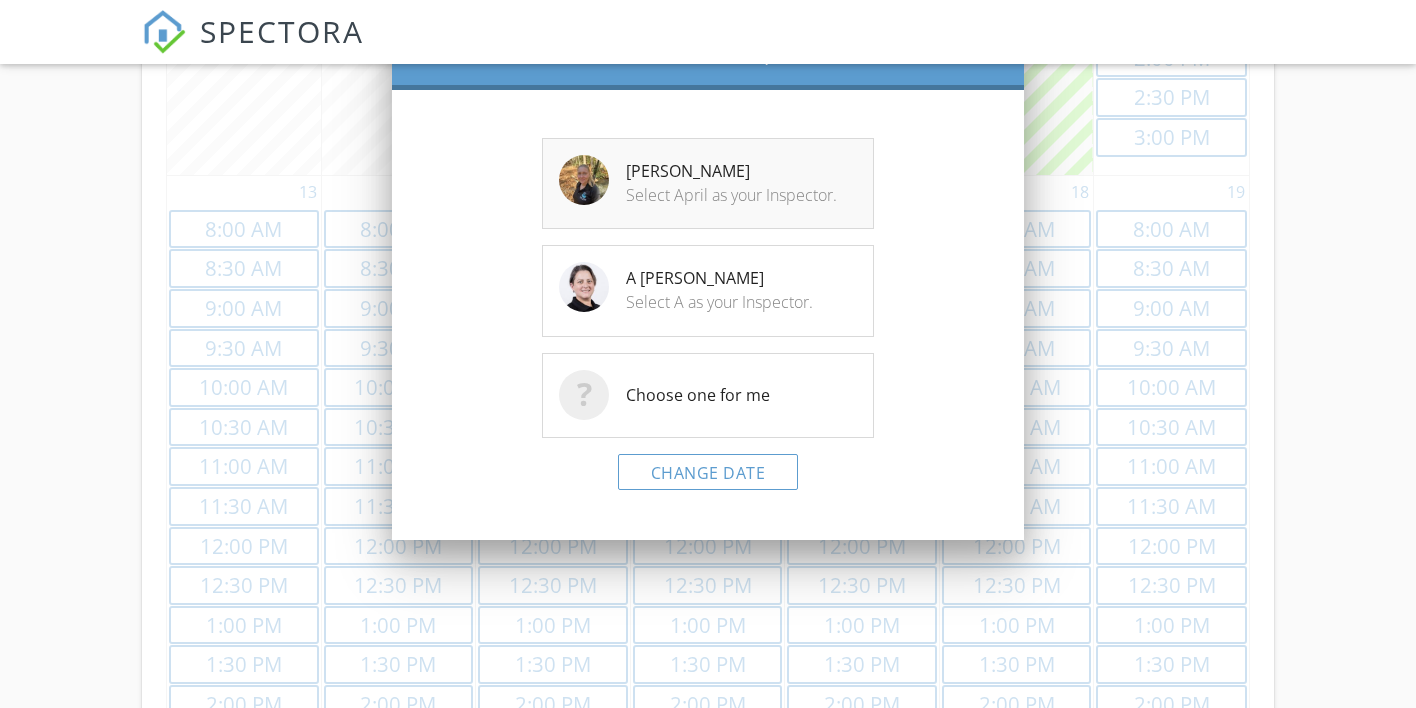 click on "[PERSON_NAME]" at bounding box center [749, 171] 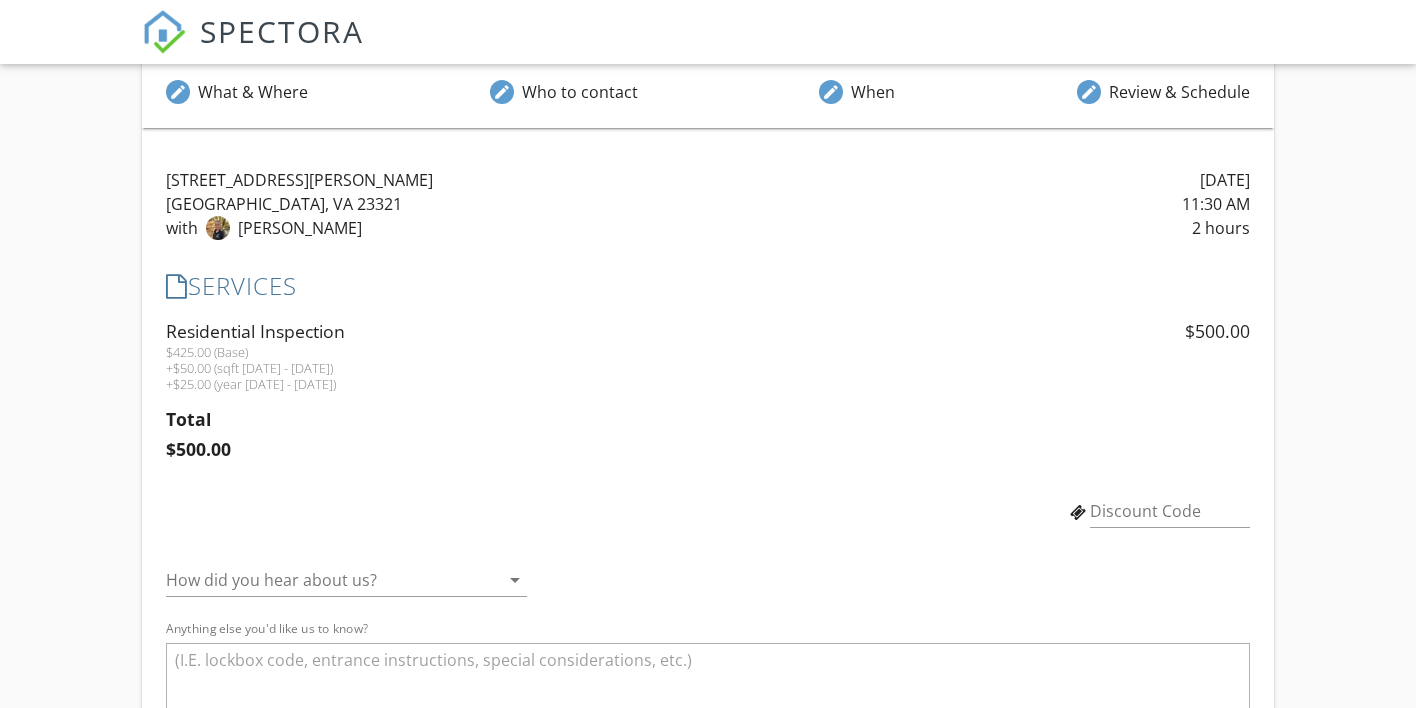 scroll, scrollTop: 624, scrollLeft: 0, axis: vertical 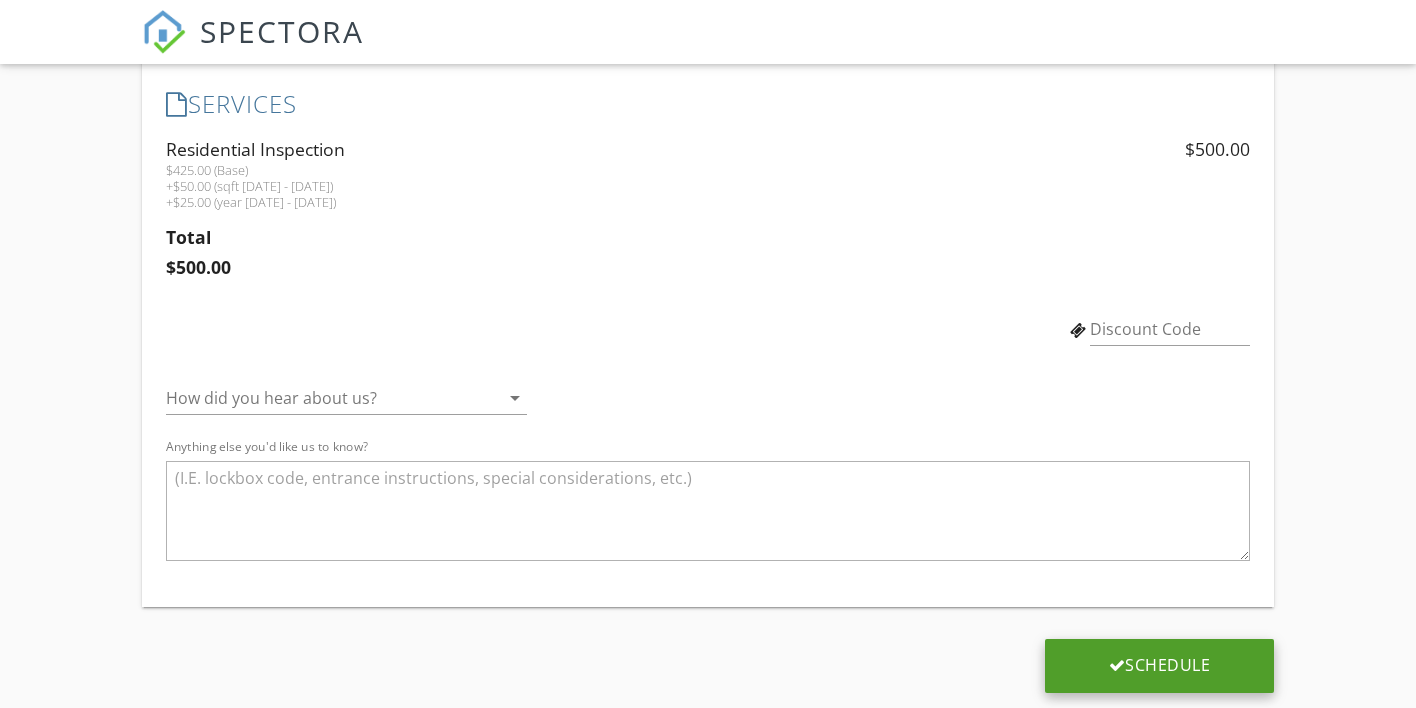 click on "Schedule" at bounding box center (1160, 666) 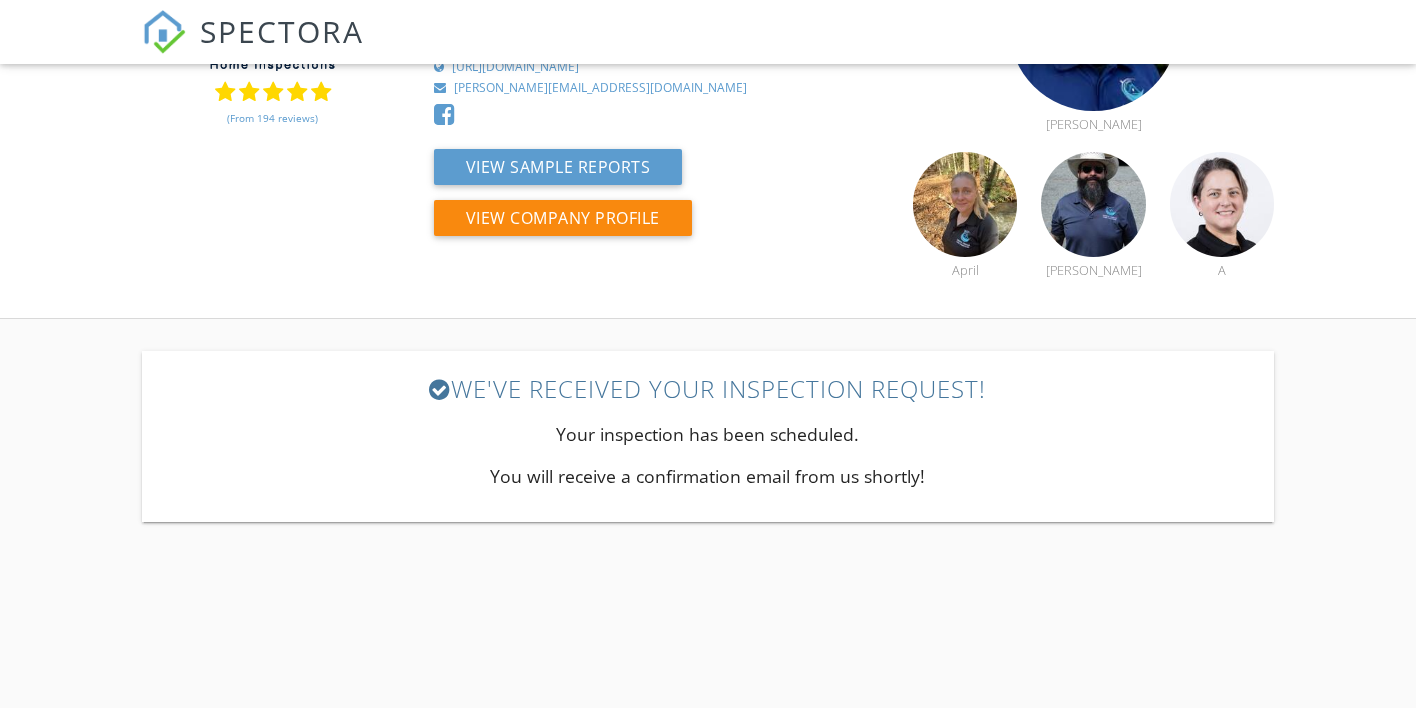 scroll, scrollTop: 0, scrollLeft: 0, axis: both 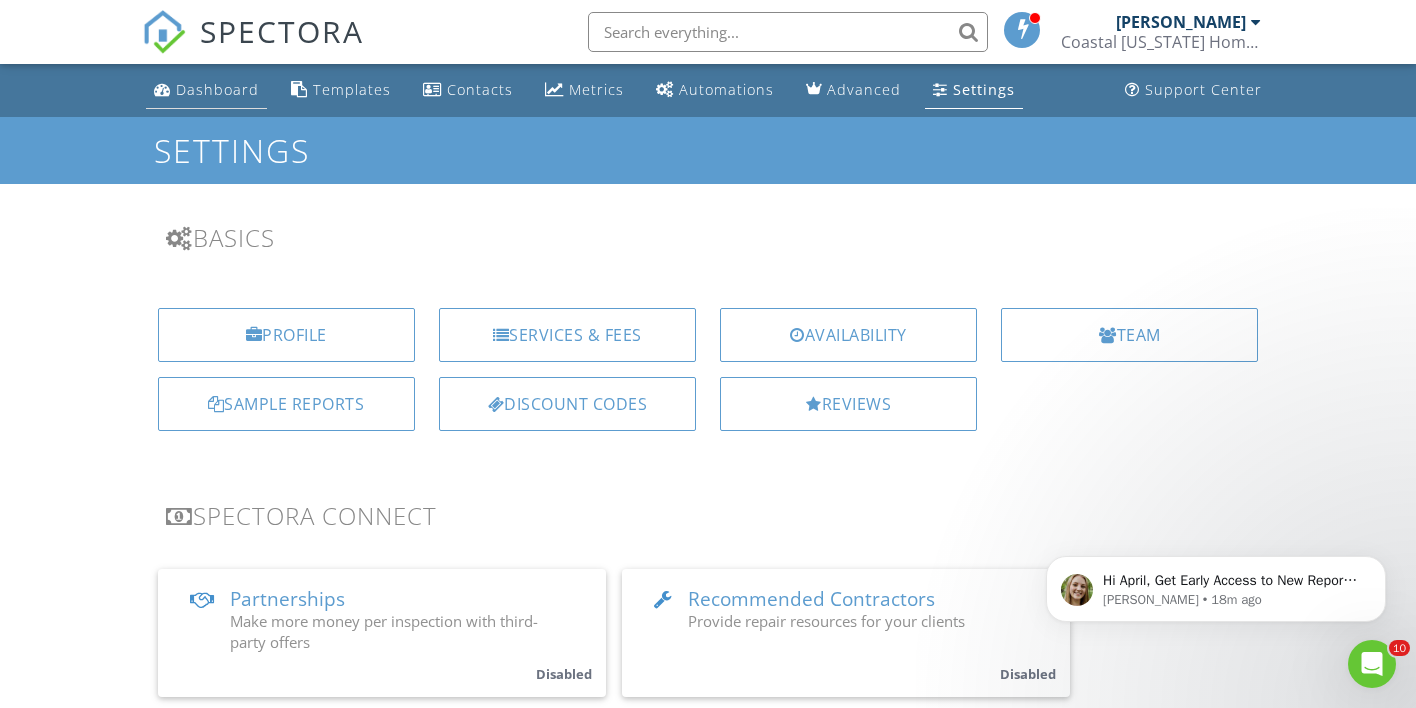 click on "Dashboard" at bounding box center [217, 89] 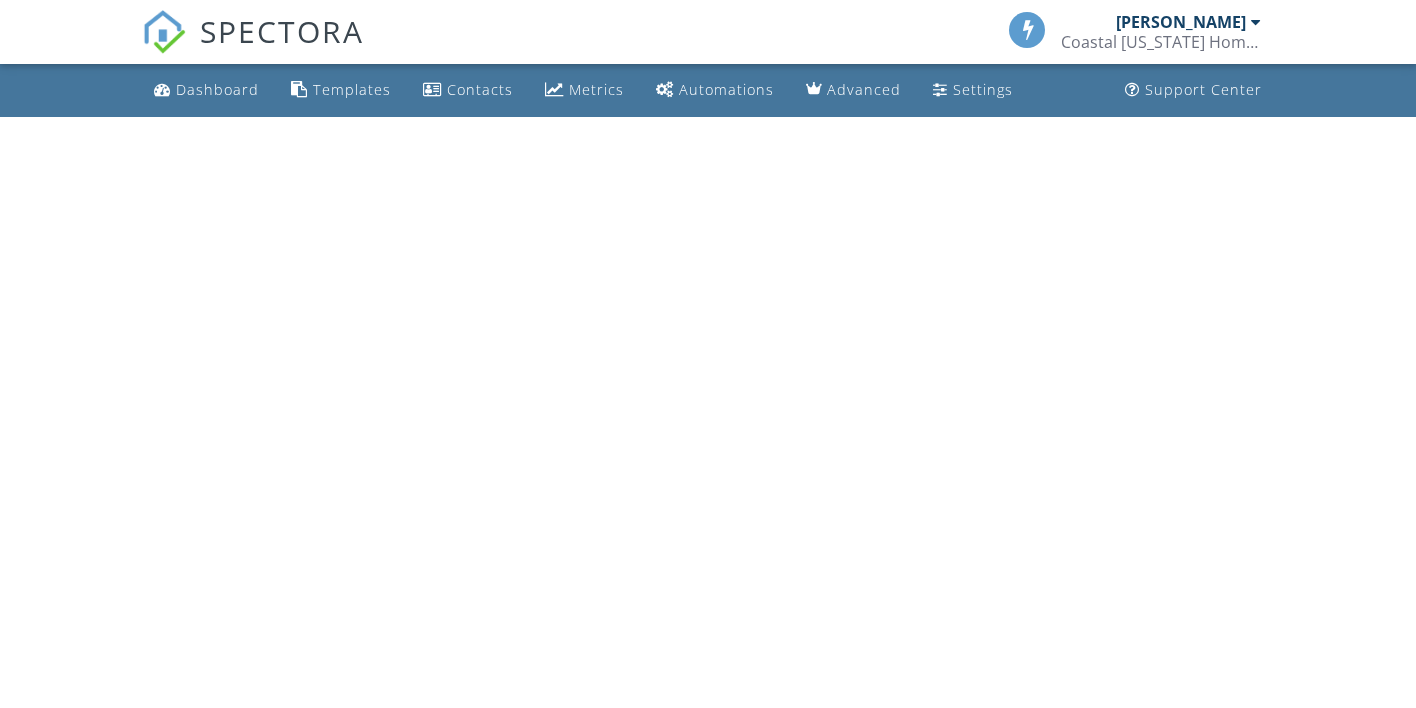 scroll, scrollTop: 0, scrollLeft: 0, axis: both 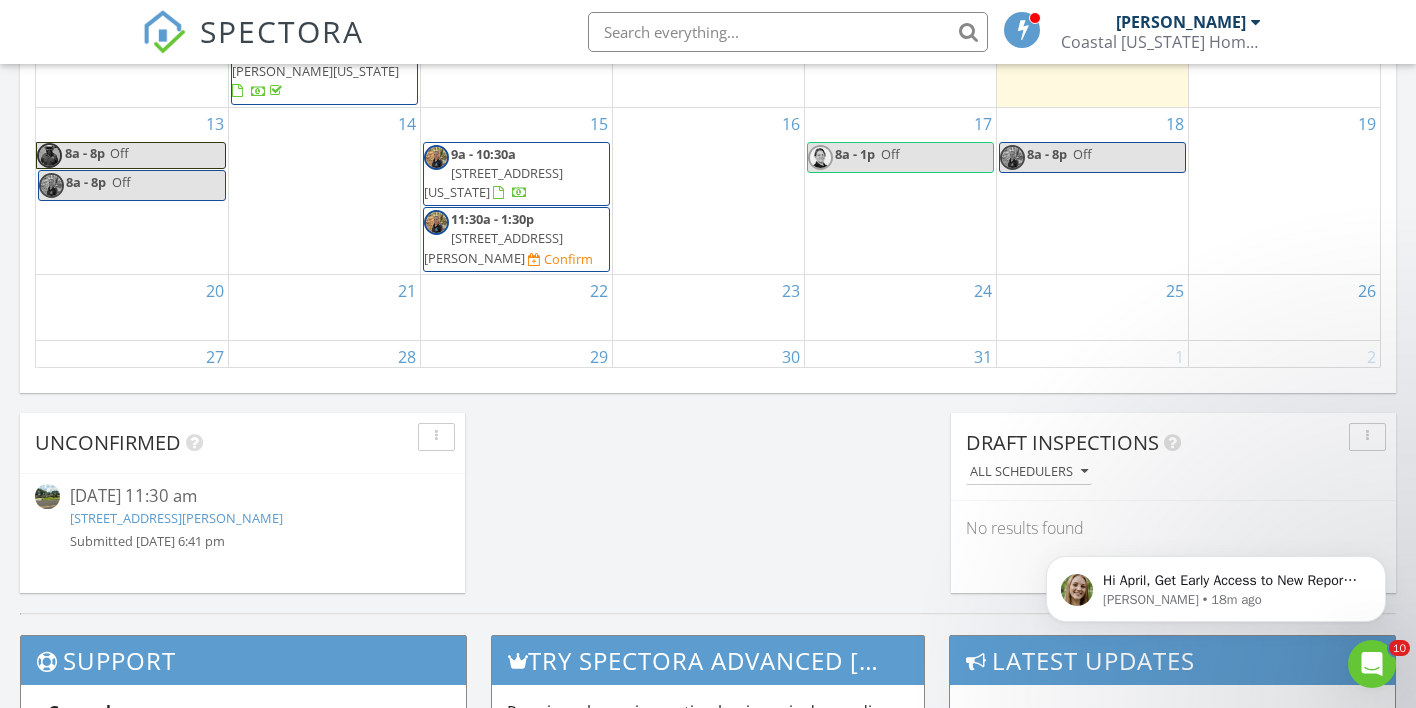 click on "[STREET_ADDRESS][PERSON_NAME]" at bounding box center (493, 247) 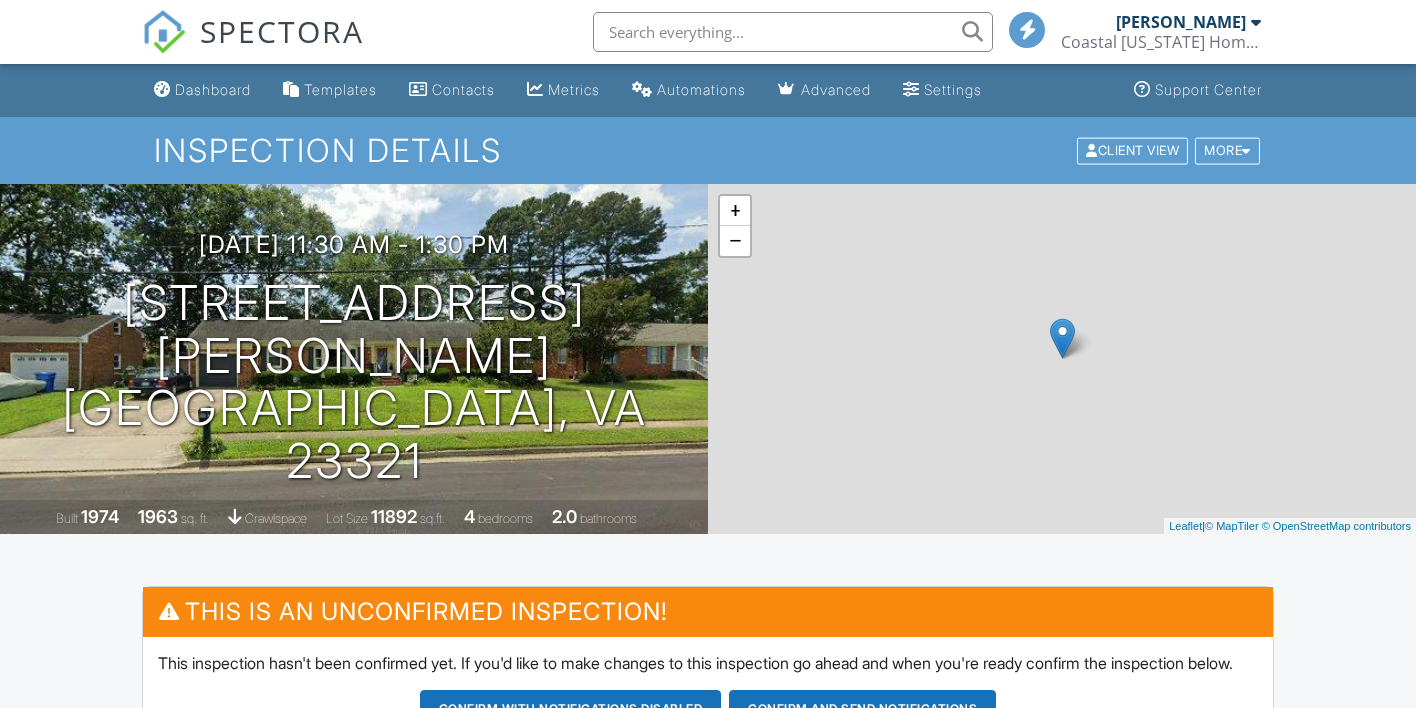 scroll, scrollTop: 0, scrollLeft: 0, axis: both 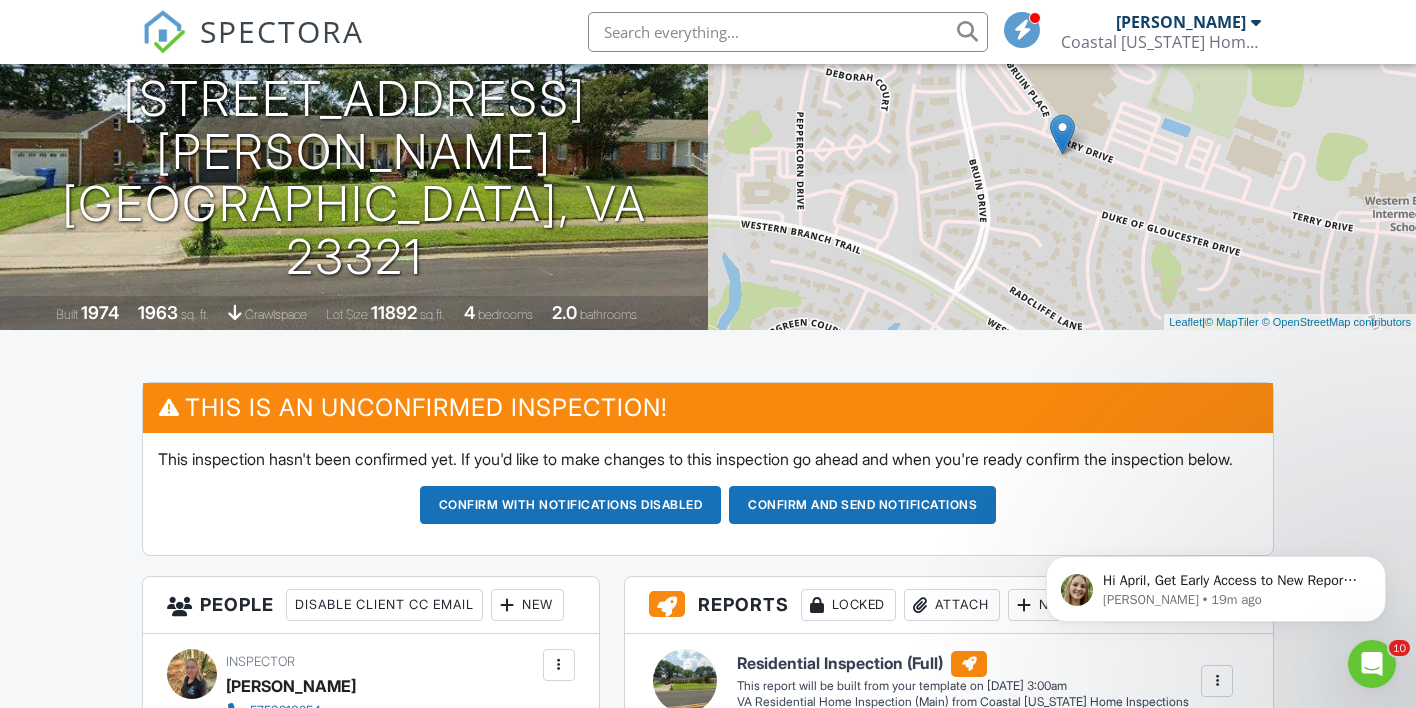 click on "07/15/2025 11:30 am
- 1:30 pm
4225 Terry Dr
Chesapeake, VA 23321" at bounding box center (354, 155) 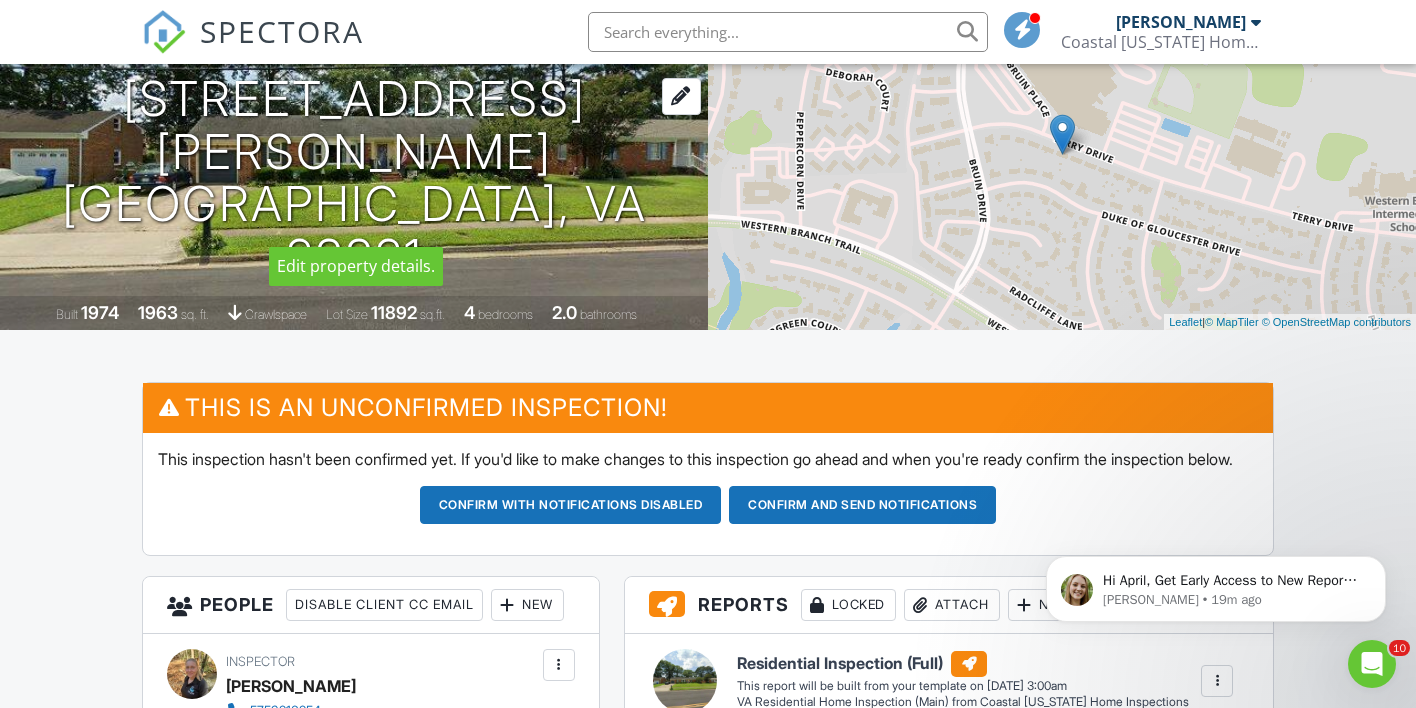 click at bounding box center [681, 96] 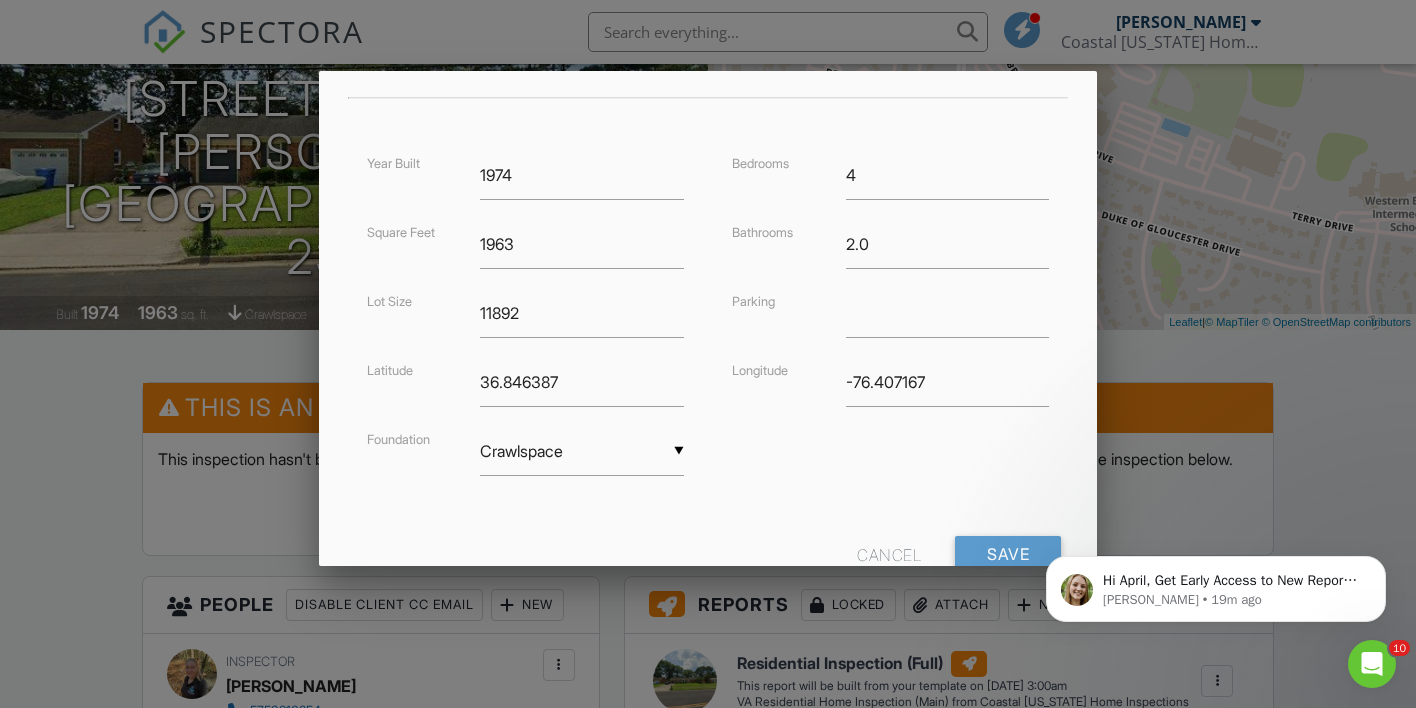 scroll, scrollTop: 443, scrollLeft: 0, axis: vertical 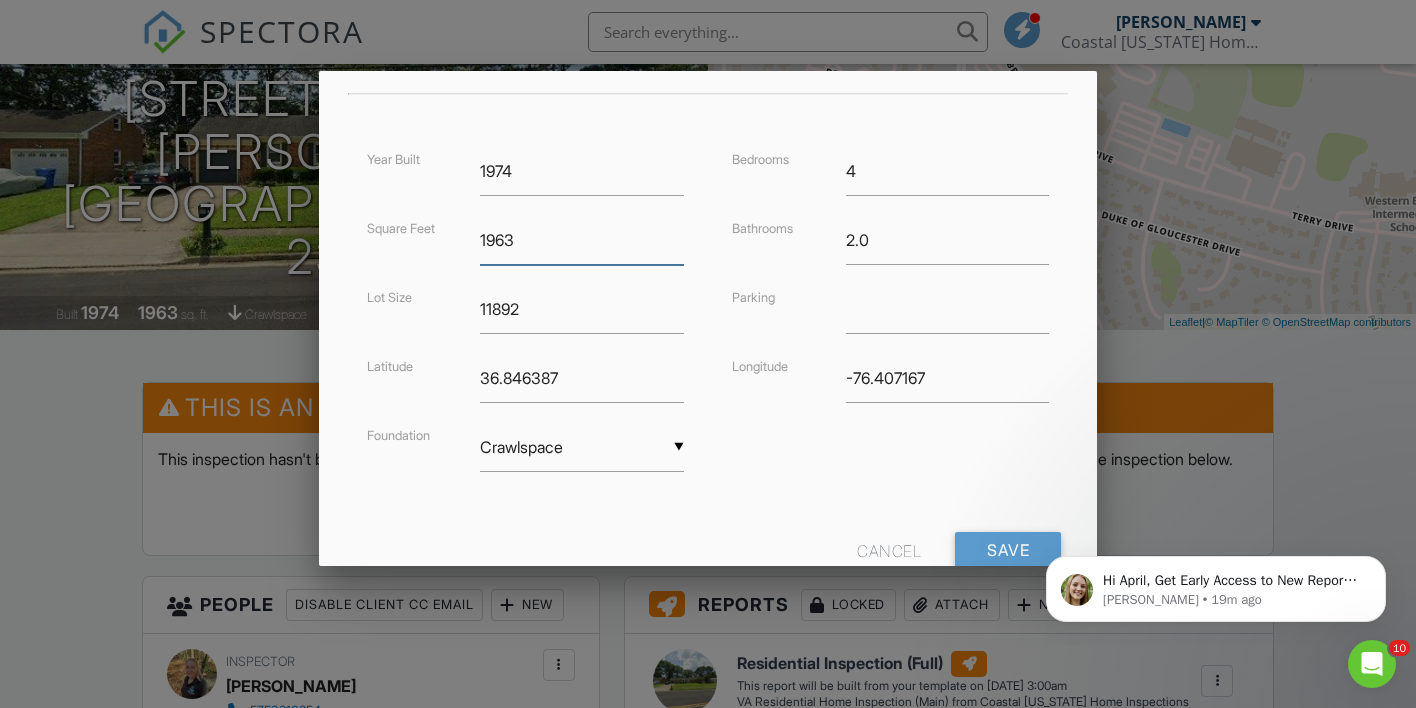 drag, startPoint x: 521, startPoint y: 241, endPoint x: 474, endPoint y: 241, distance: 47 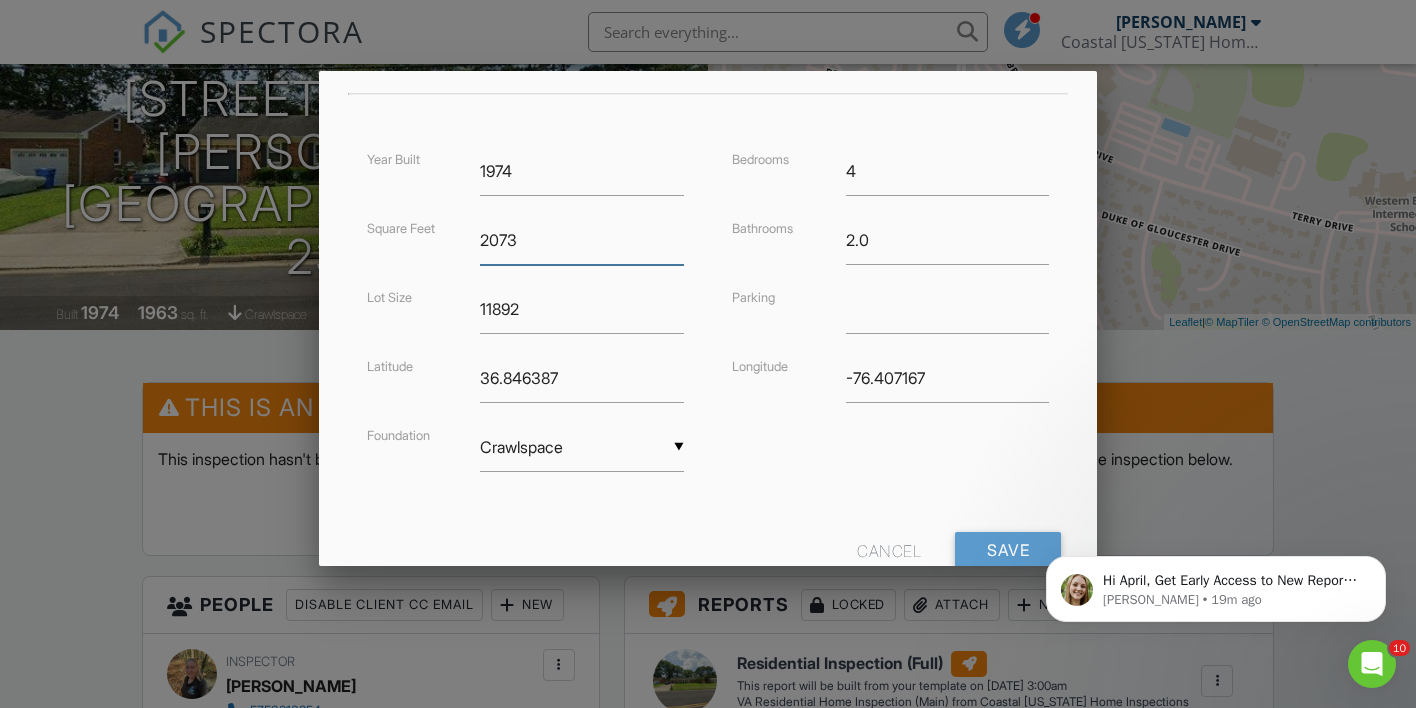 type on "2073" 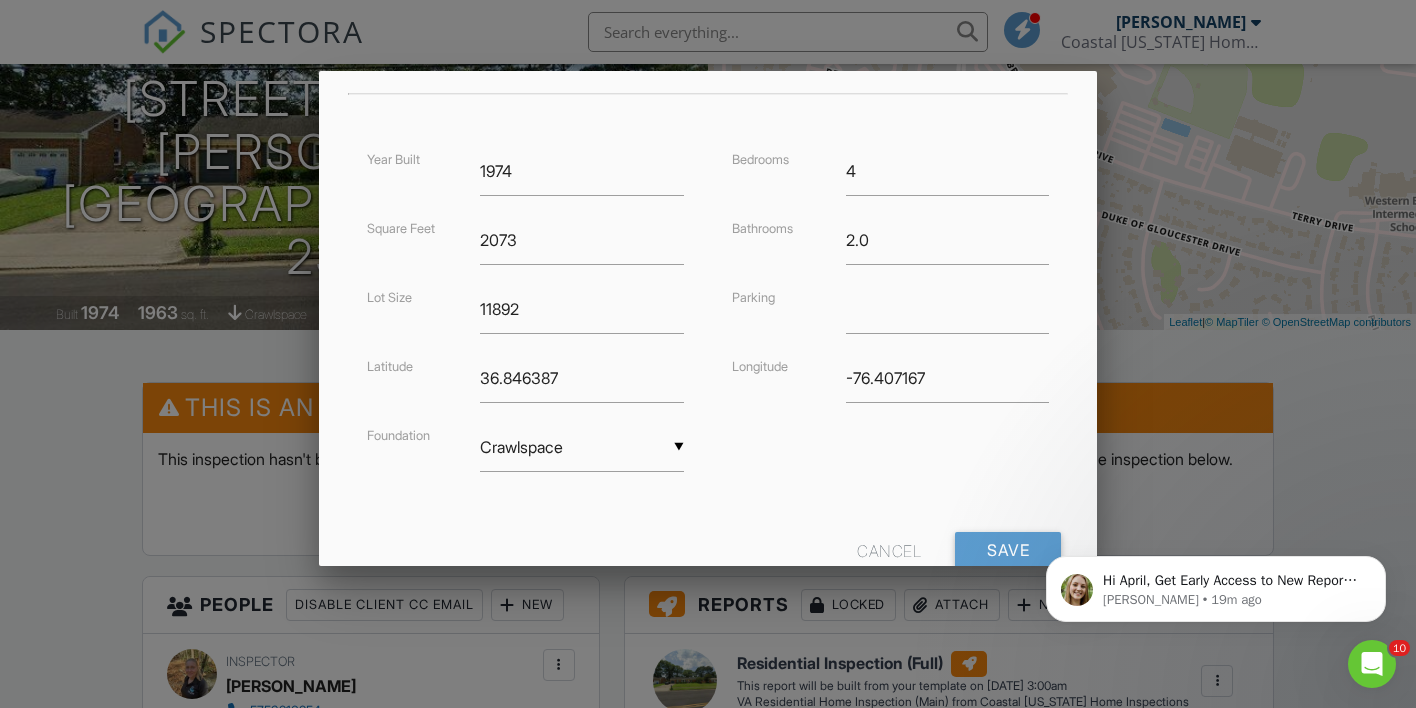 click at bounding box center [1216, 584] 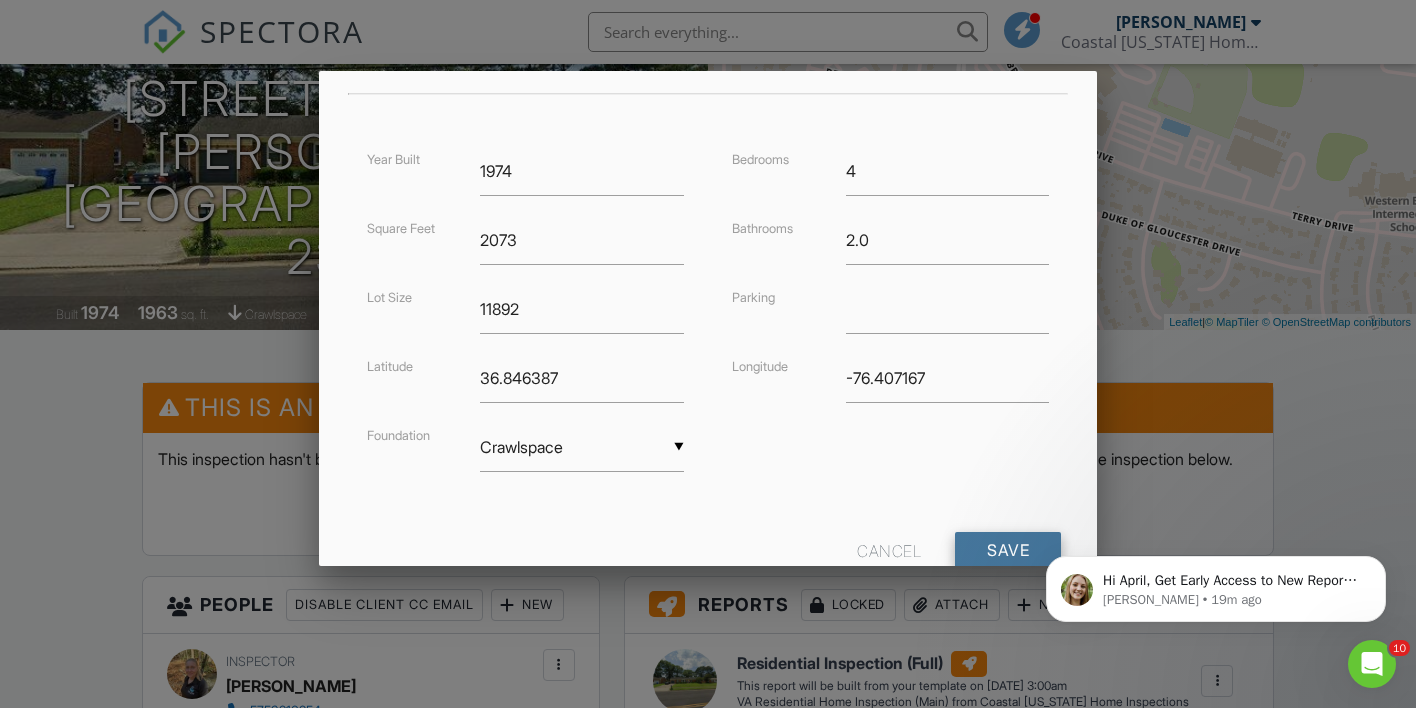 click on "Save" at bounding box center [1008, 550] 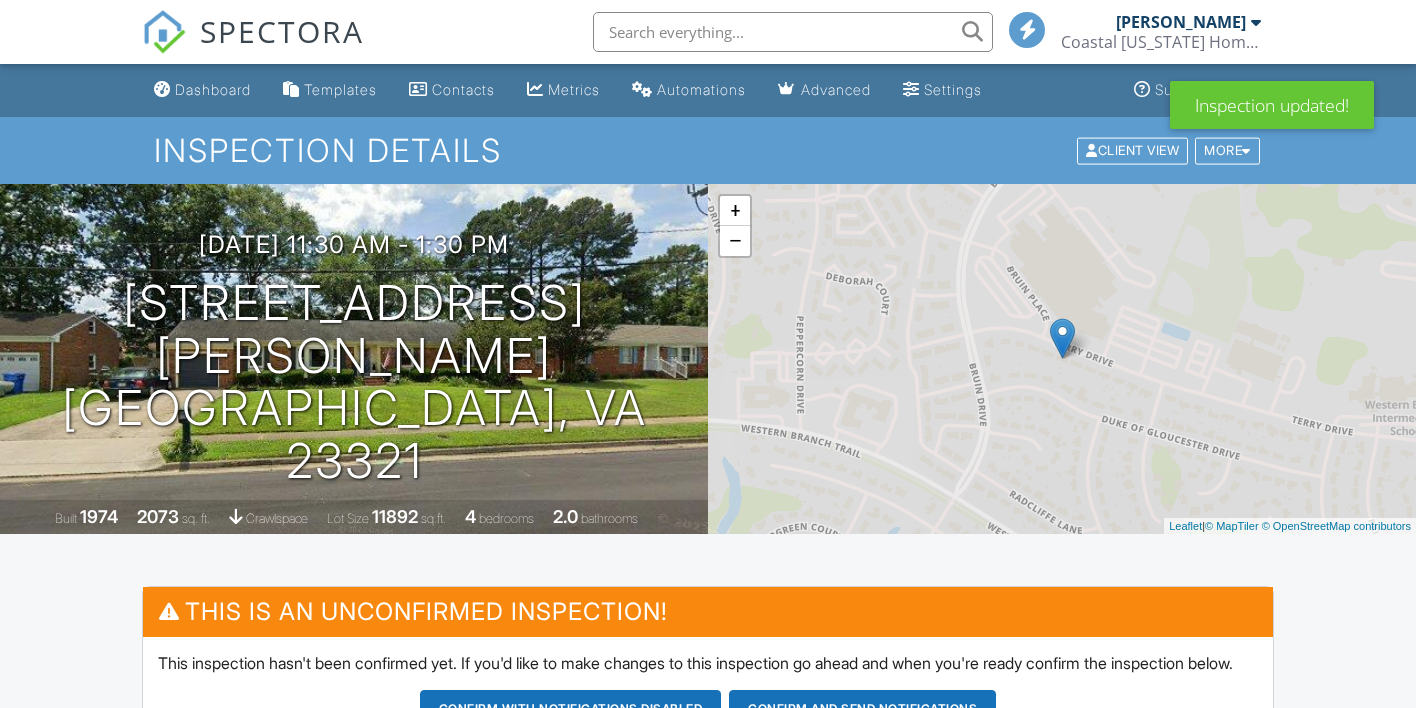scroll, scrollTop: 0, scrollLeft: 0, axis: both 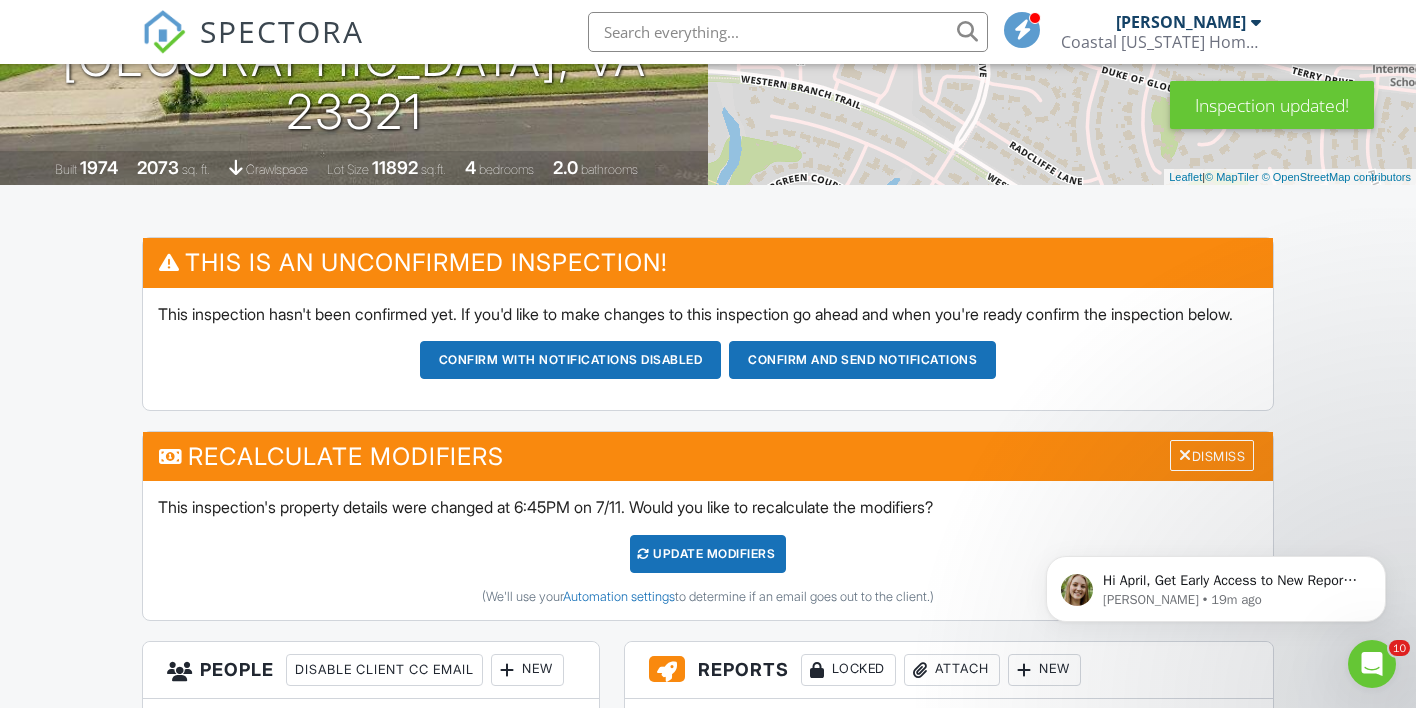 click on "UPDATE Modifiers" at bounding box center (708, 554) 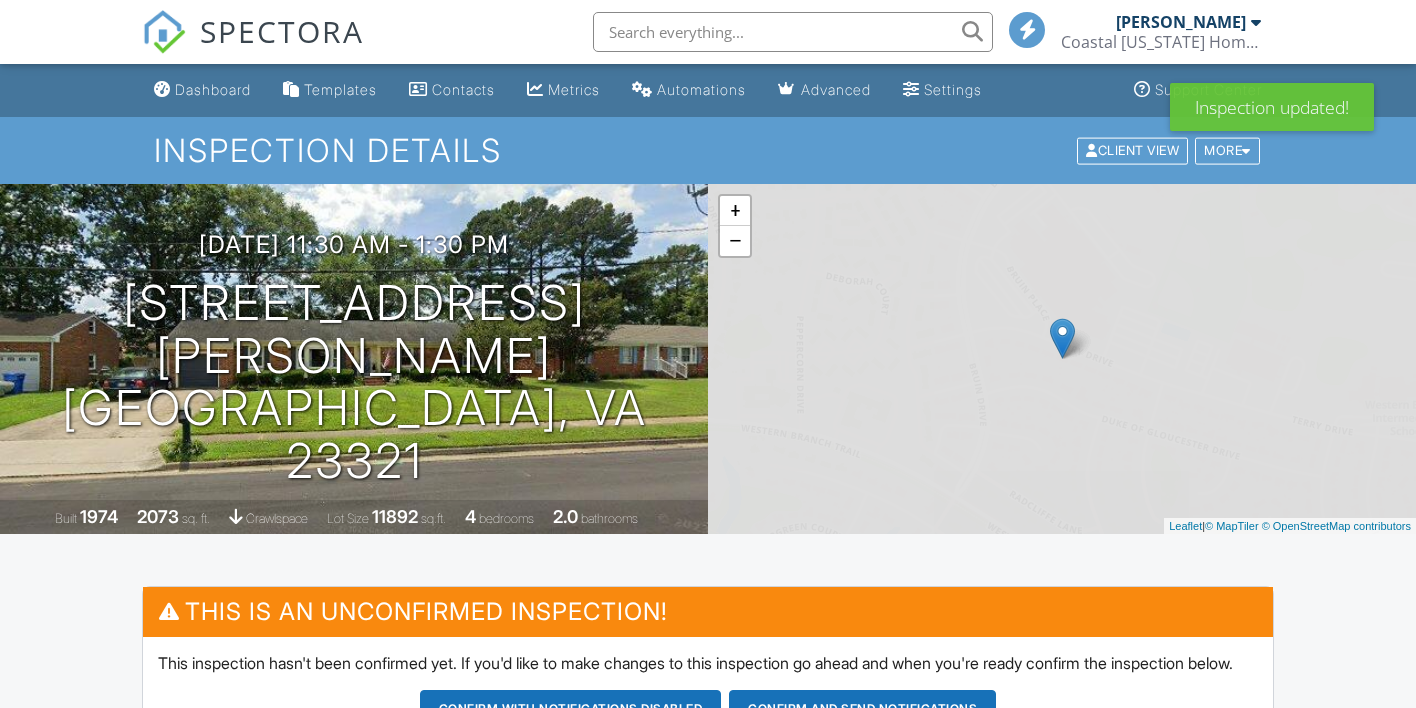 scroll, scrollTop: 0, scrollLeft: 0, axis: both 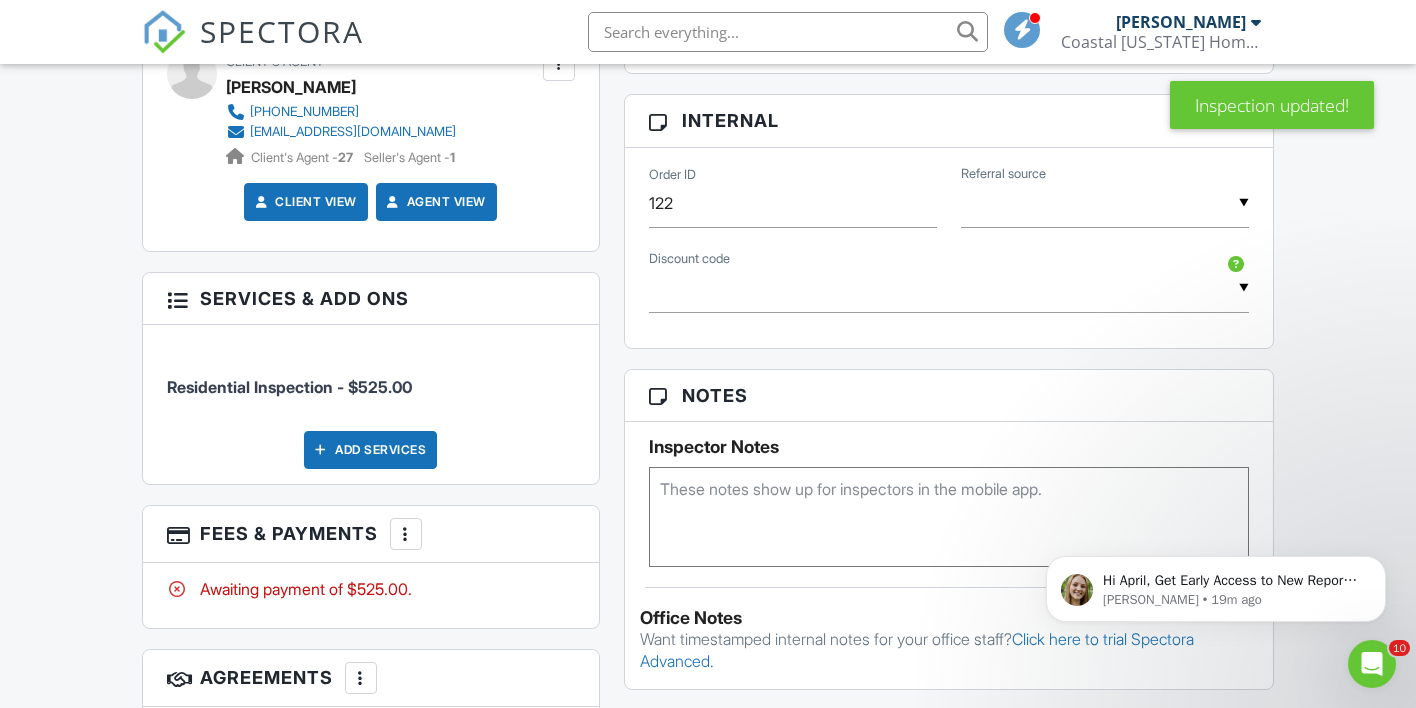 click on "▼ First - $25.00 off - First Time Home Buyer Responder - $25.00 off - First responder (Fire, police, nurse) Military - $25.00 off - Military Discount Senior - $25.00 off - Senior Discount
First - $25.00 off - First Time Home Buyer
Responder - $25.00 off - First responder (Fire, police, nurse)
Military - $25.00 off - Military Discount
Senior - $25.00 off - Senior Discount" at bounding box center [949, 288] 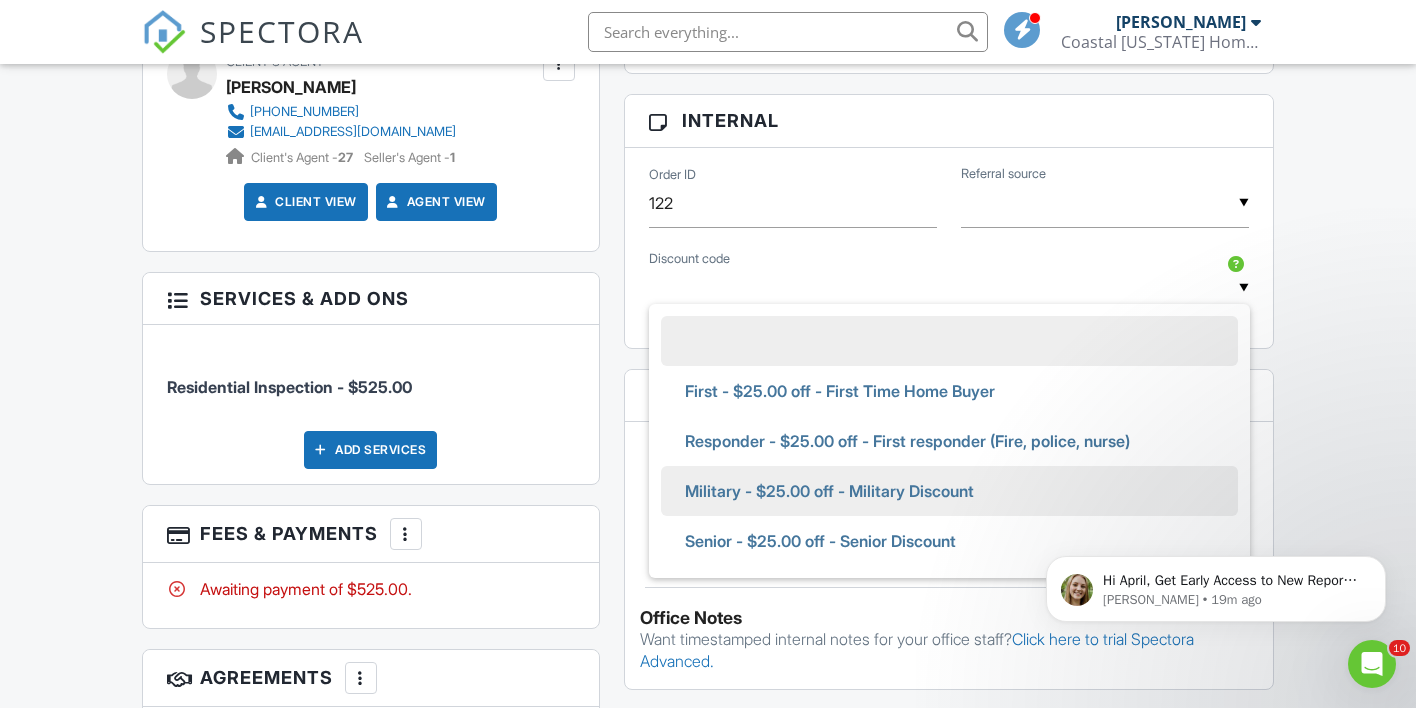 click on "Military - $25.00 off - Military Discount" at bounding box center [829, 491] 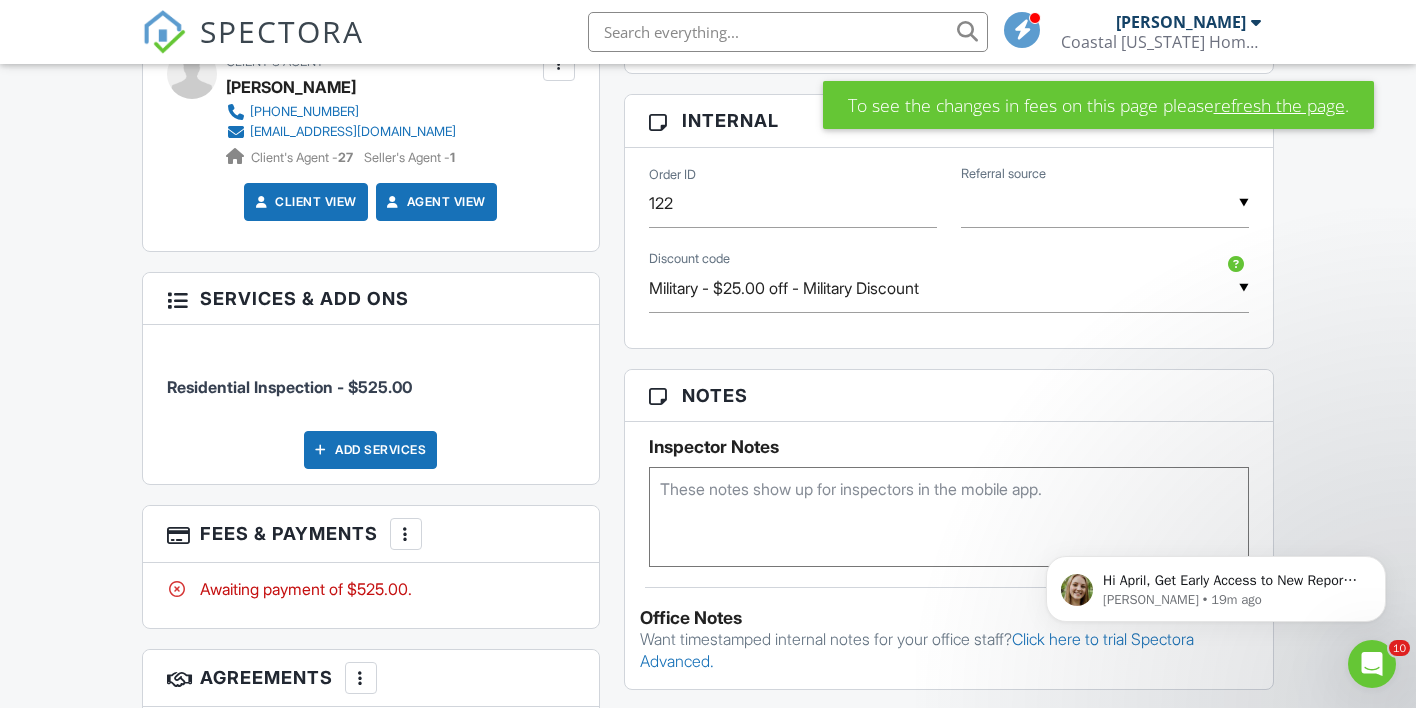 click on "refresh the page" at bounding box center (1279, 105) 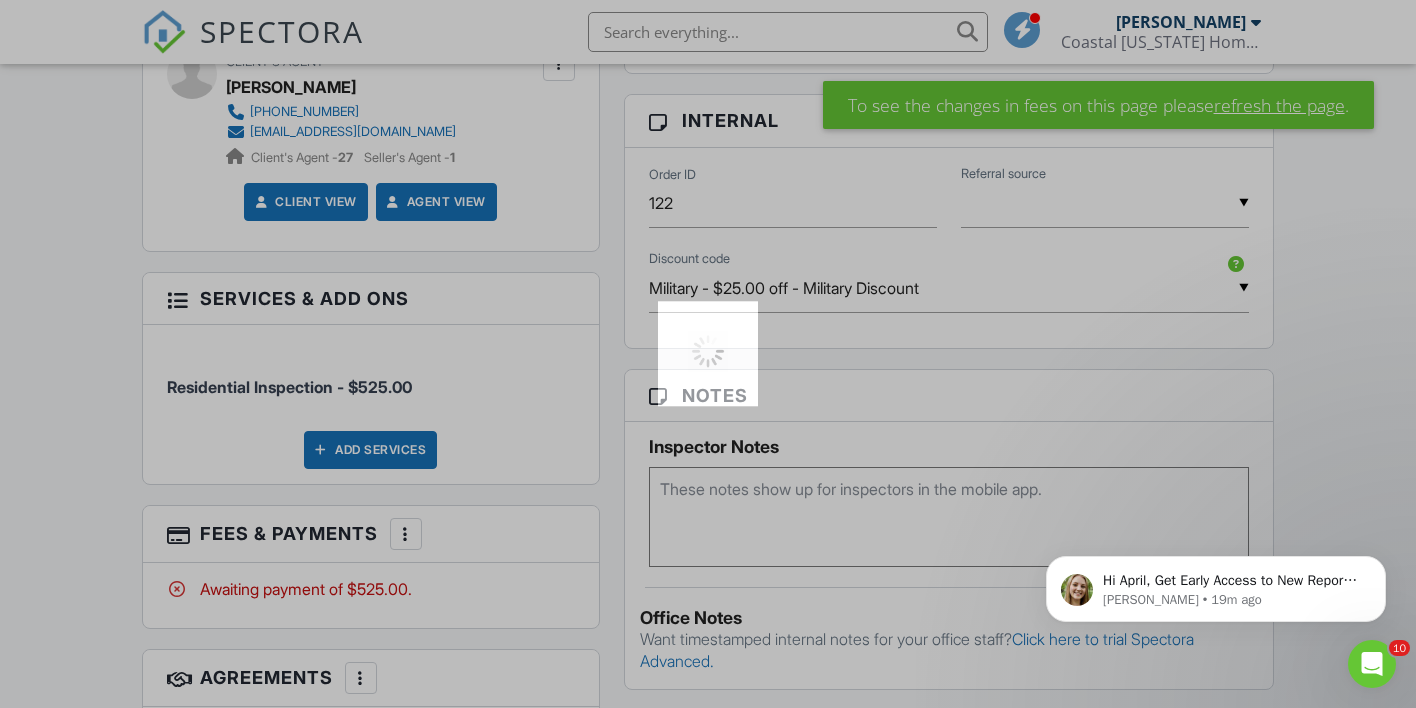 scroll, scrollTop: 0, scrollLeft: 0, axis: both 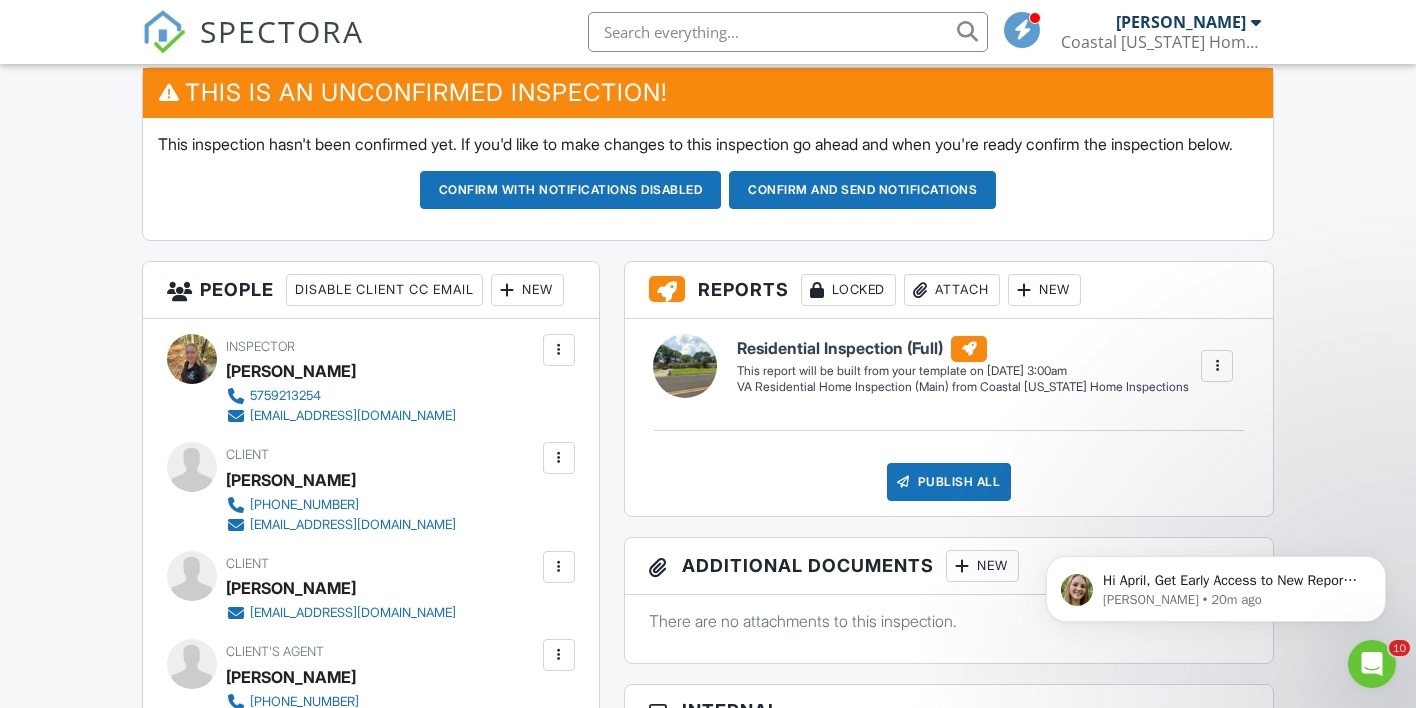 click on "Confirm and send notifications" at bounding box center [571, 190] 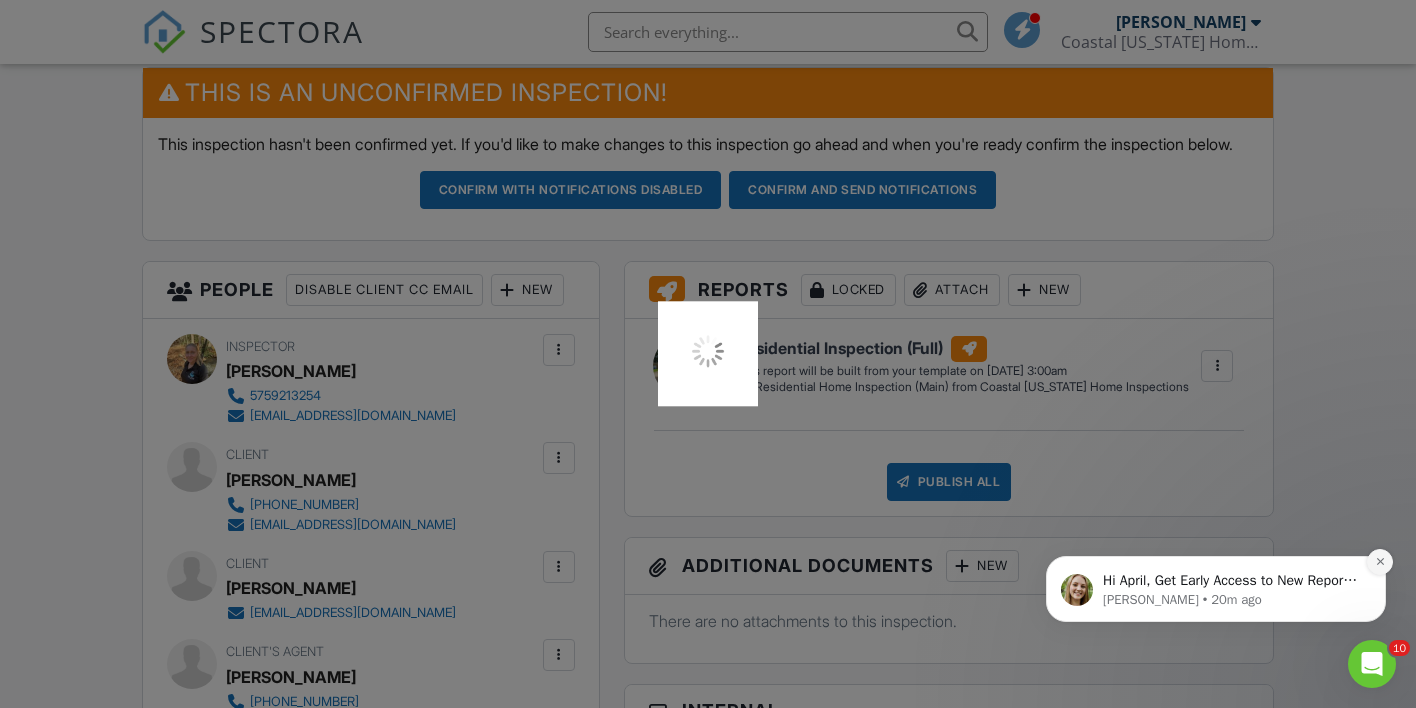 click 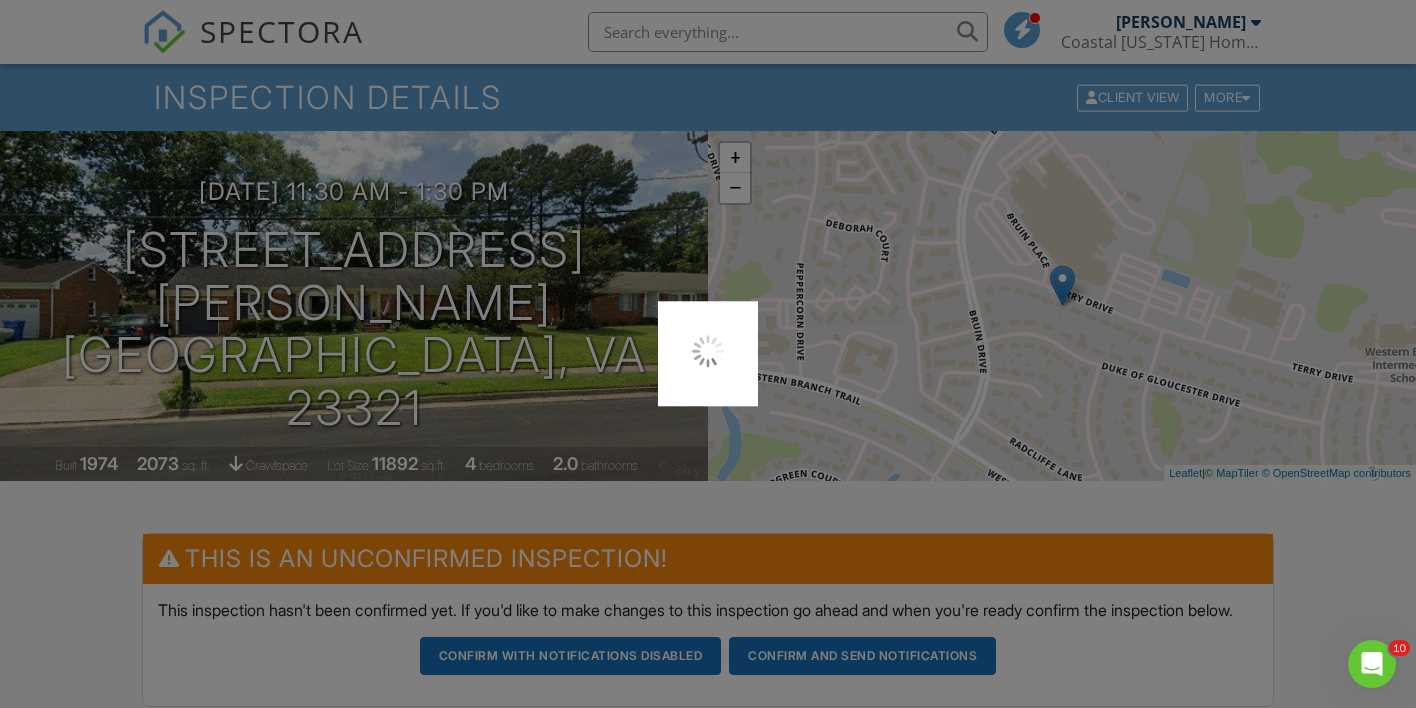 scroll, scrollTop: 38, scrollLeft: 0, axis: vertical 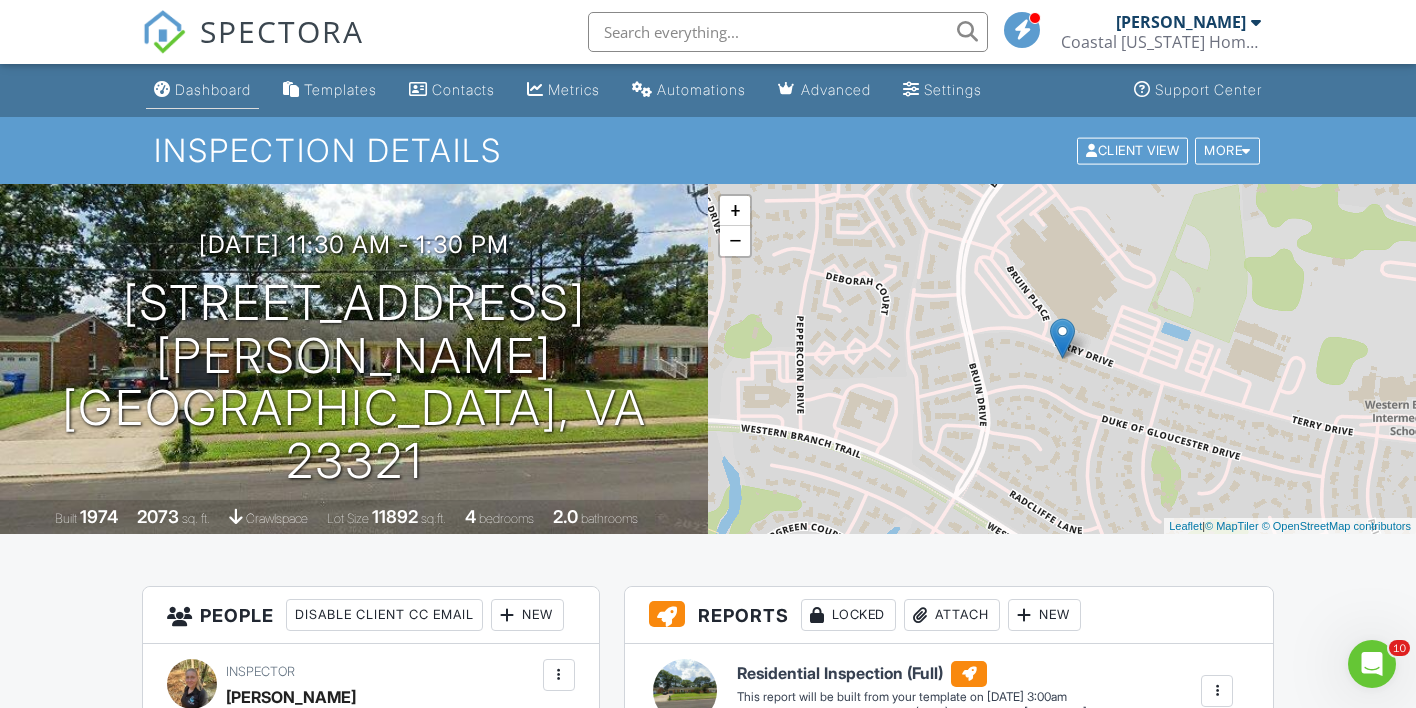 click on "Dashboard" at bounding box center (213, 89) 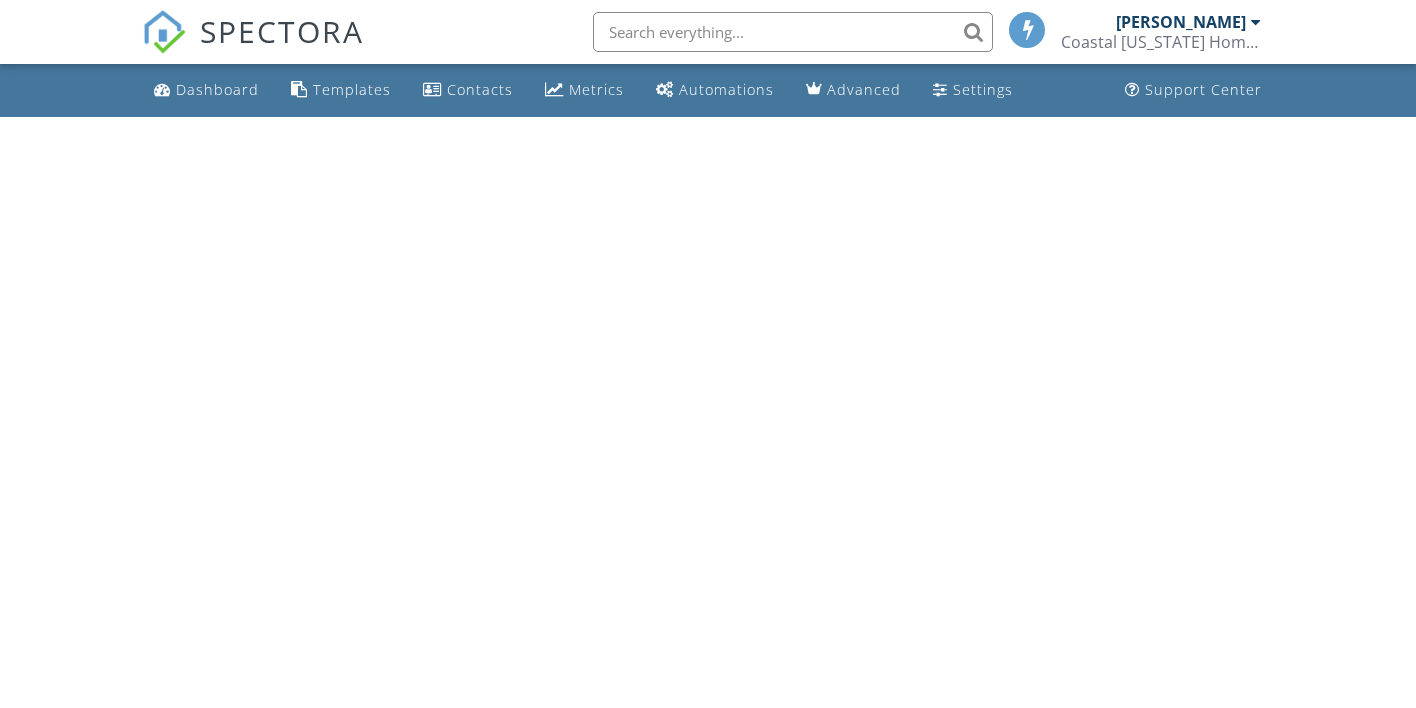scroll, scrollTop: 0, scrollLeft: 0, axis: both 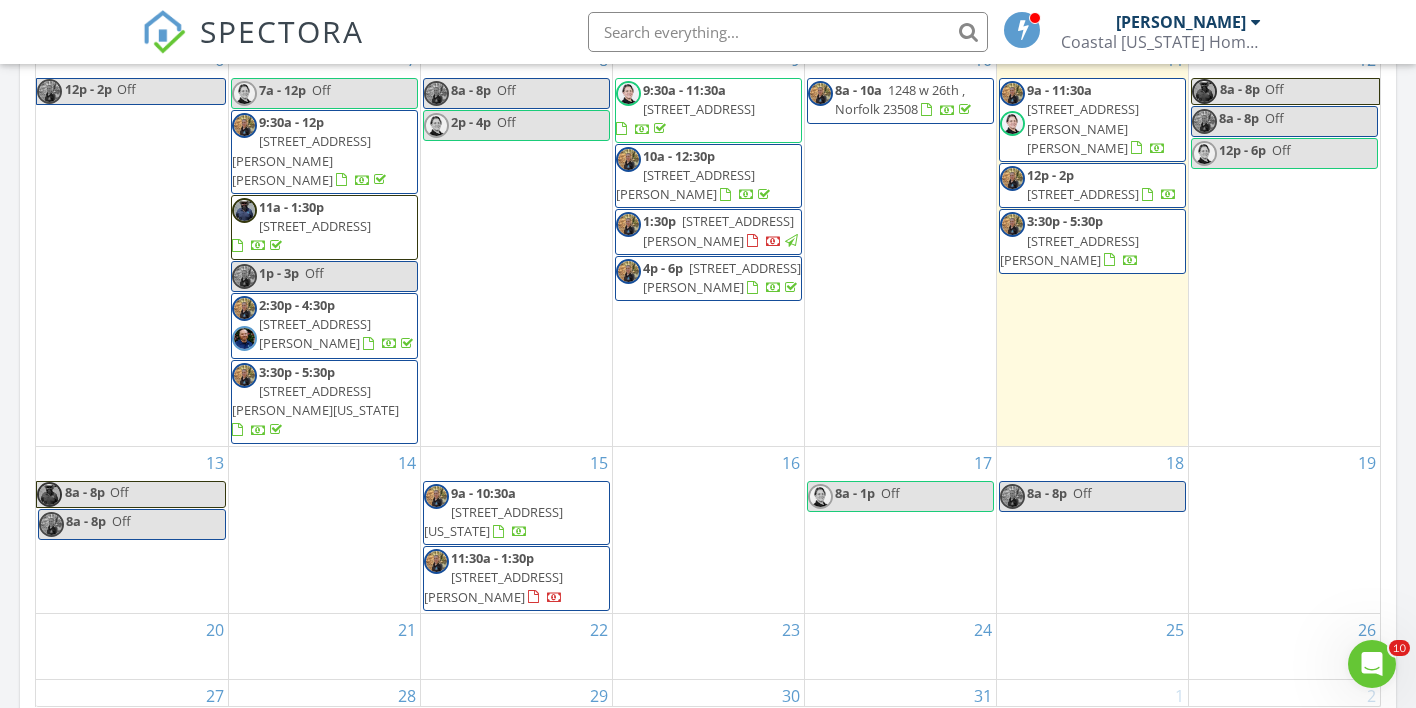 click on "15
9a - 10:30a
[STREET_ADDRESS][US_STATE]
11:30a - 1:30p
[STREET_ADDRESS][PERSON_NAME]" at bounding box center (516, 530) 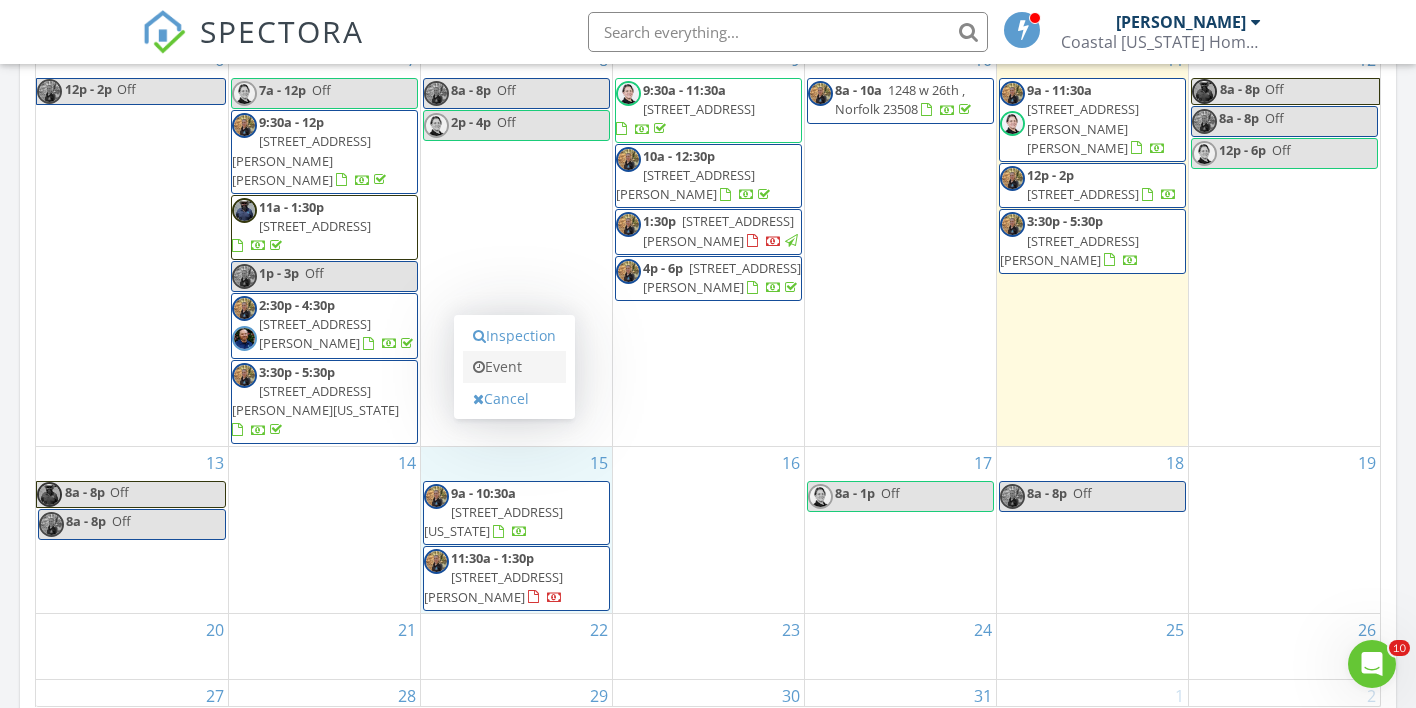 click on "Event" at bounding box center [514, 367] 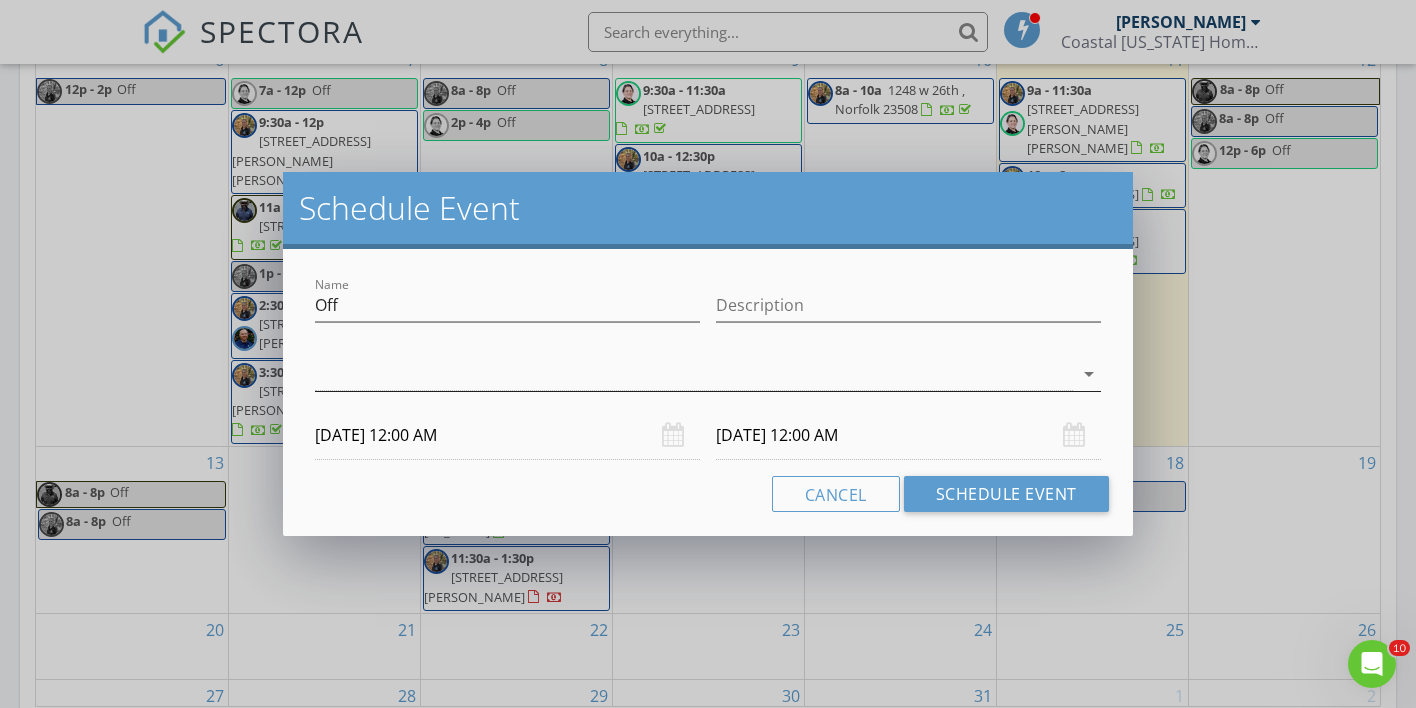 click on "arrow_drop_down" at bounding box center [1089, 374] 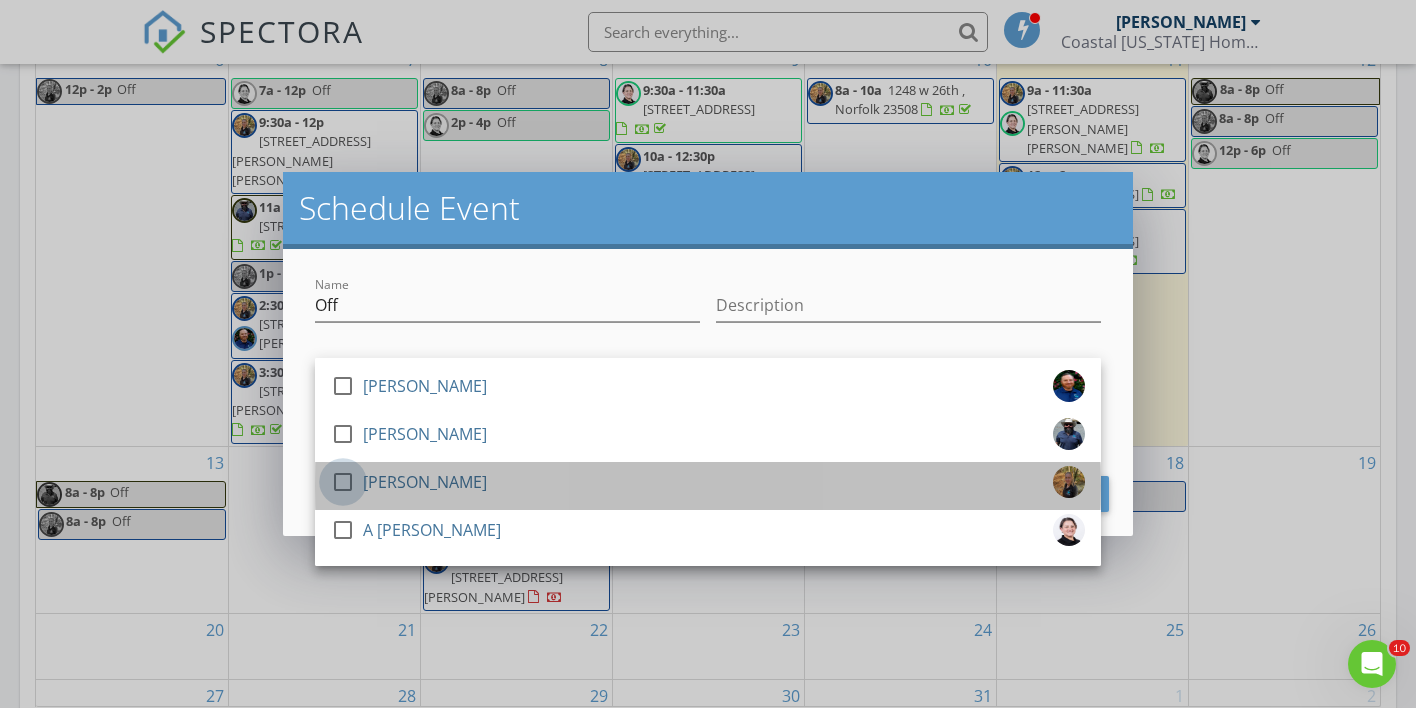 click at bounding box center [343, 482] 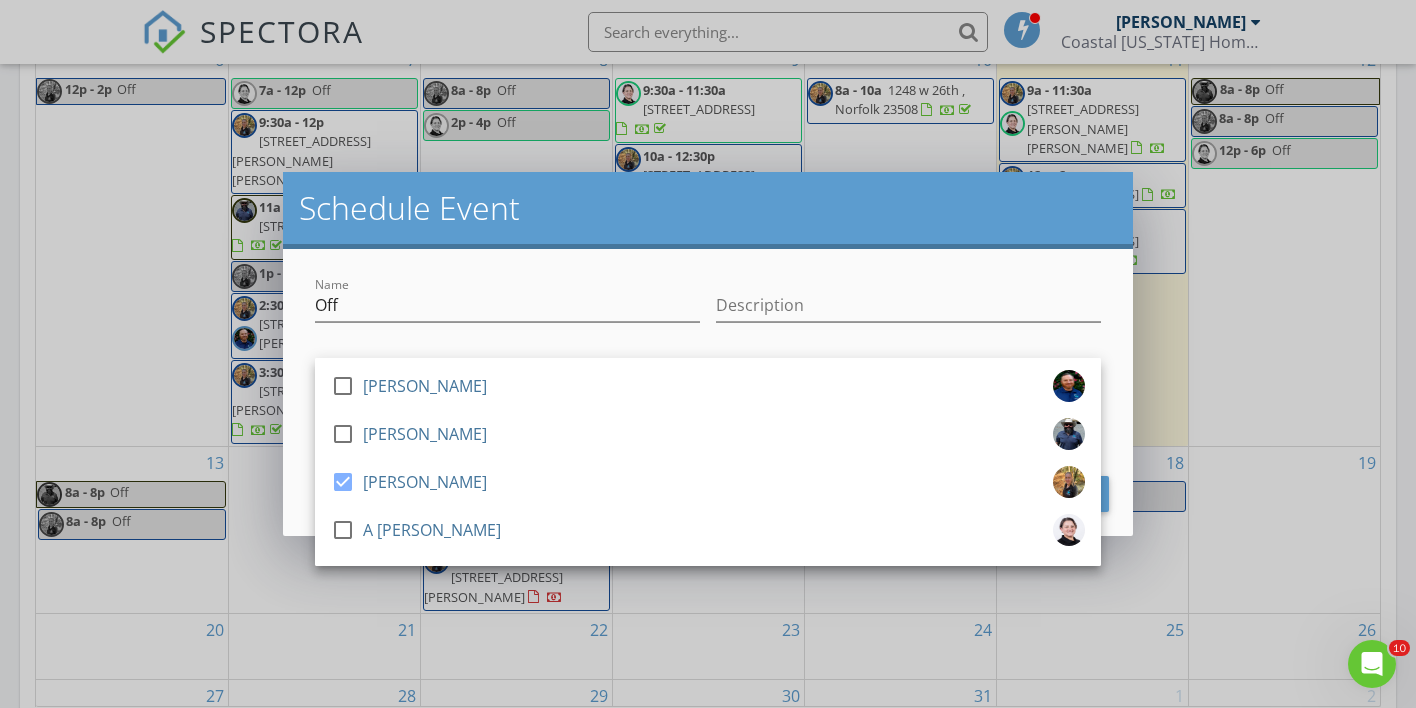 click at bounding box center [507, 336] 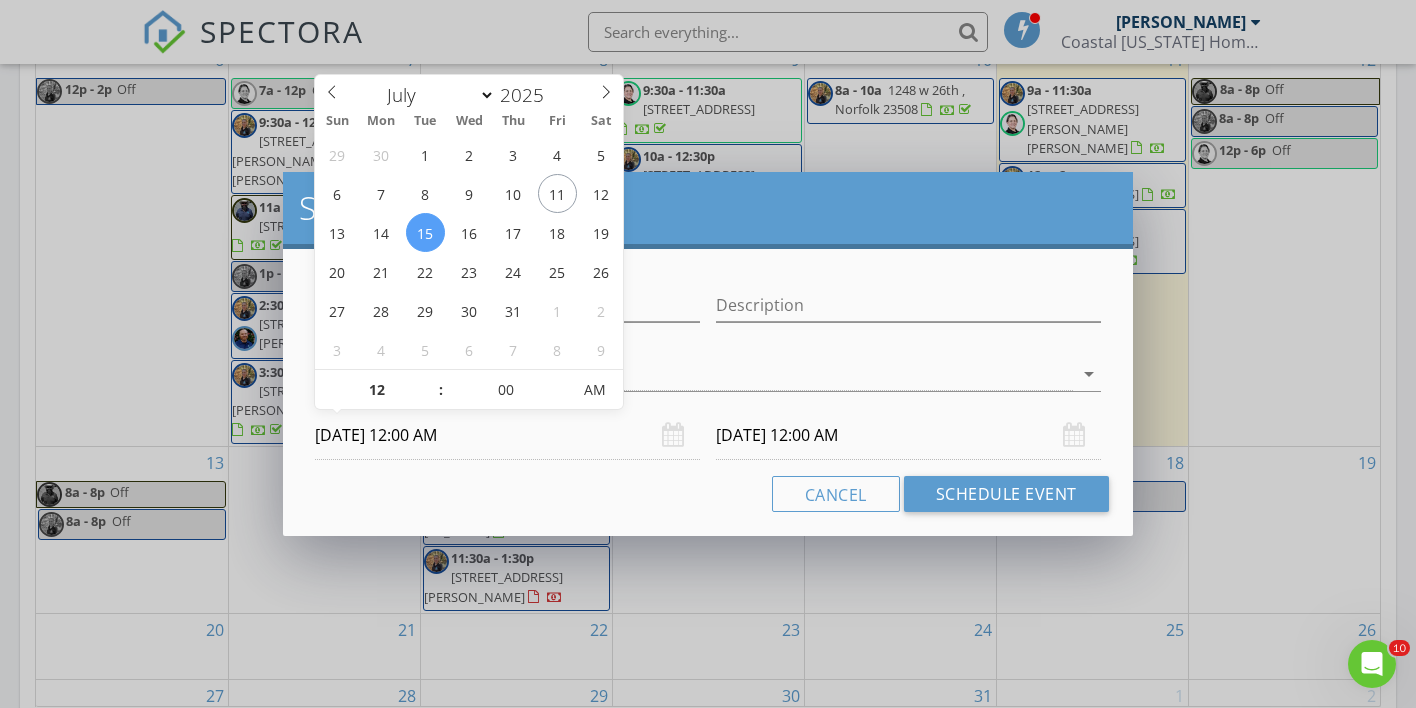 click on "07/15/2025 12:00 AM" at bounding box center [507, 435] 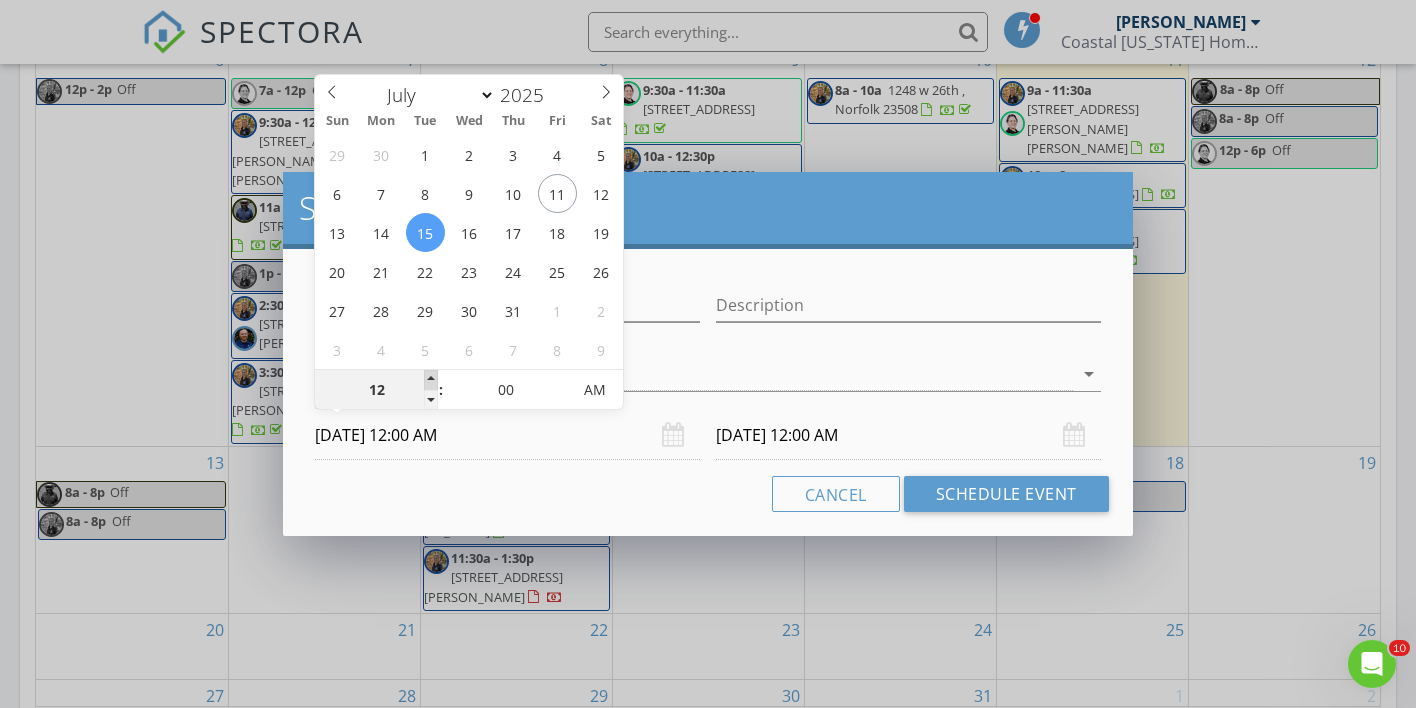 type on "01" 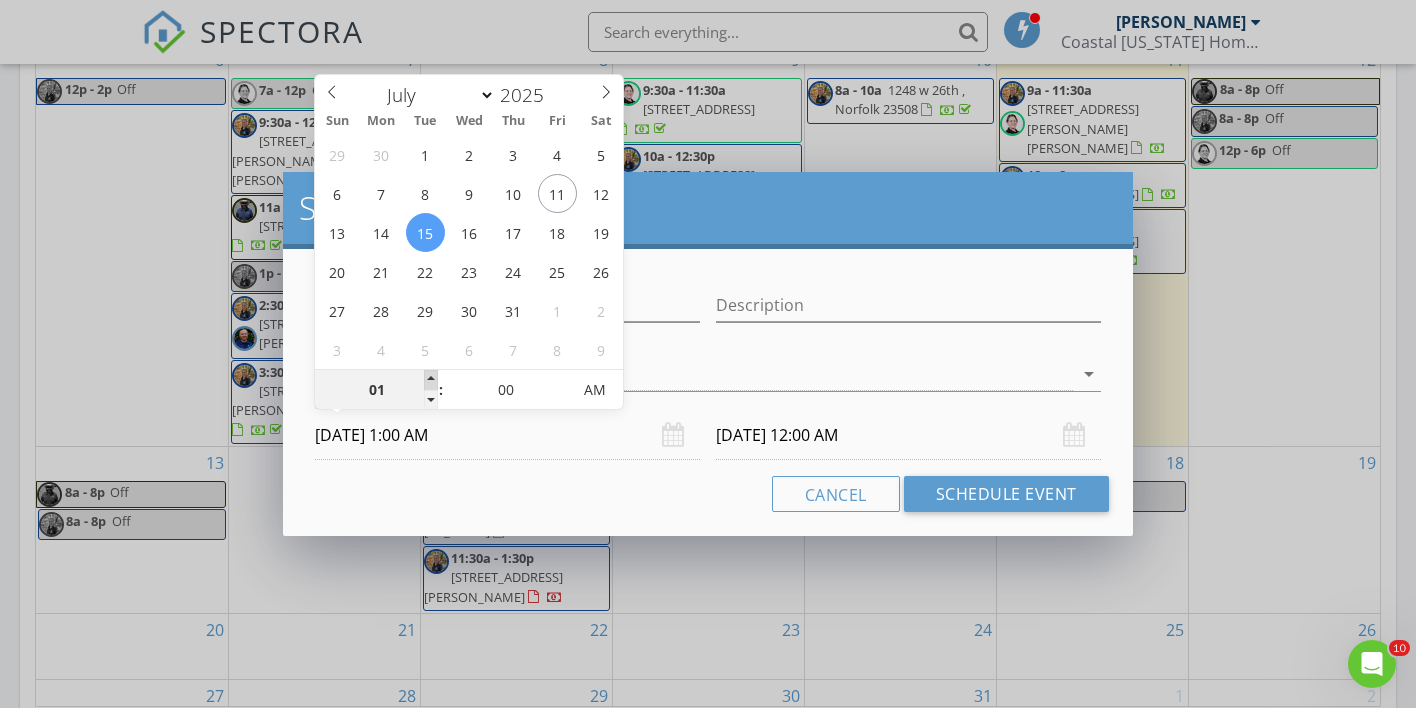 click at bounding box center (431, 380) 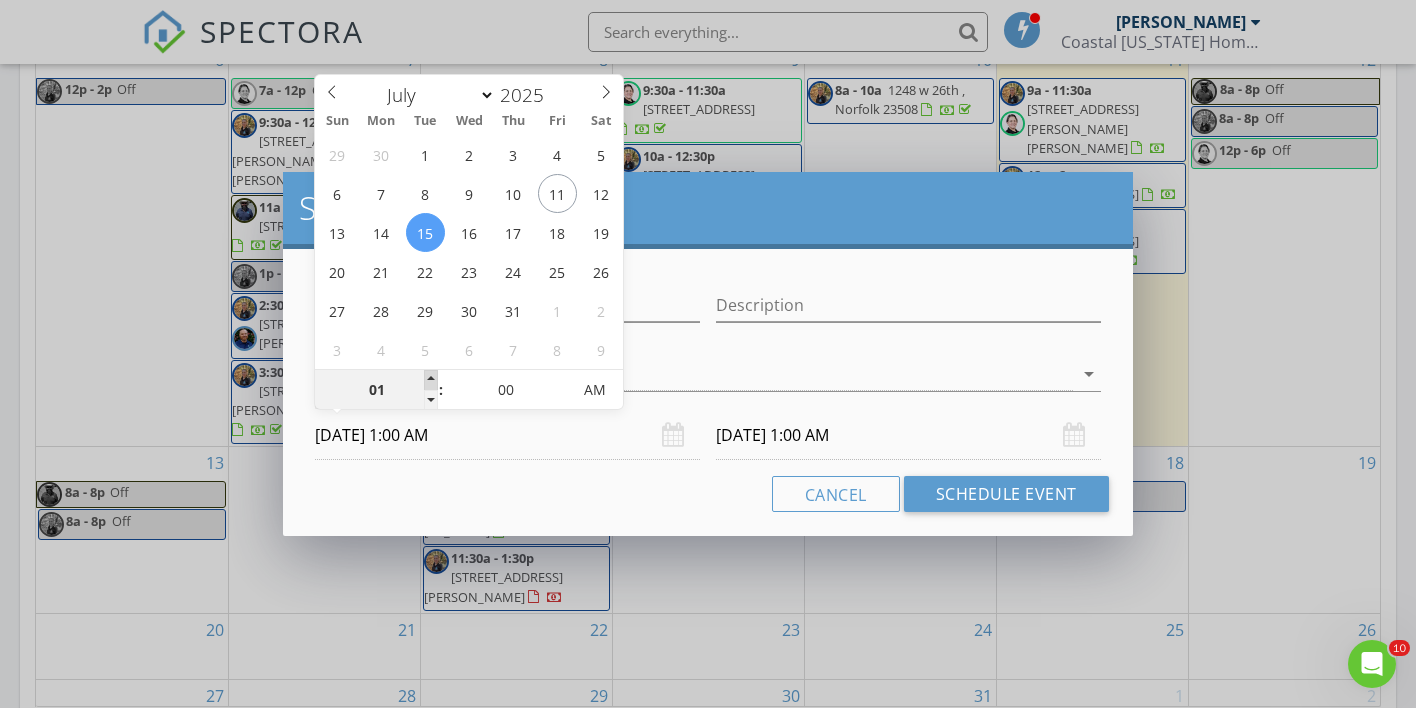 type on "02" 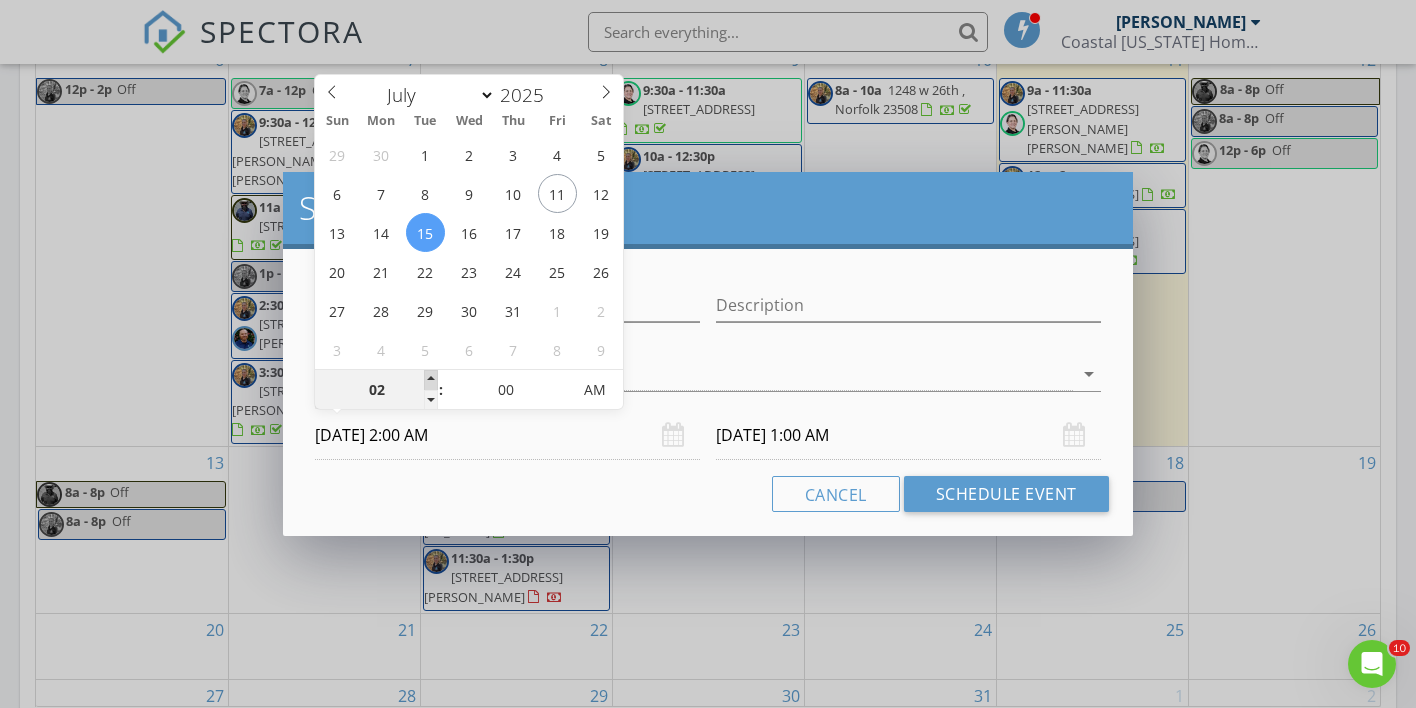 click at bounding box center [431, 380] 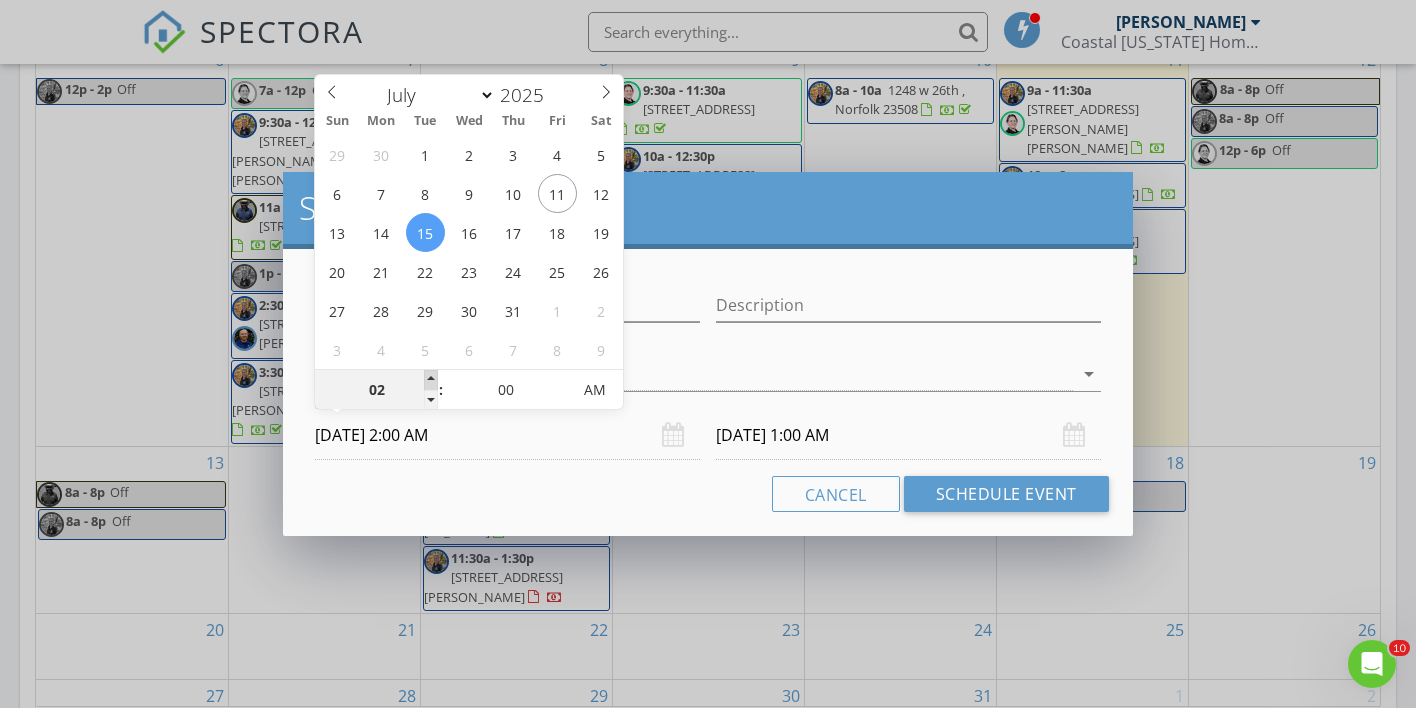 type on "02" 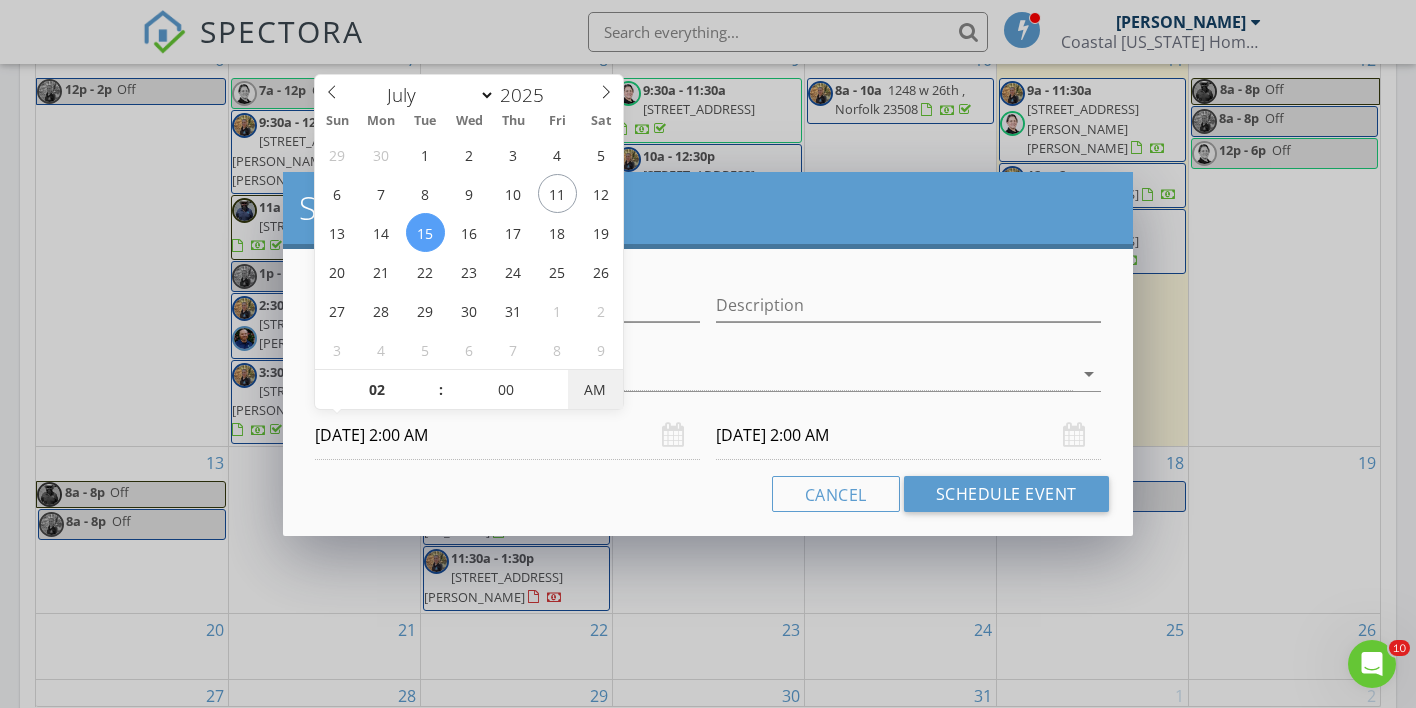 type on "07/15/2025 2:00 PM" 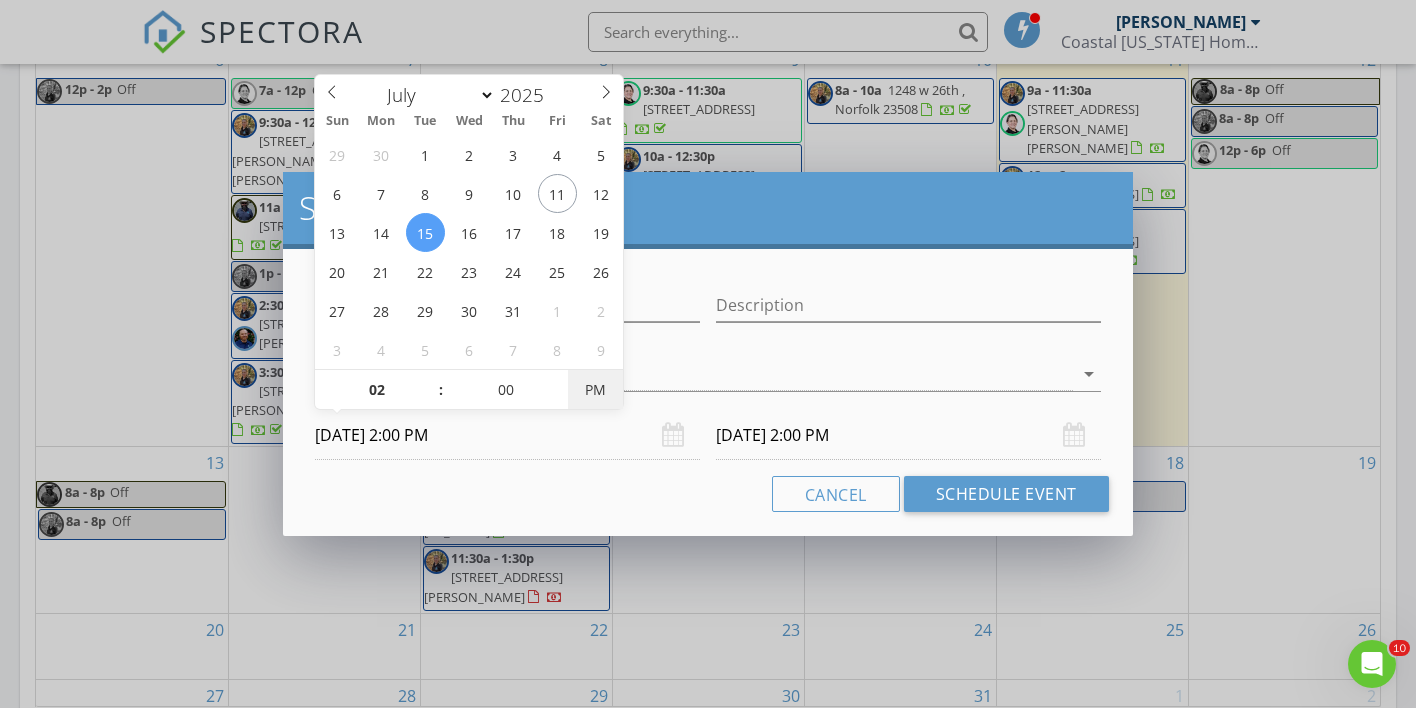 click on "PM" at bounding box center [595, 390] 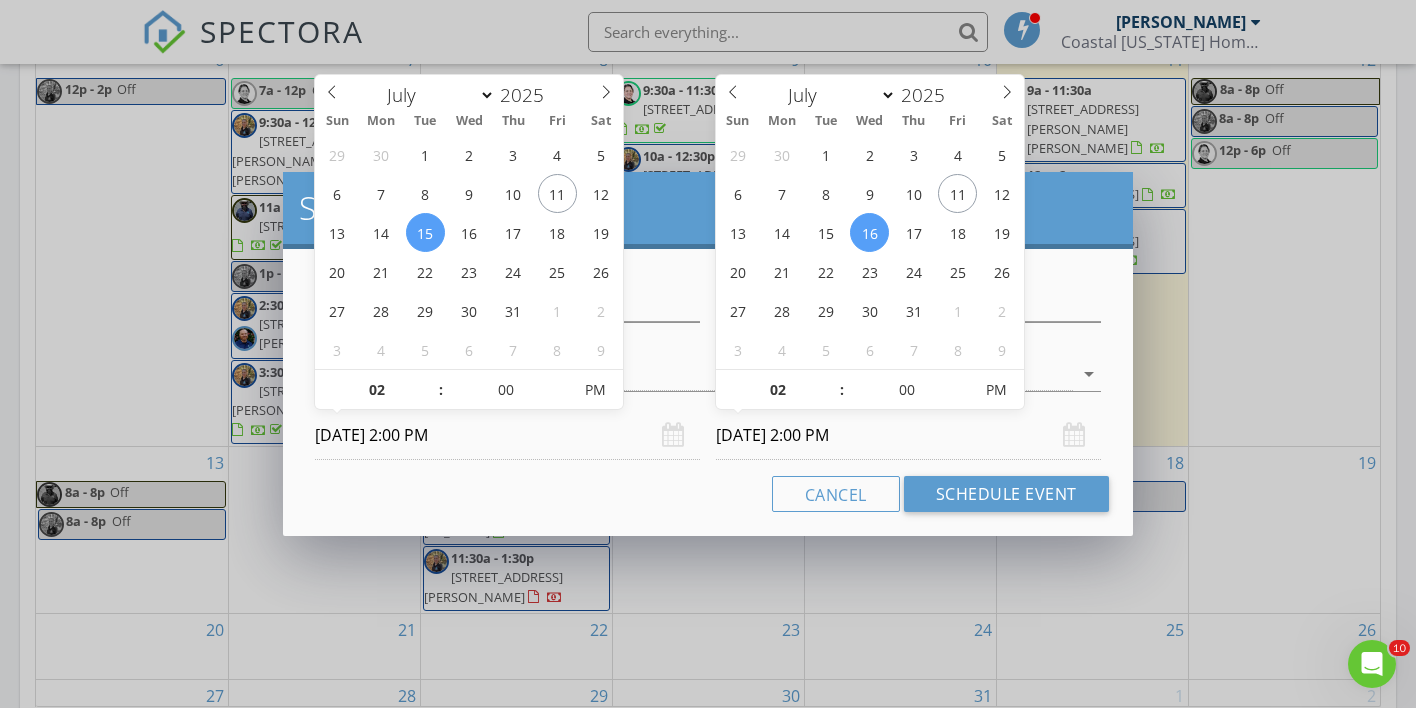 click on "07/16/2025 2:00 PM" at bounding box center [908, 435] 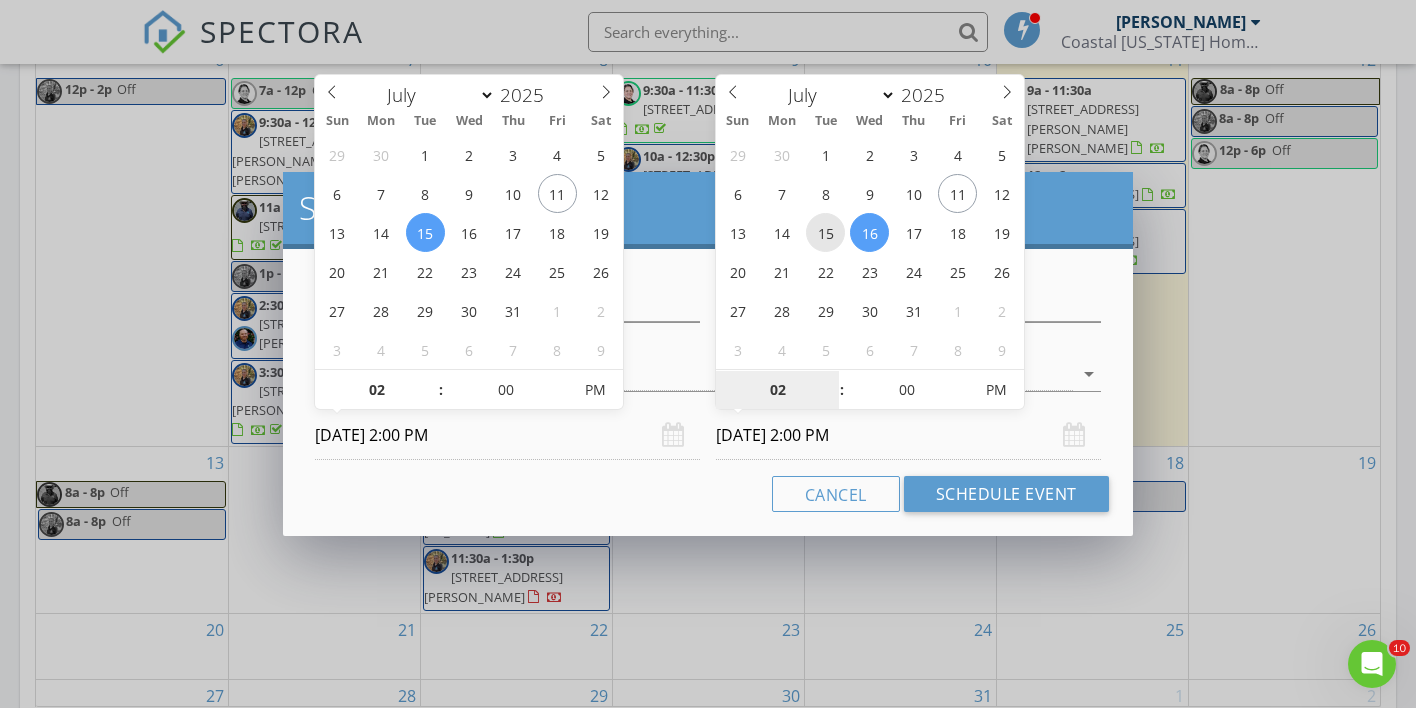 type on "07/15/2025 2:00 PM" 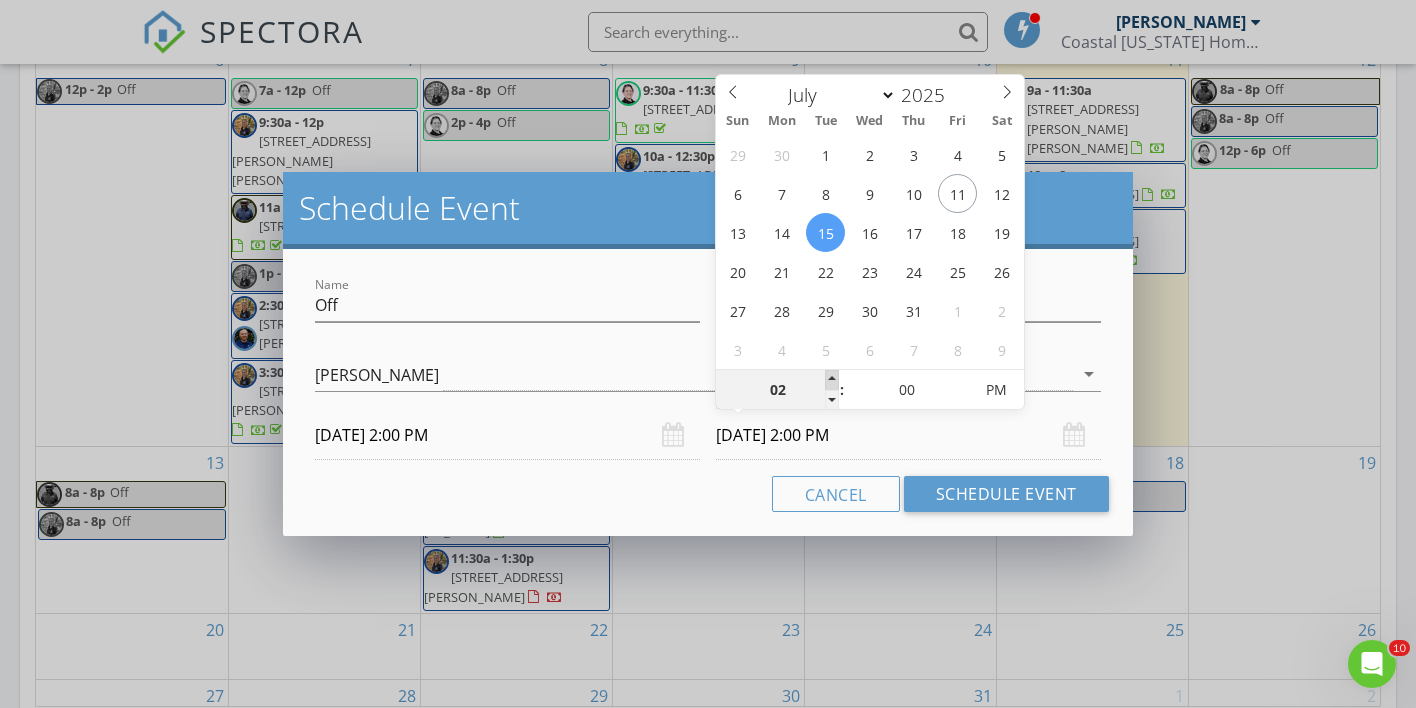 type on "03" 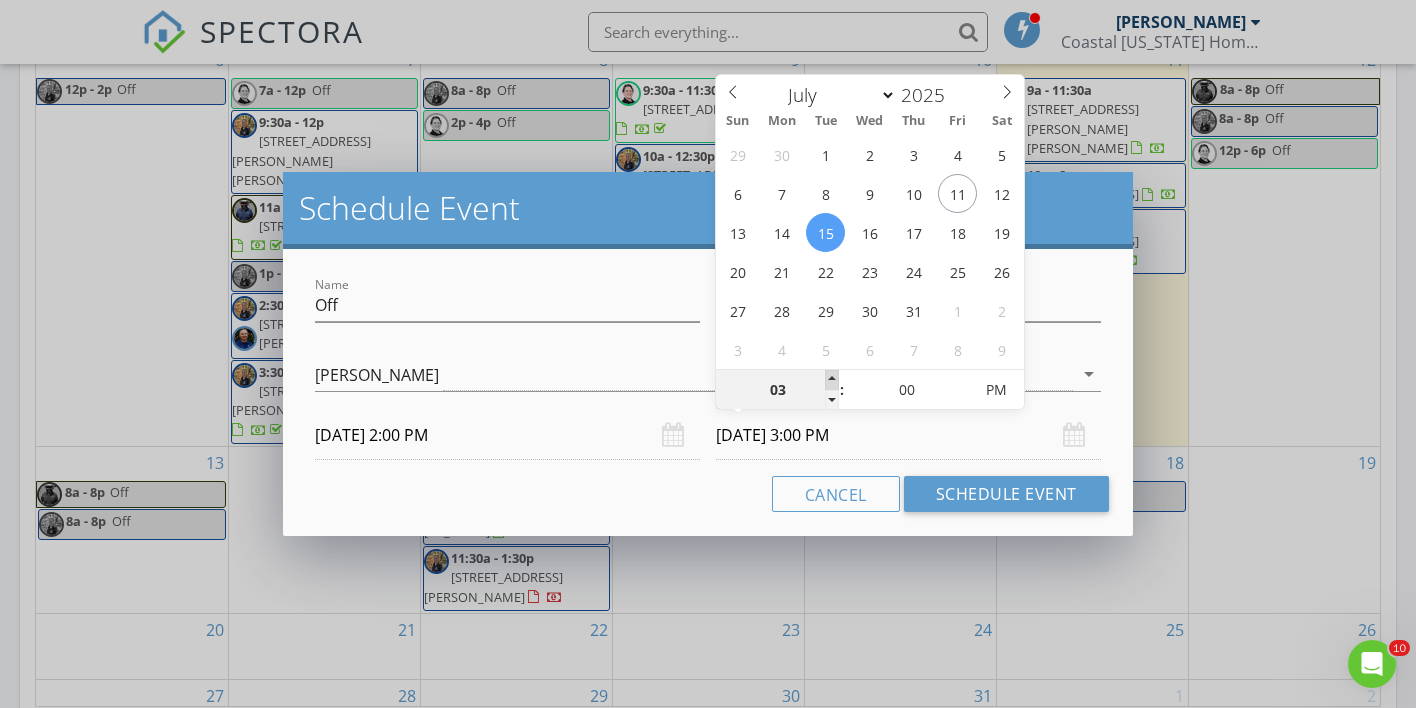 click at bounding box center (832, 380) 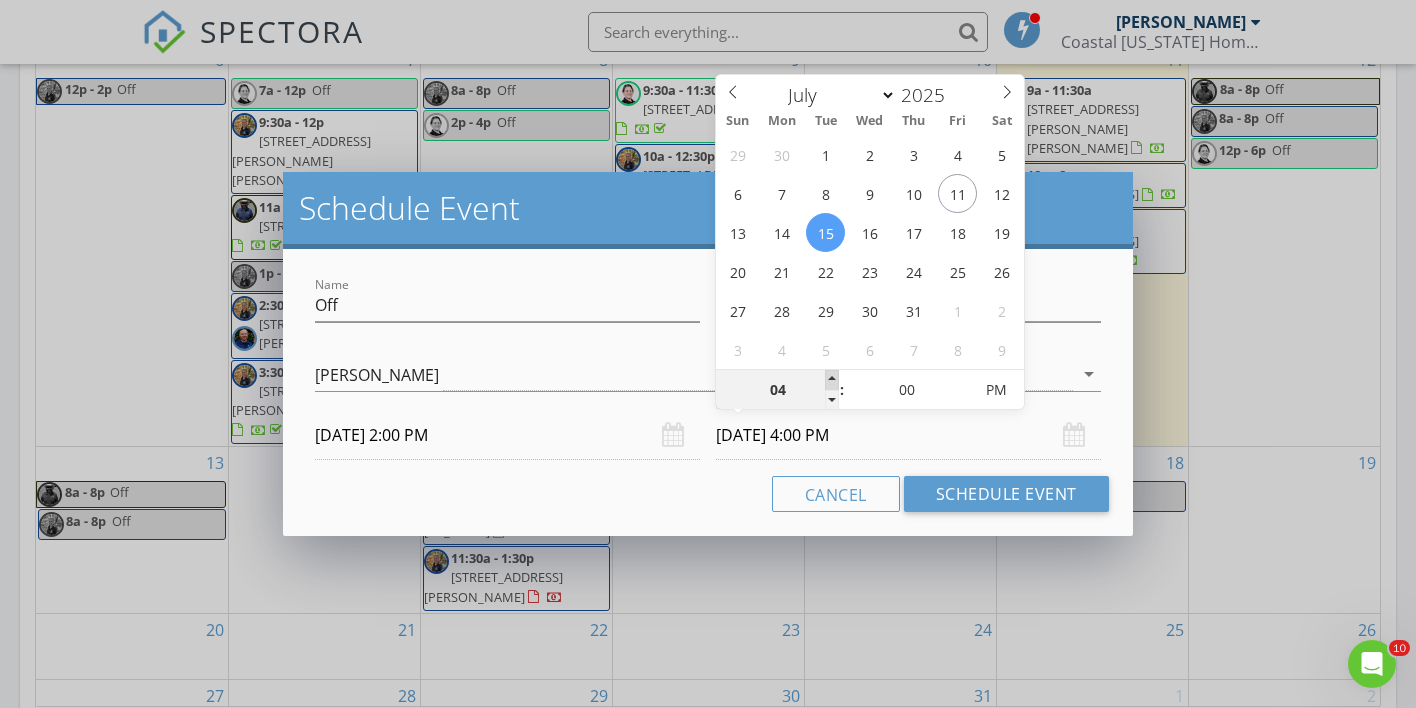 click at bounding box center [832, 380] 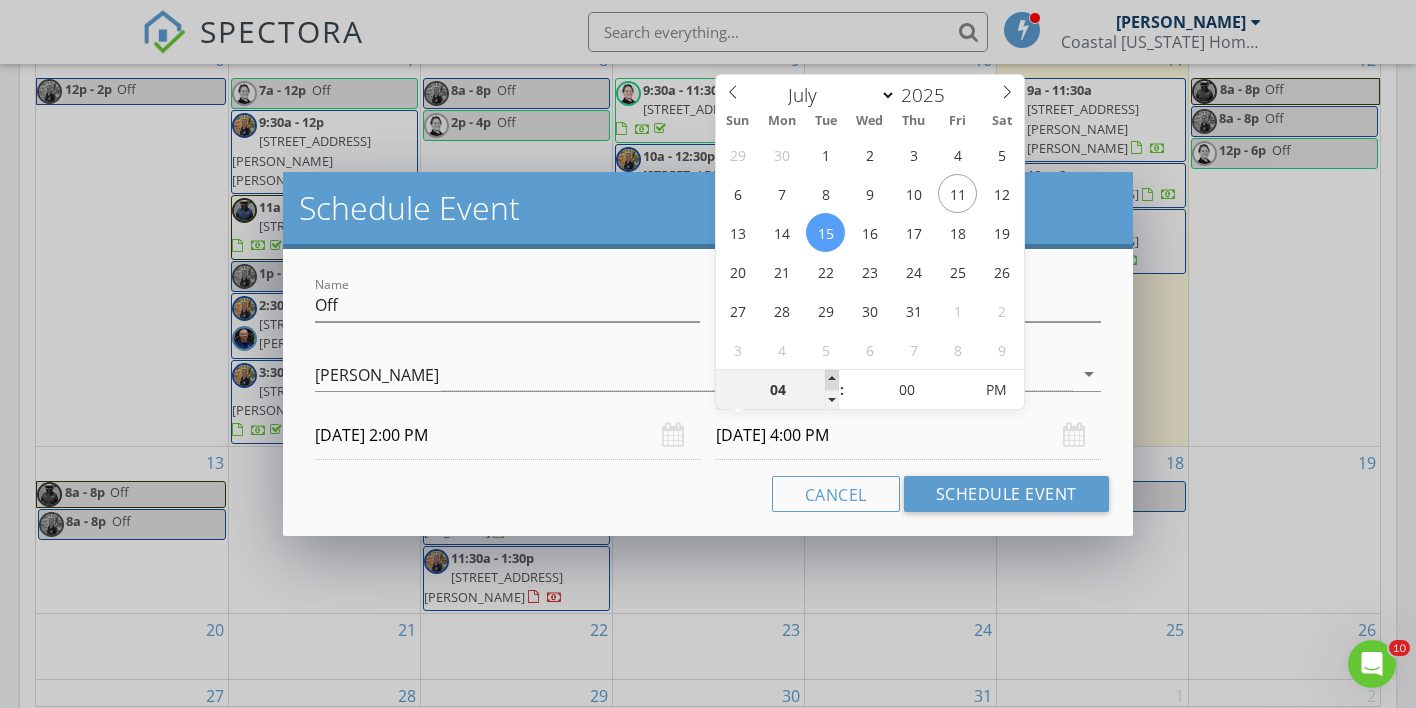 type on "05" 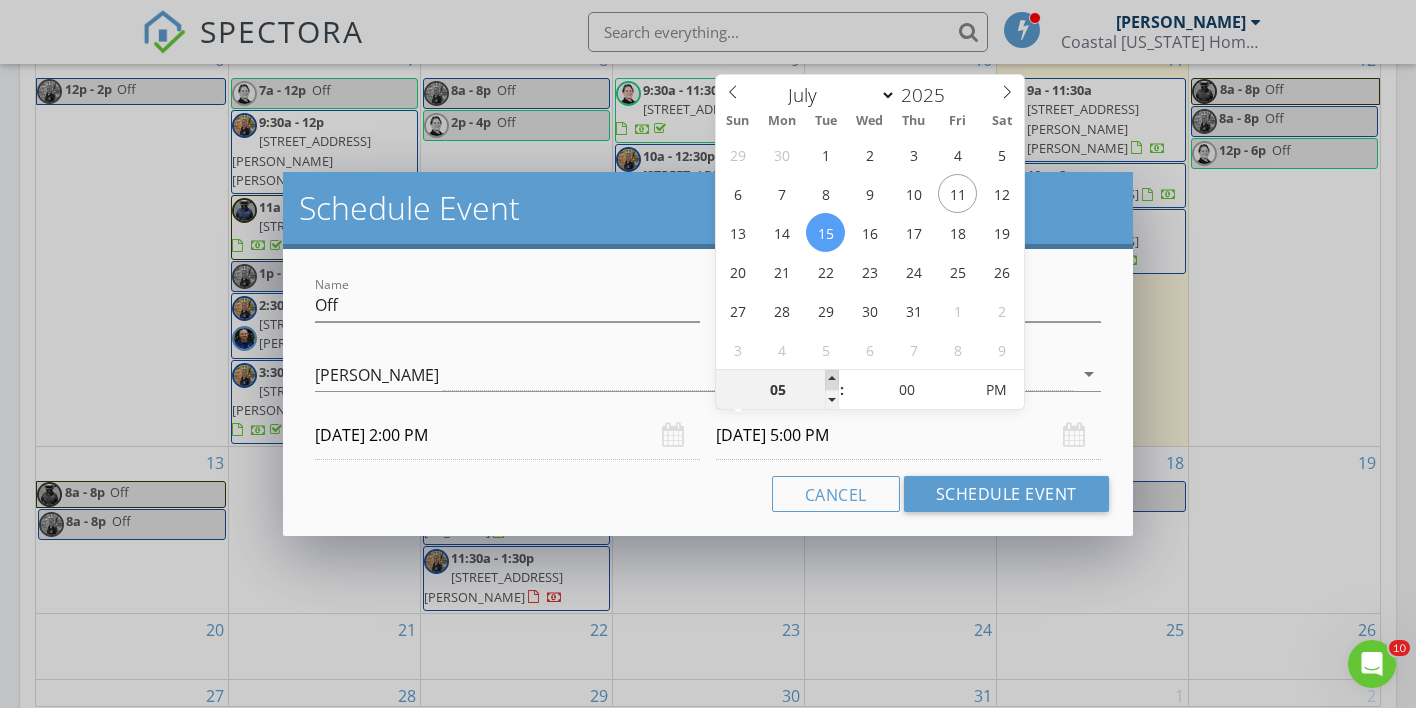 click at bounding box center (832, 380) 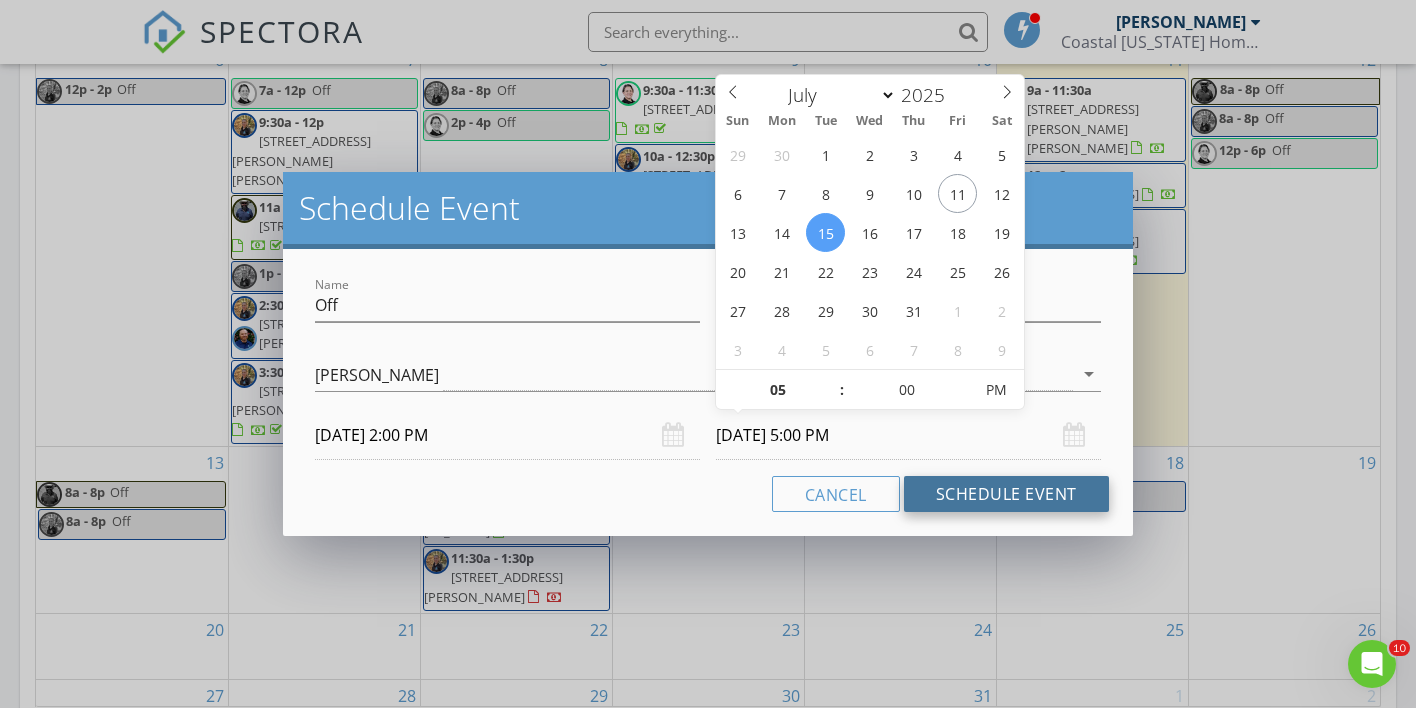 click on "Schedule Event" at bounding box center (1006, 494) 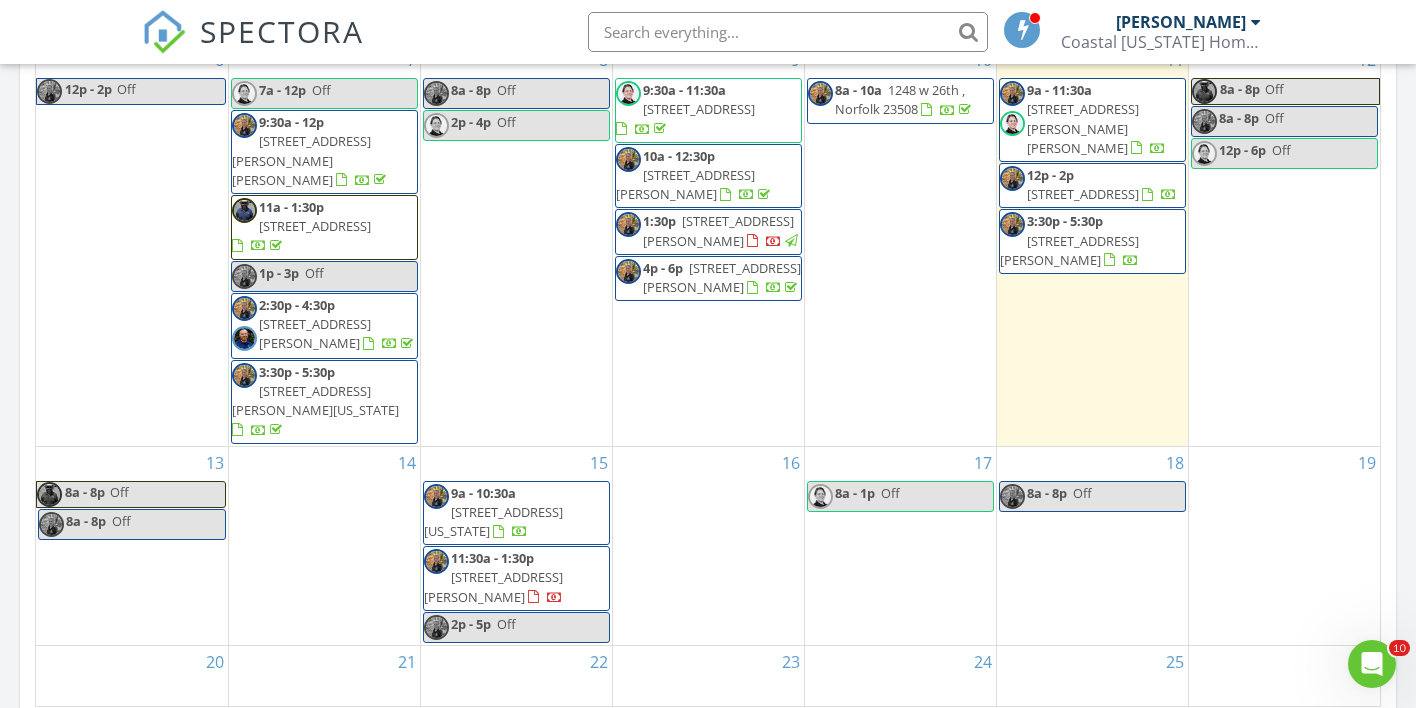 scroll, scrollTop: 1331, scrollLeft: 0, axis: vertical 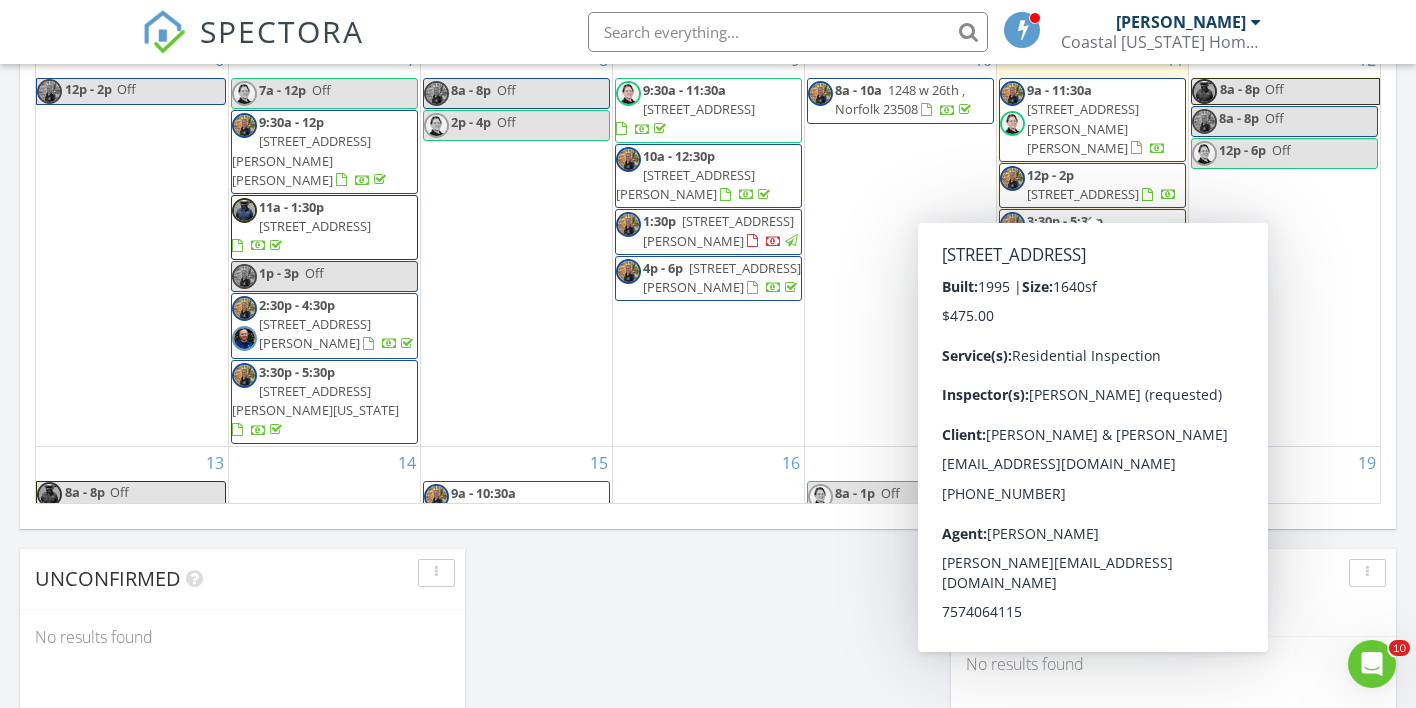 click on "1310 Stillwater Ct, Newport News 23602" at bounding box center (1083, 194) 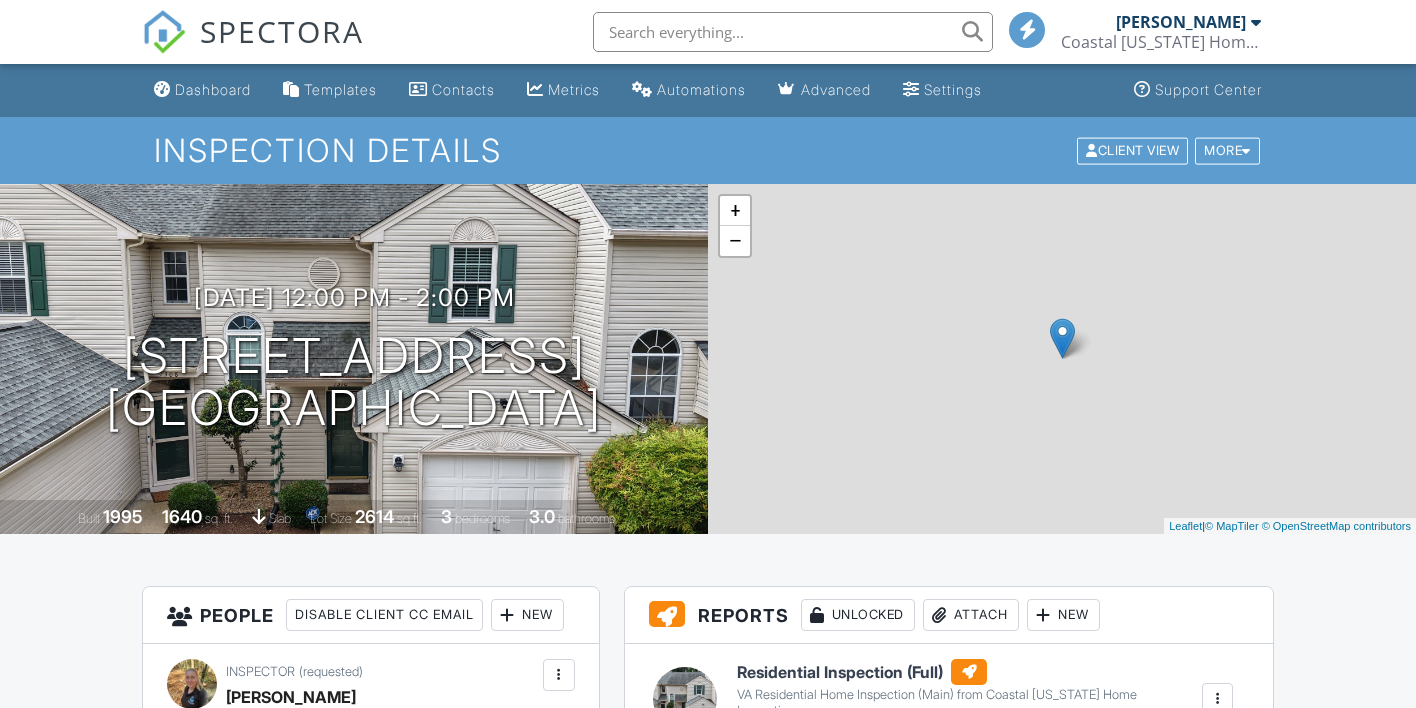 scroll, scrollTop: 0, scrollLeft: 0, axis: both 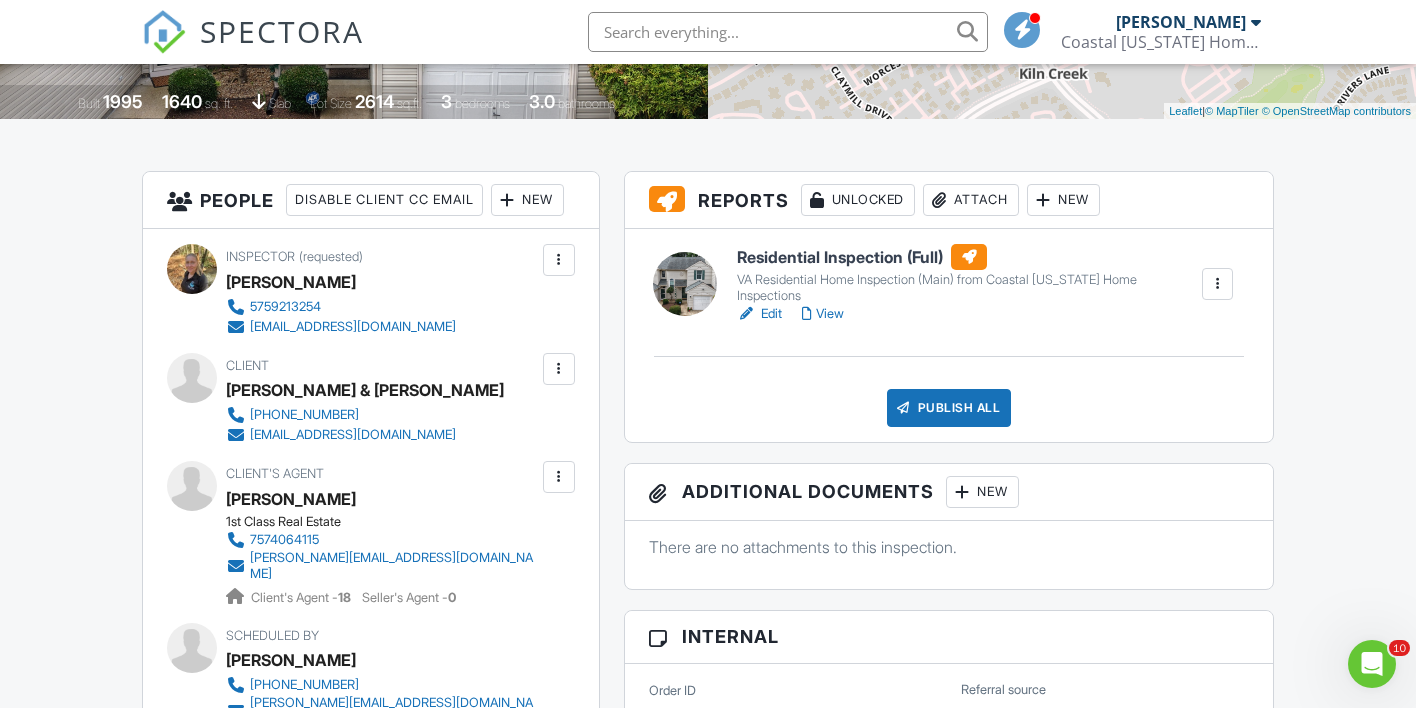 click on "View" at bounding box center [823, 314] 